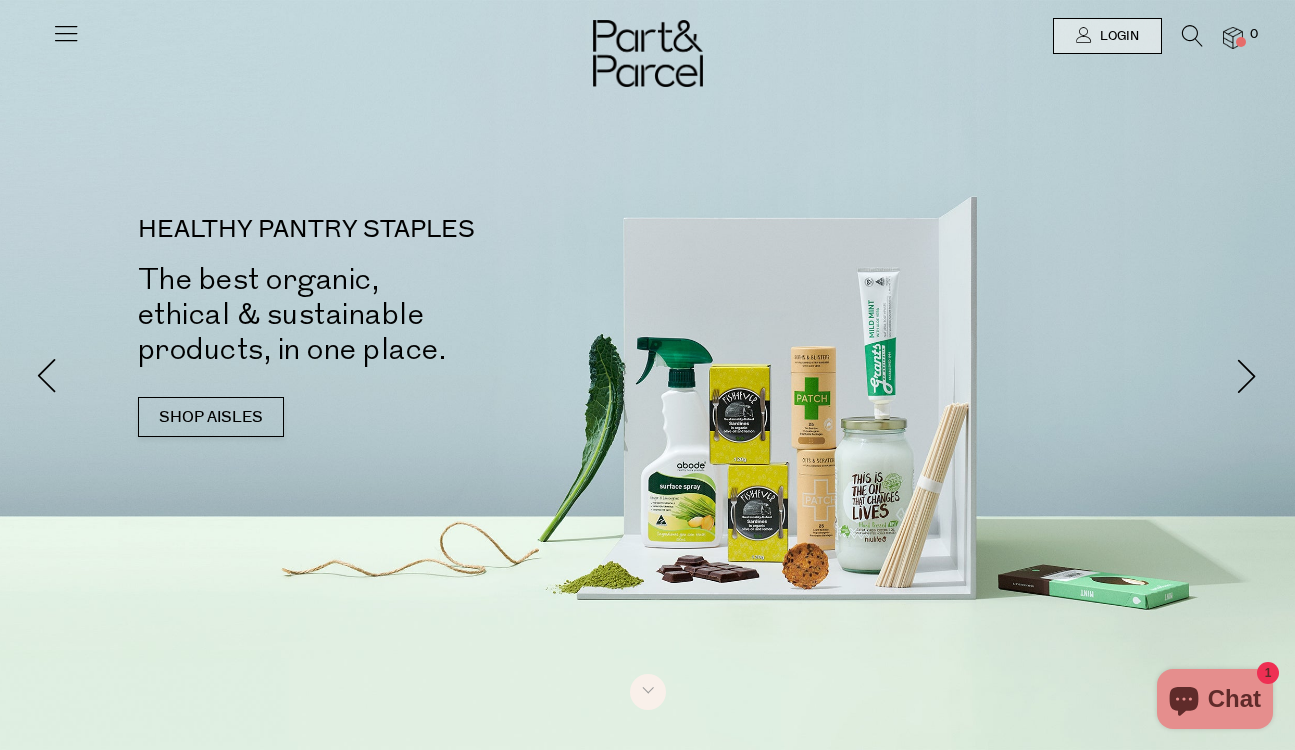 scroll, scrollTop: 0, scrollLeft: 0, axis: both 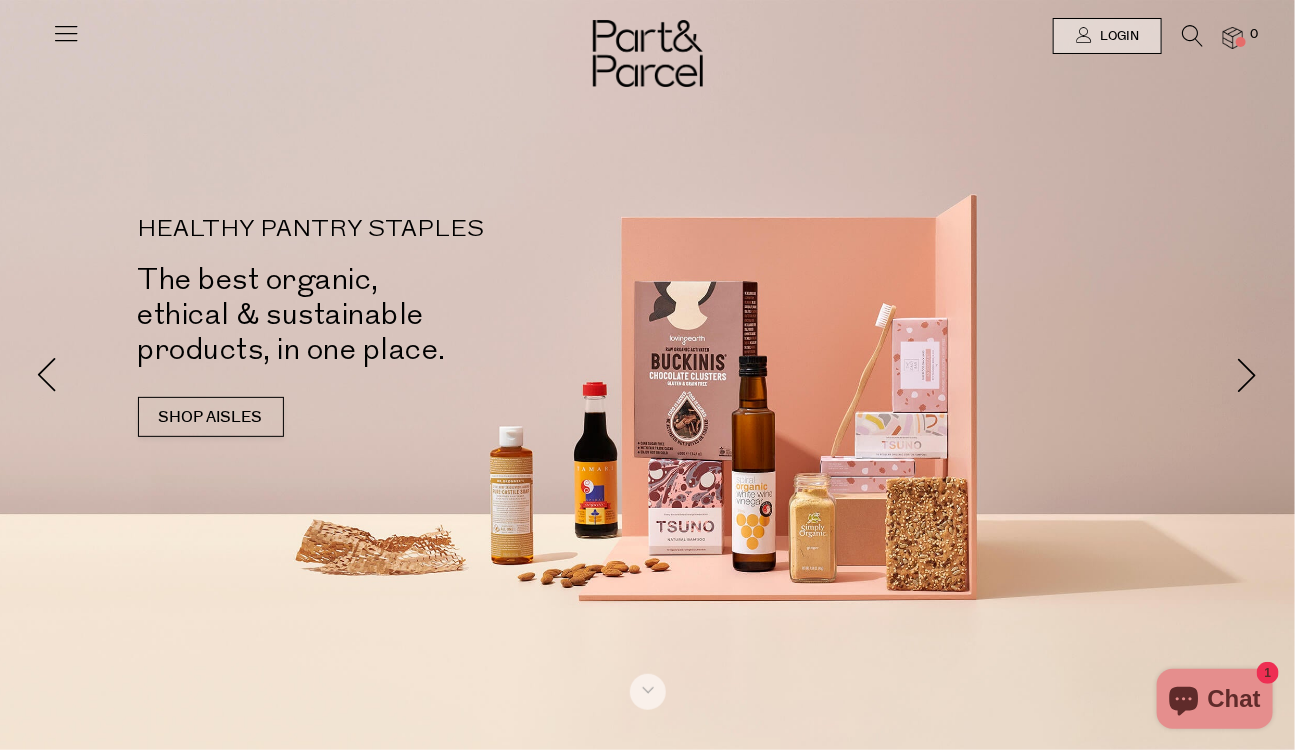 click at bounding box center [1192, 36] 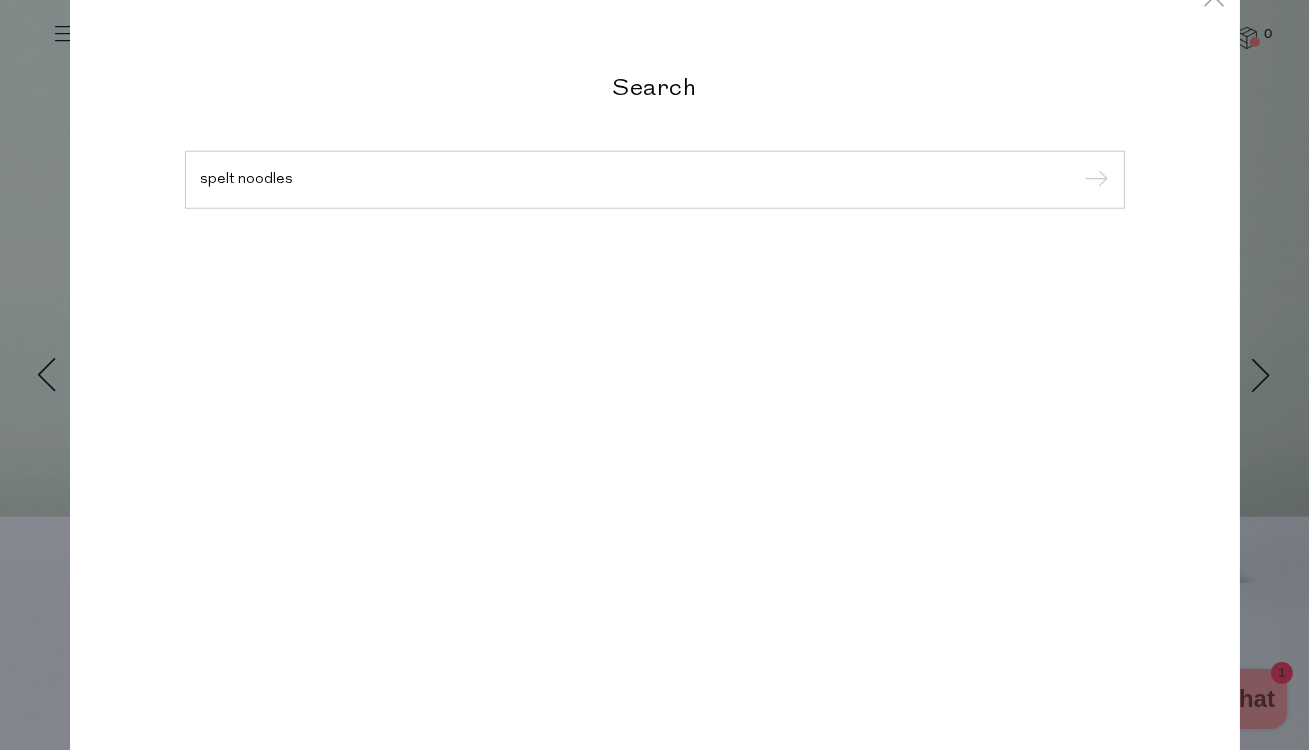 type on "spelt noodles" 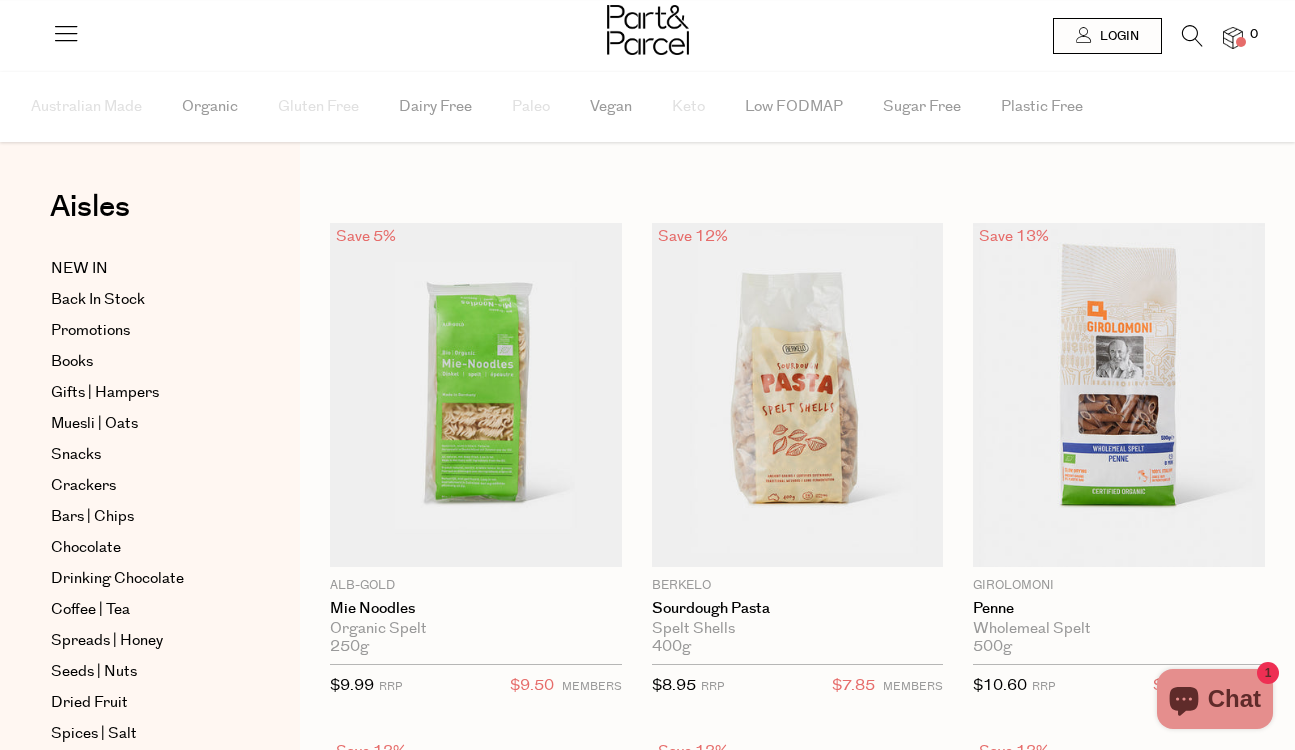 scroll, scrollTop: 0, scrollLeft: 0, axis: both 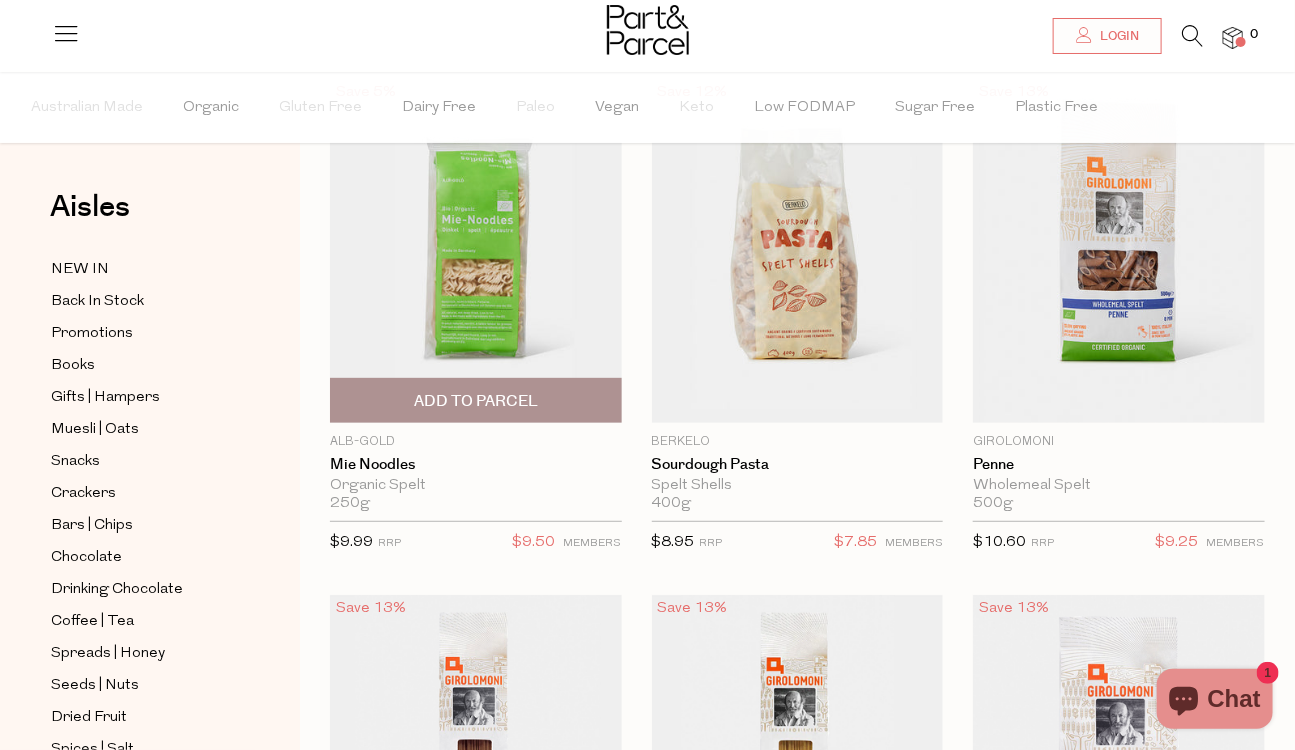 click on "Add To Parcel" at bounding box center [476, 401] 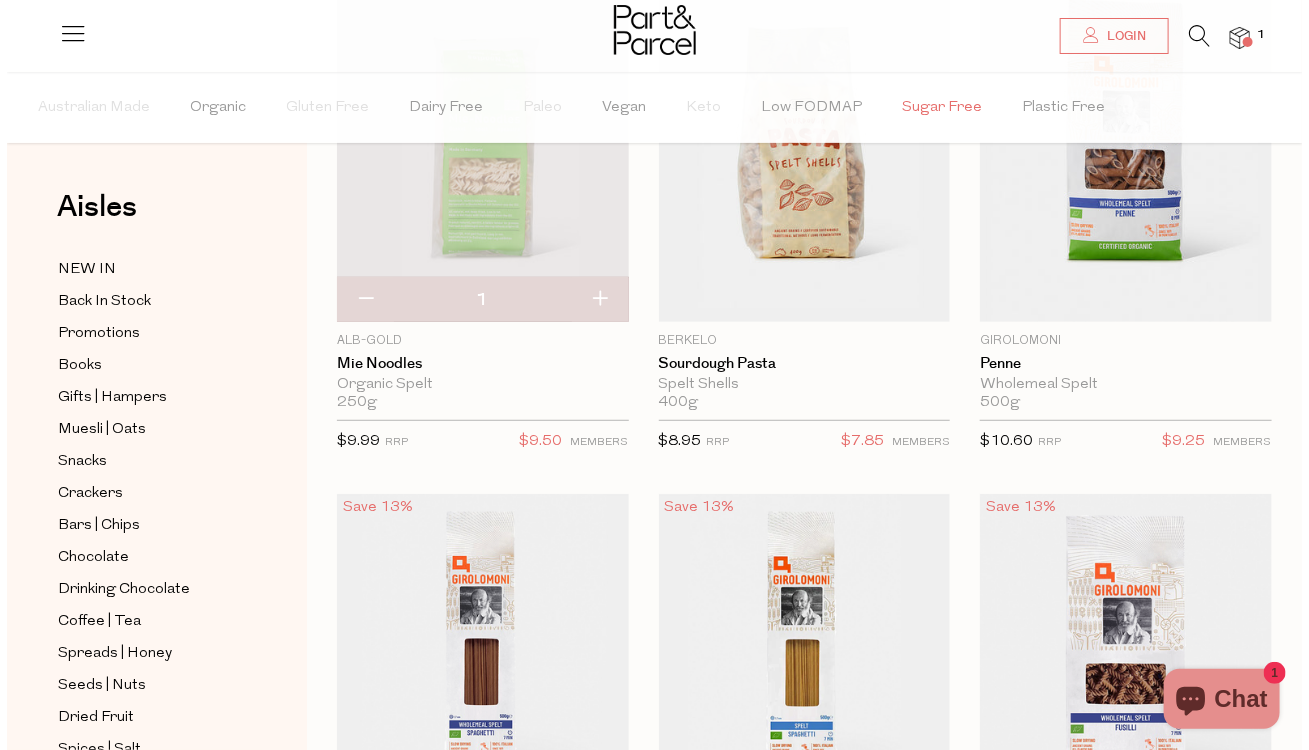 scroll, scrollTop: 0, scrollLeft: 0, axis: both 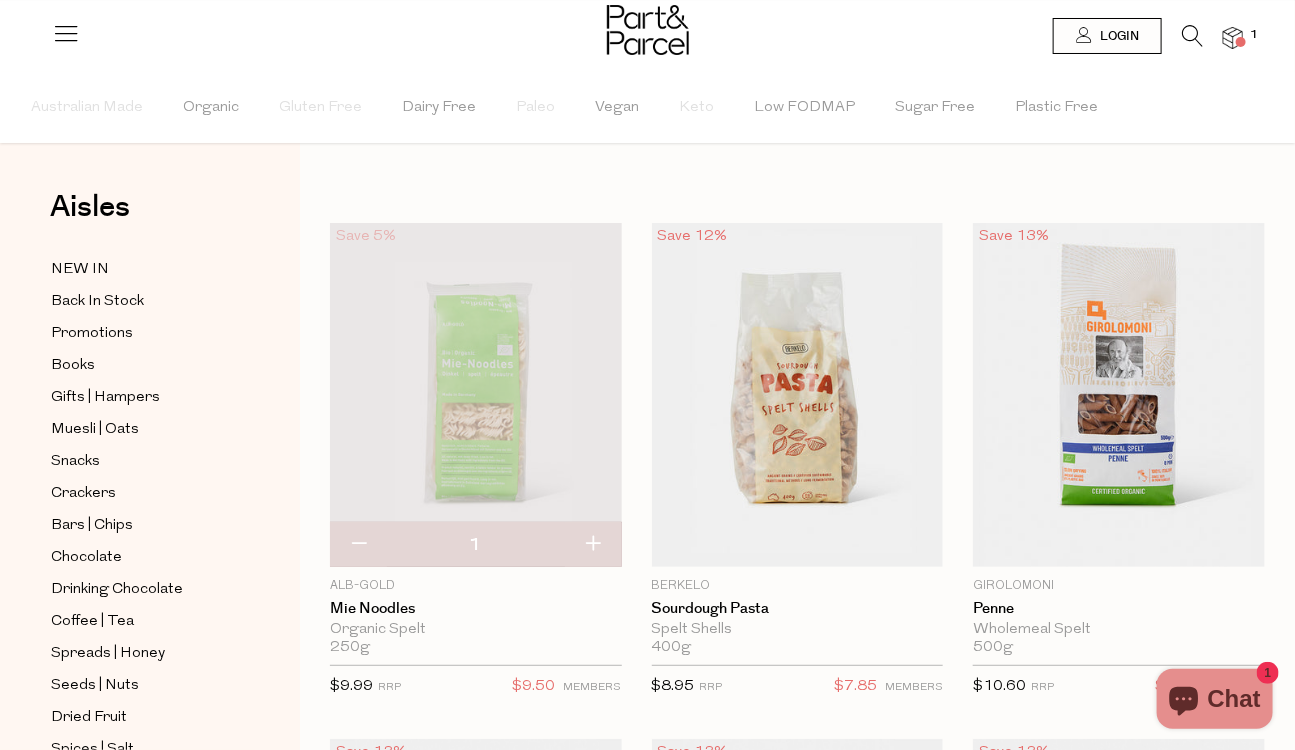 click at bounding box center [1182, 40] 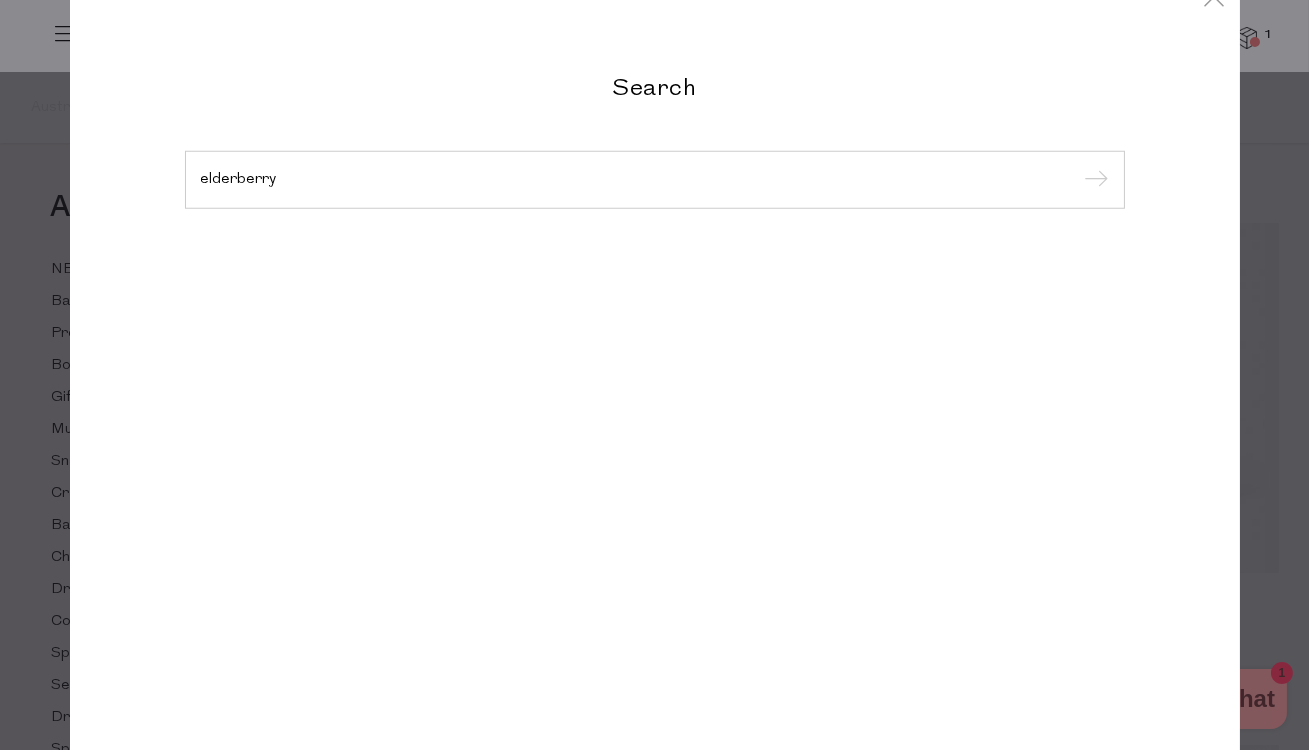 type on "elderberry" 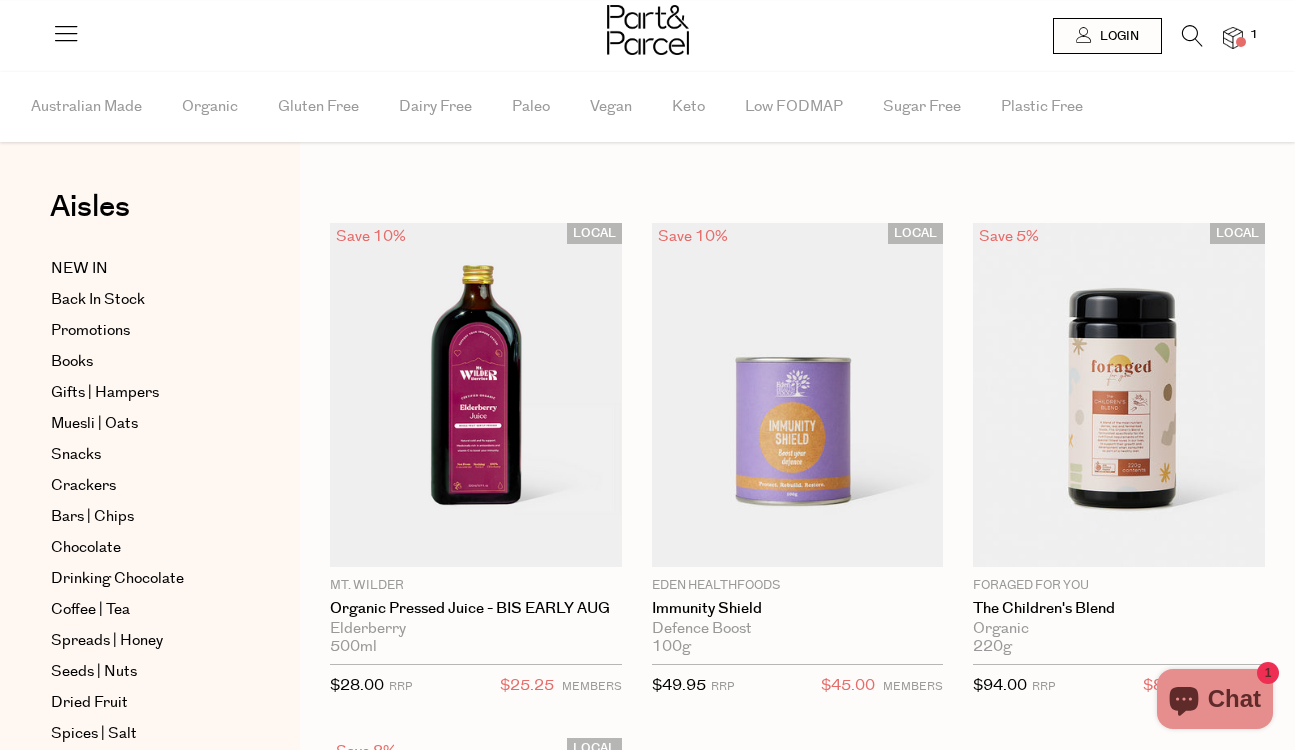 scroll, scrollTop: 0, scrollLeft: 0, axis: both 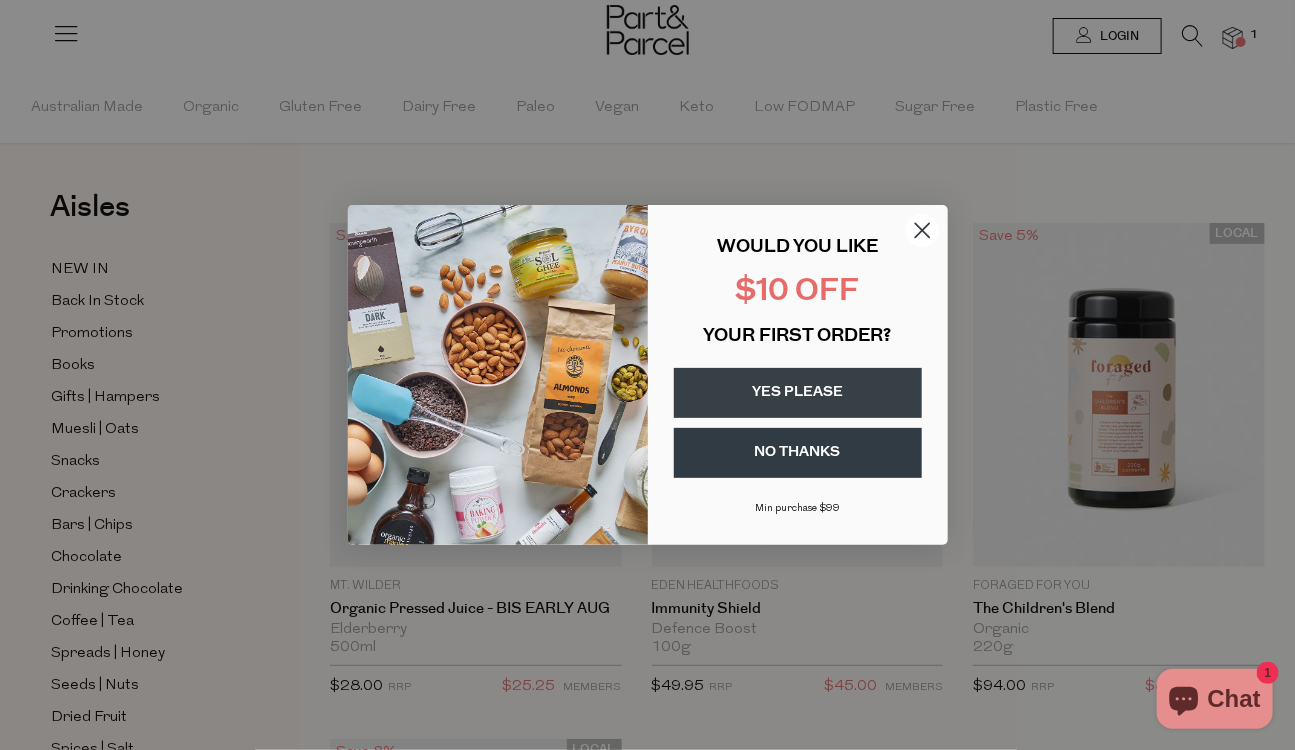 click on "YES PLEASE" at bounding box center [798, 393] 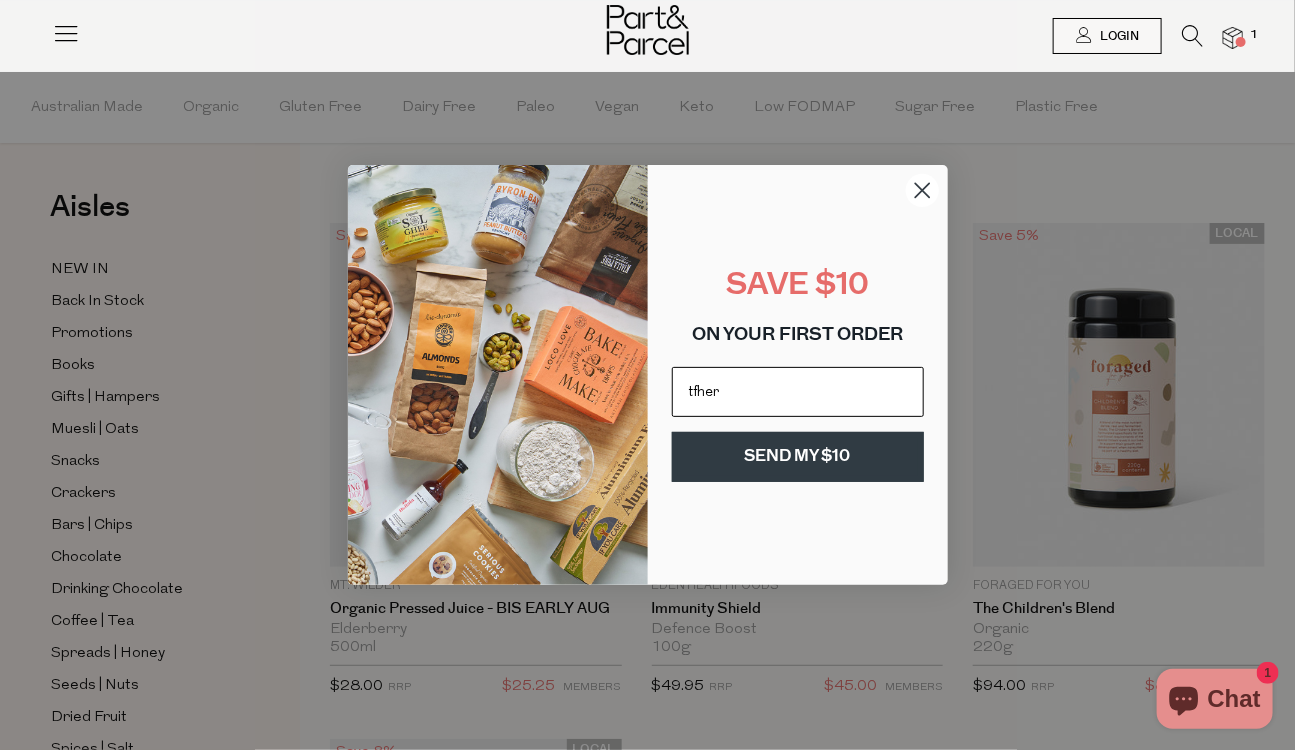 type on "tfheritage@gmail.com" 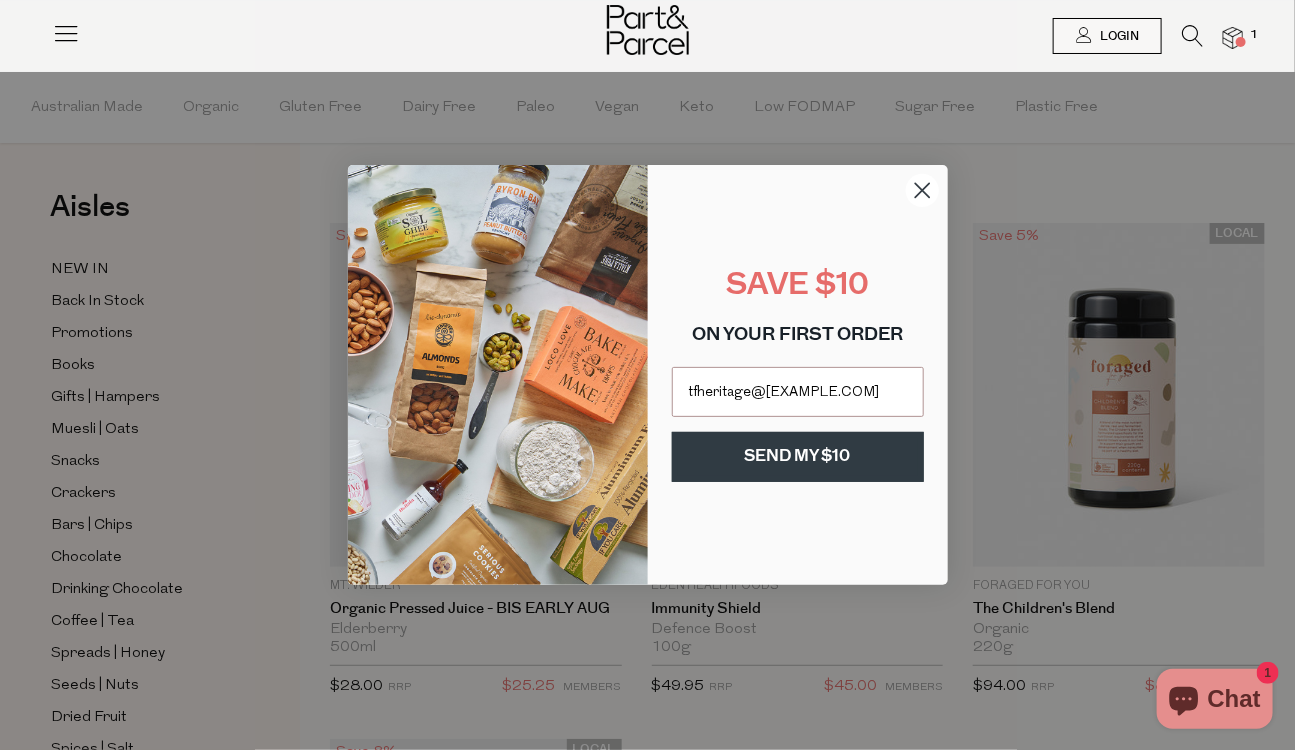 click on "SEND MY $10" at bounding box center (798, 457) 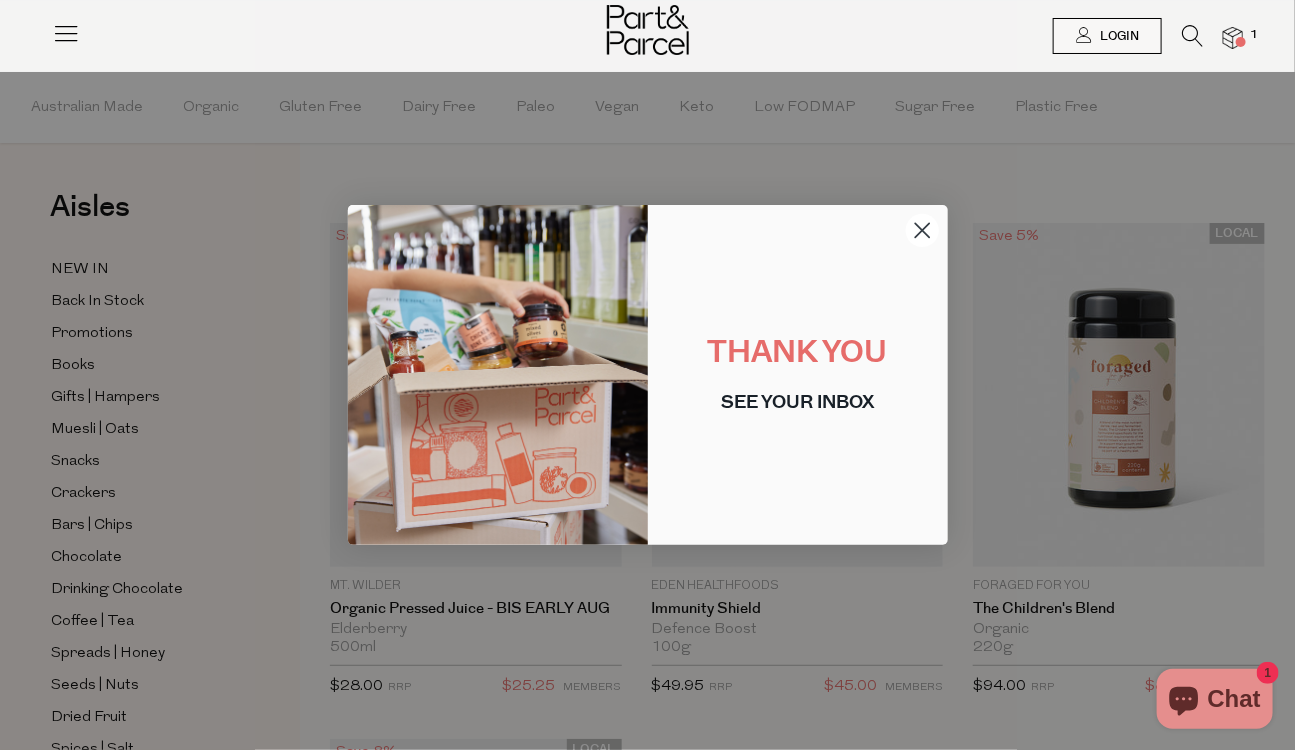 click 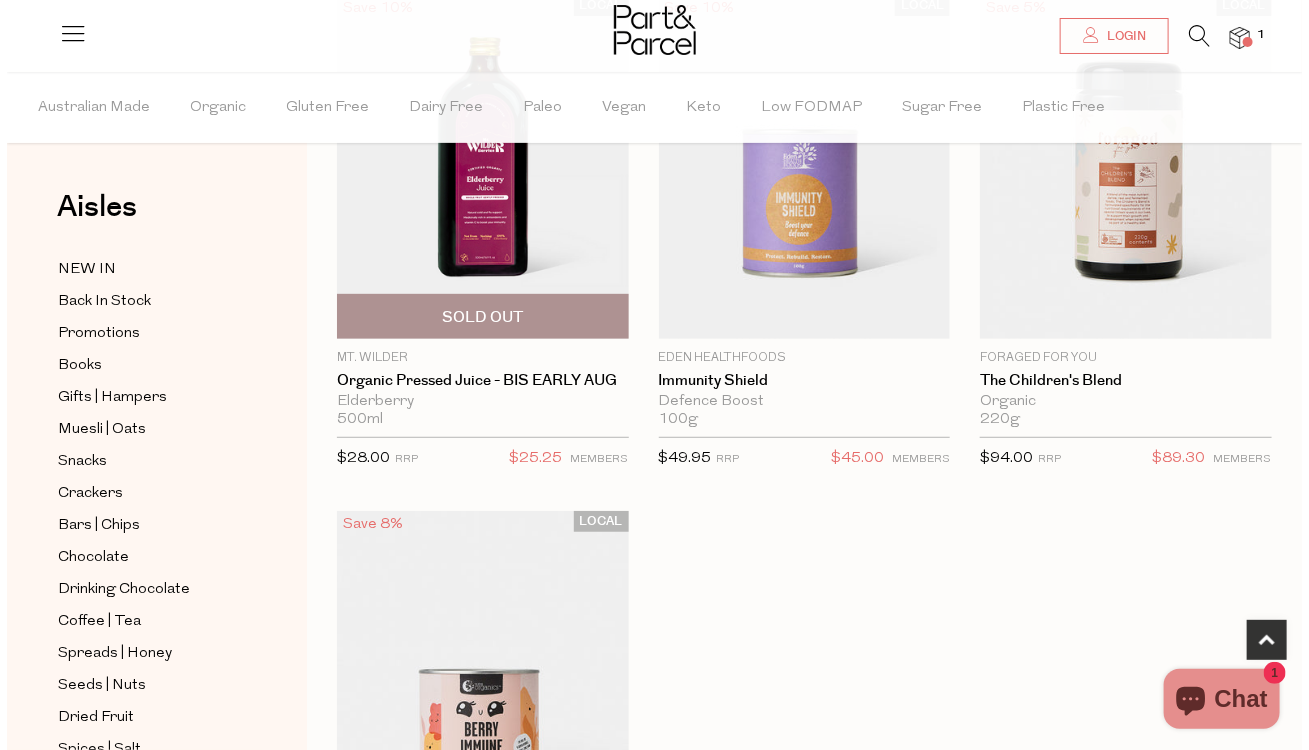 scroll, scrollTop: 0, scrollLeft: 0, axis: both 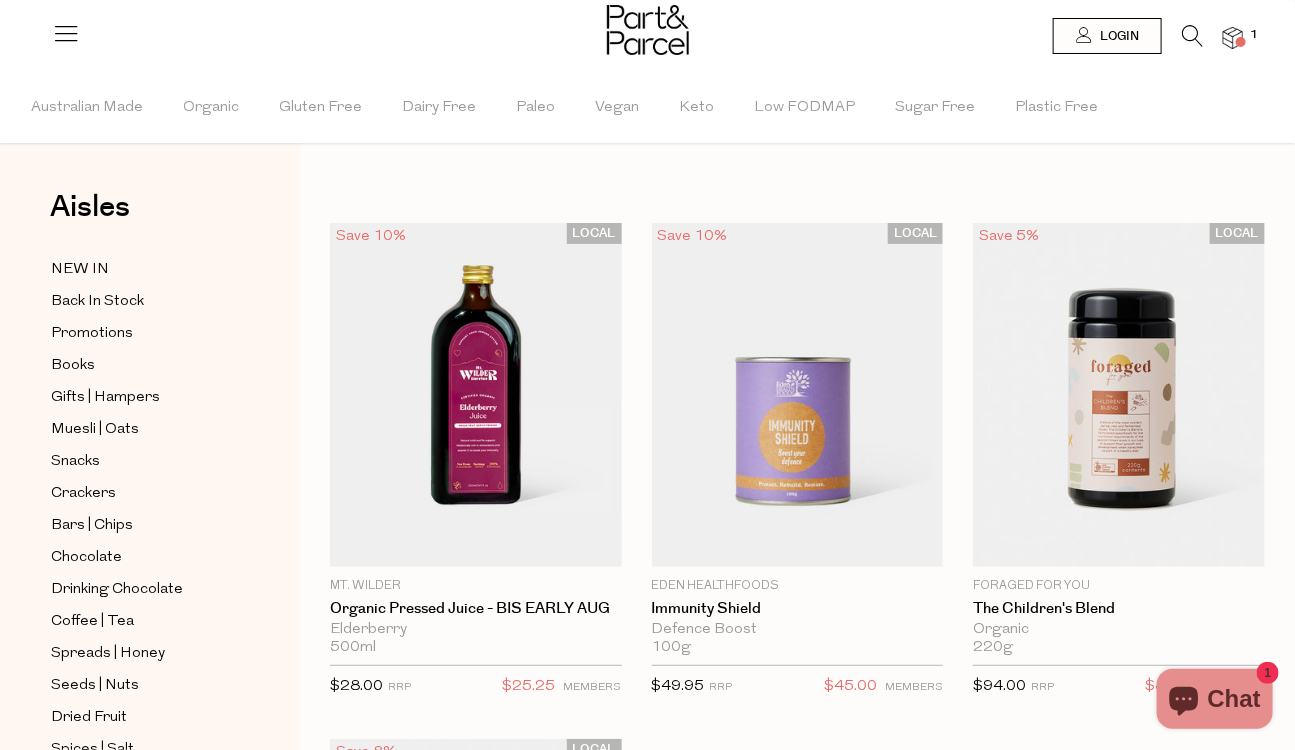 click at bounding box center (1192, 36) 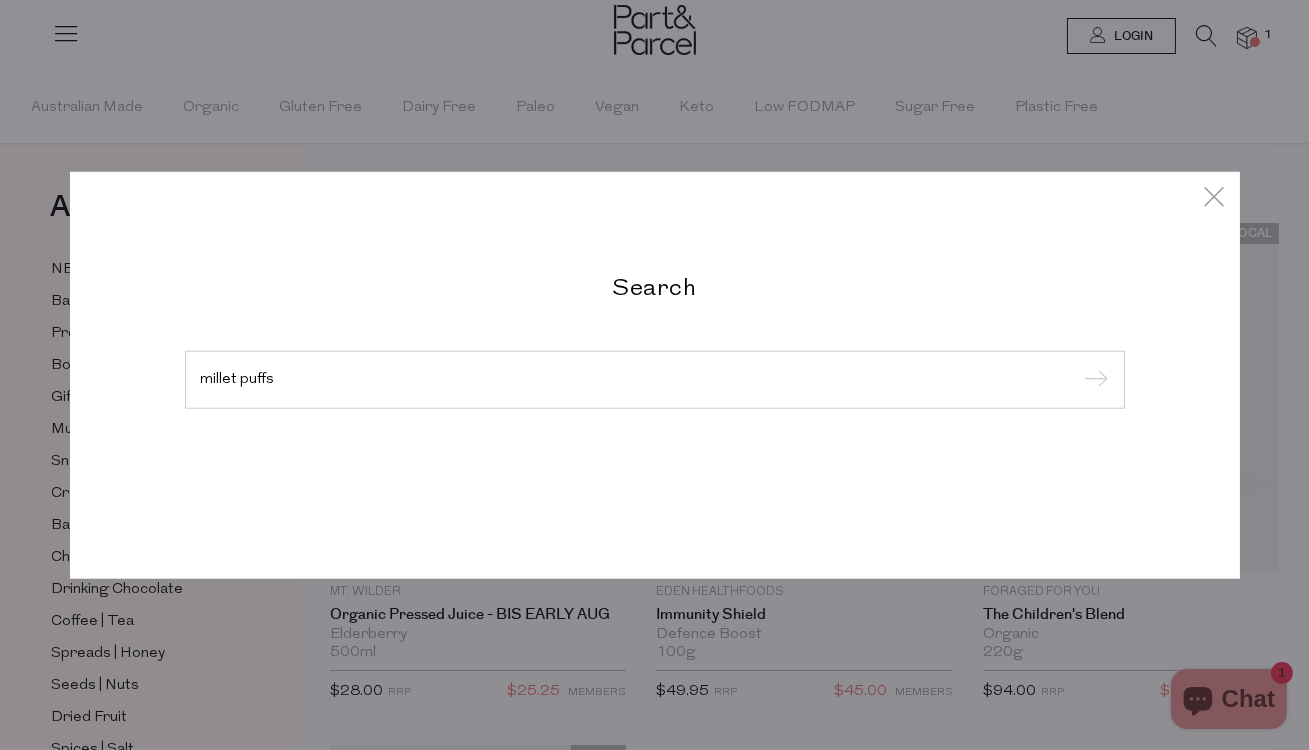 type on "millet puffs" 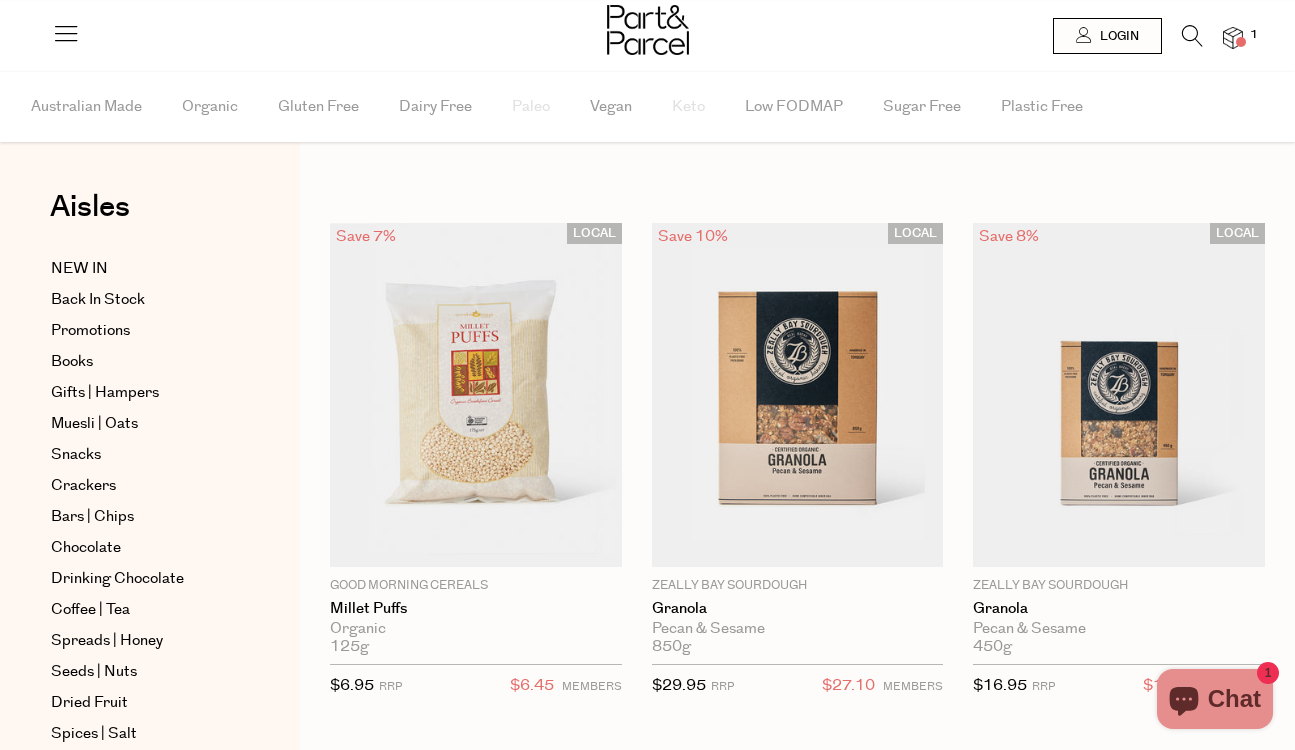 scroll, scrollTop: 0, scrollLeft: 0, axis: both 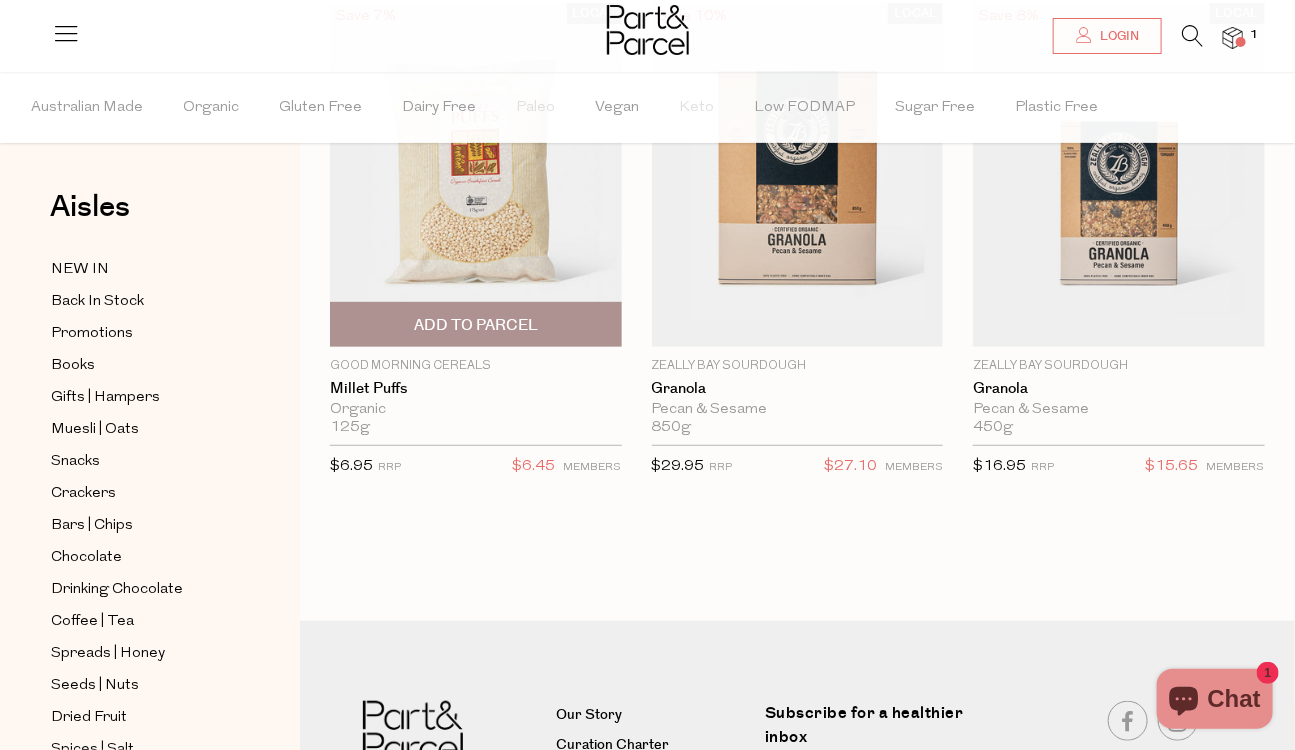click on "Add To Parcel" at bounding box center (476, 325) 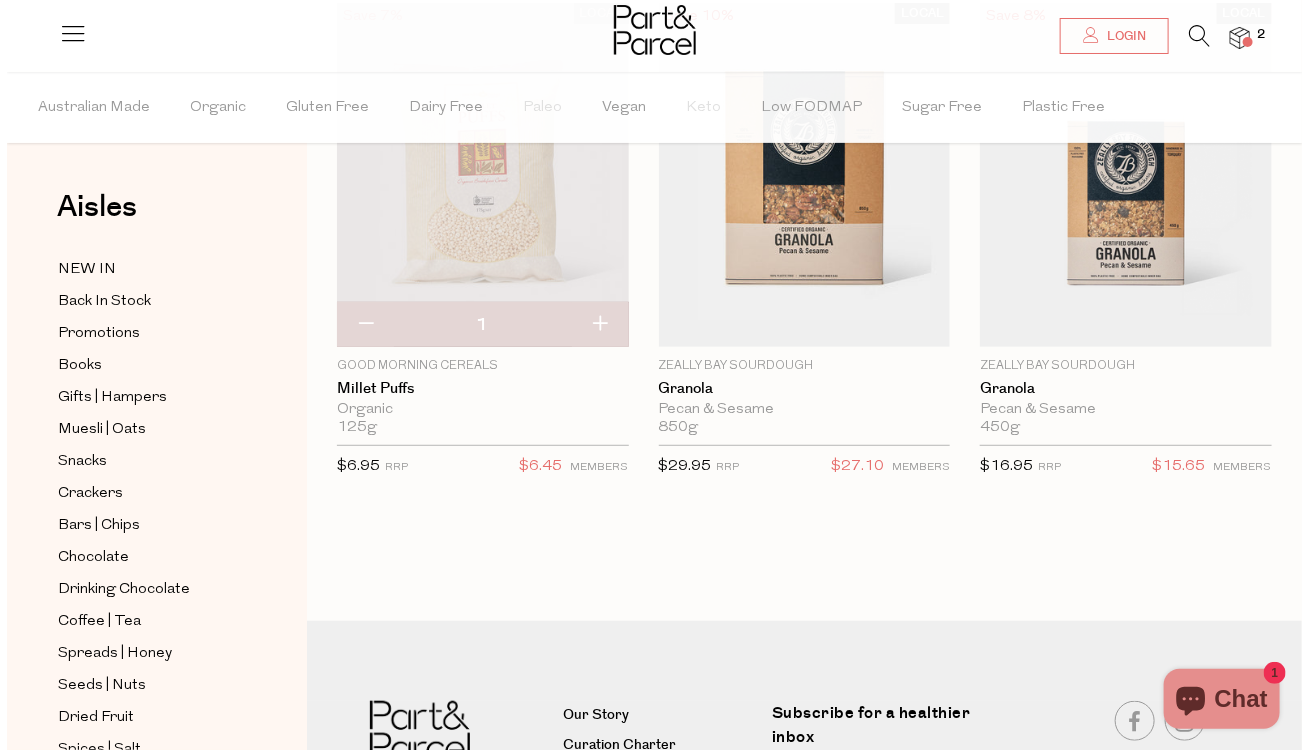 scroll, scrollTop: 0, scrollLeft: 0, axis: both 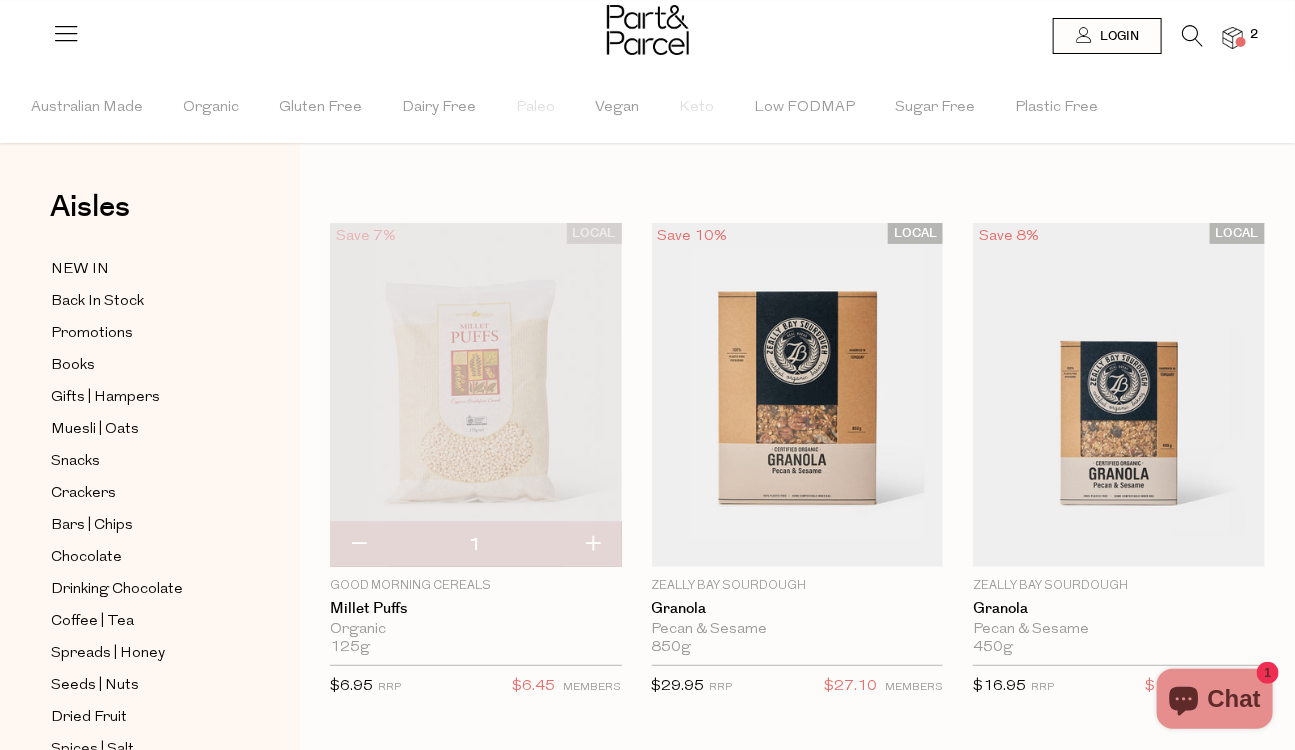 click at bounding box center [1192, 36] 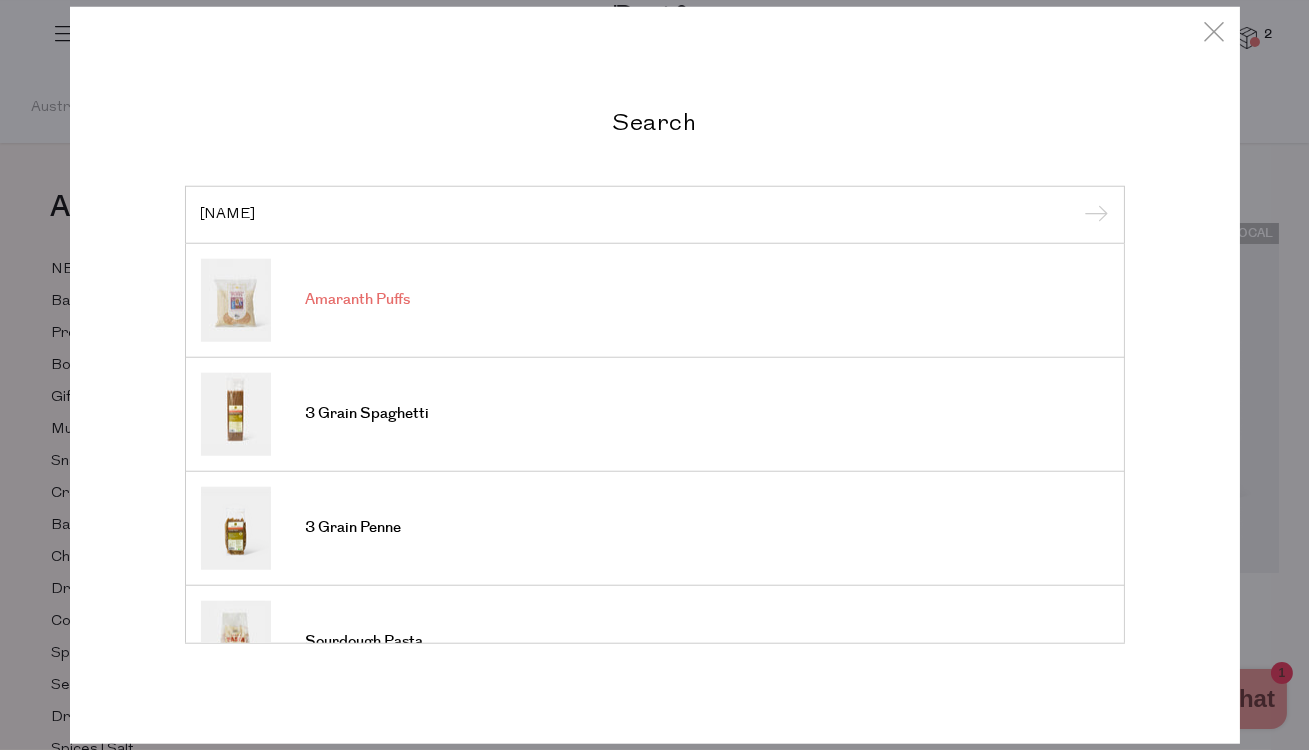 type on "amaran" 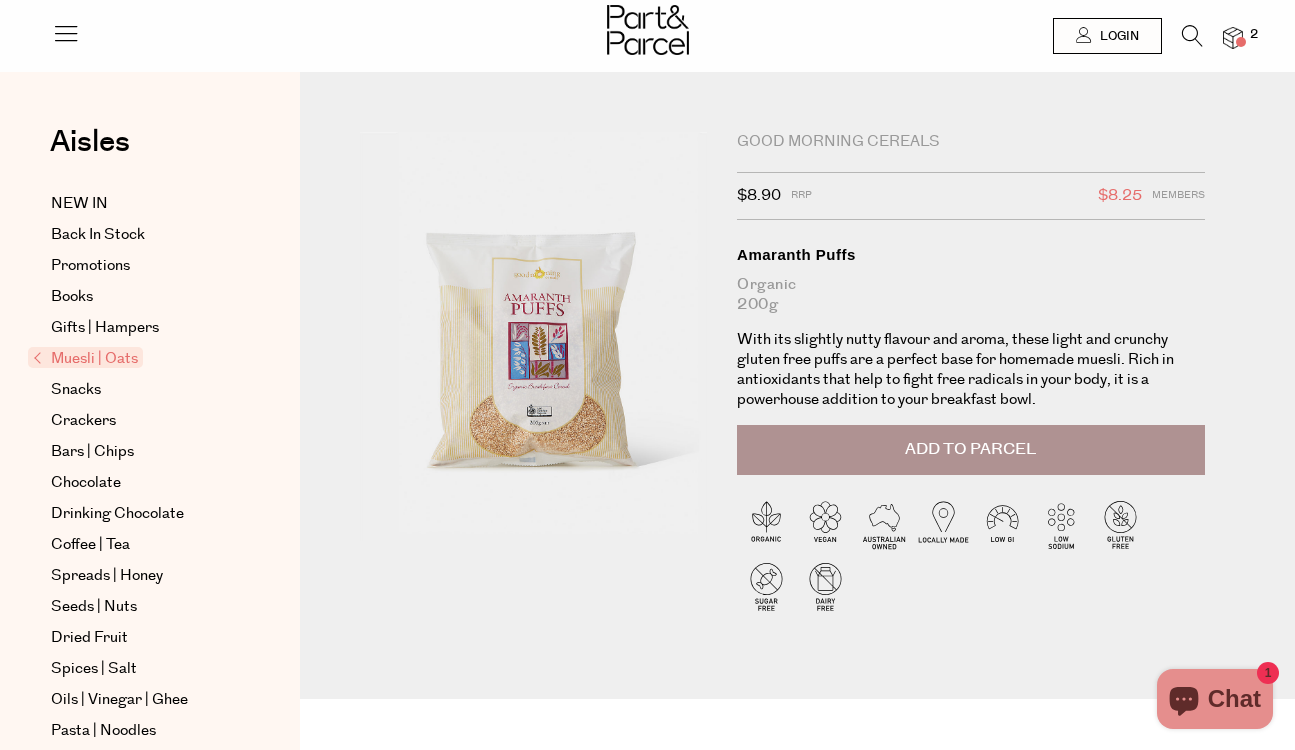 scroll, scrollTop: 0, scrollLeft: 0, axis: both 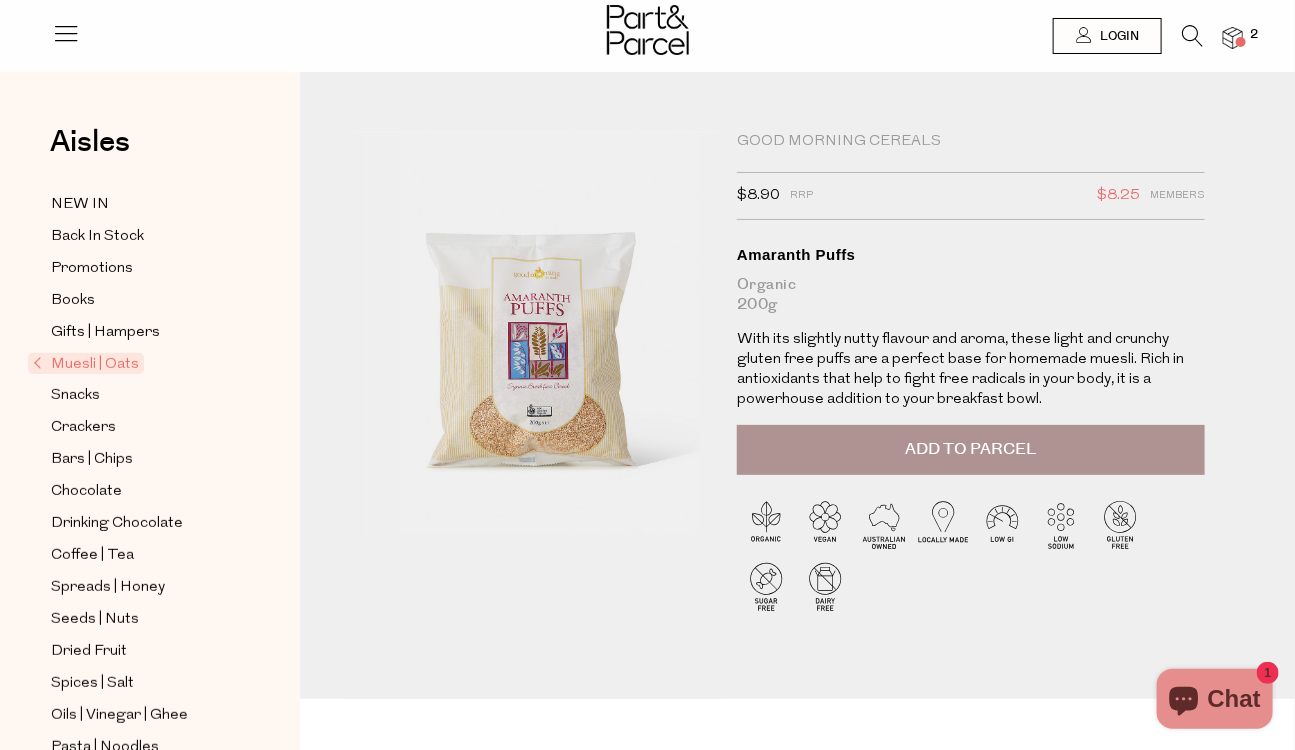 click on "Add to Parcel" at bounding box center [970, 449] 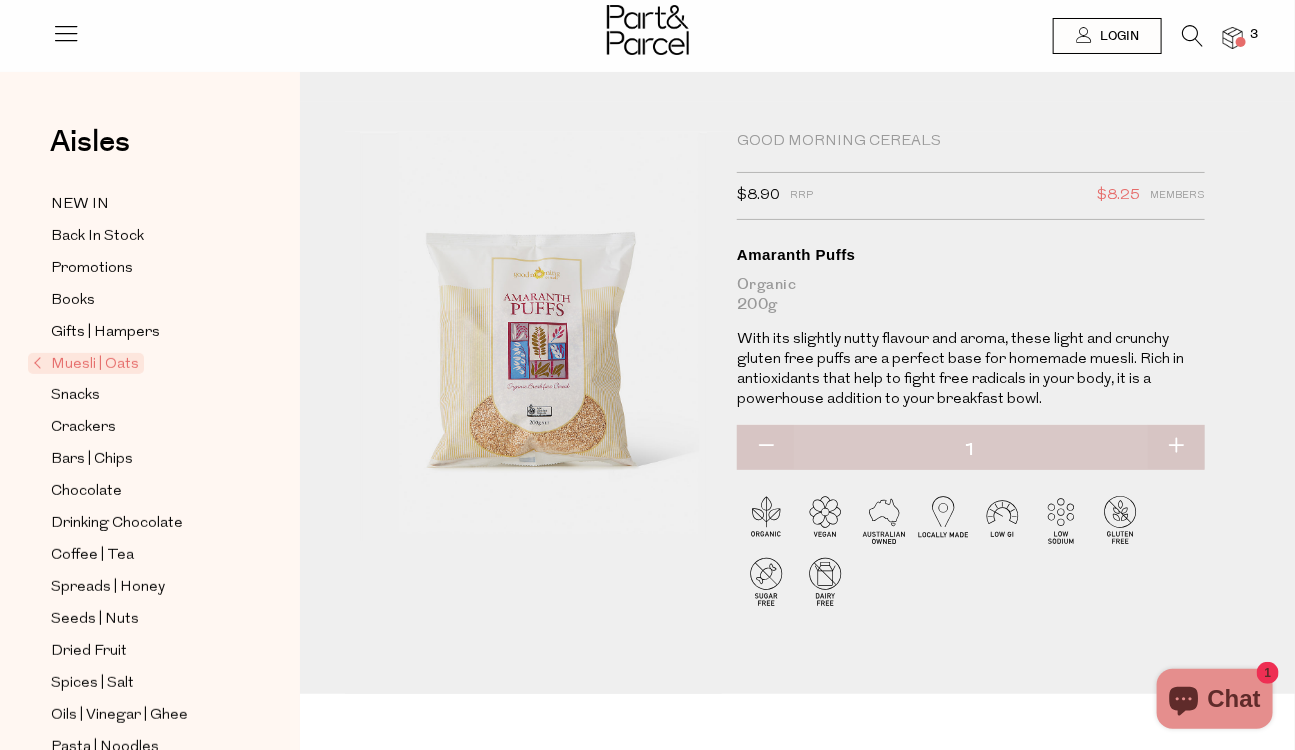 click at bounding box center [1192, 36] 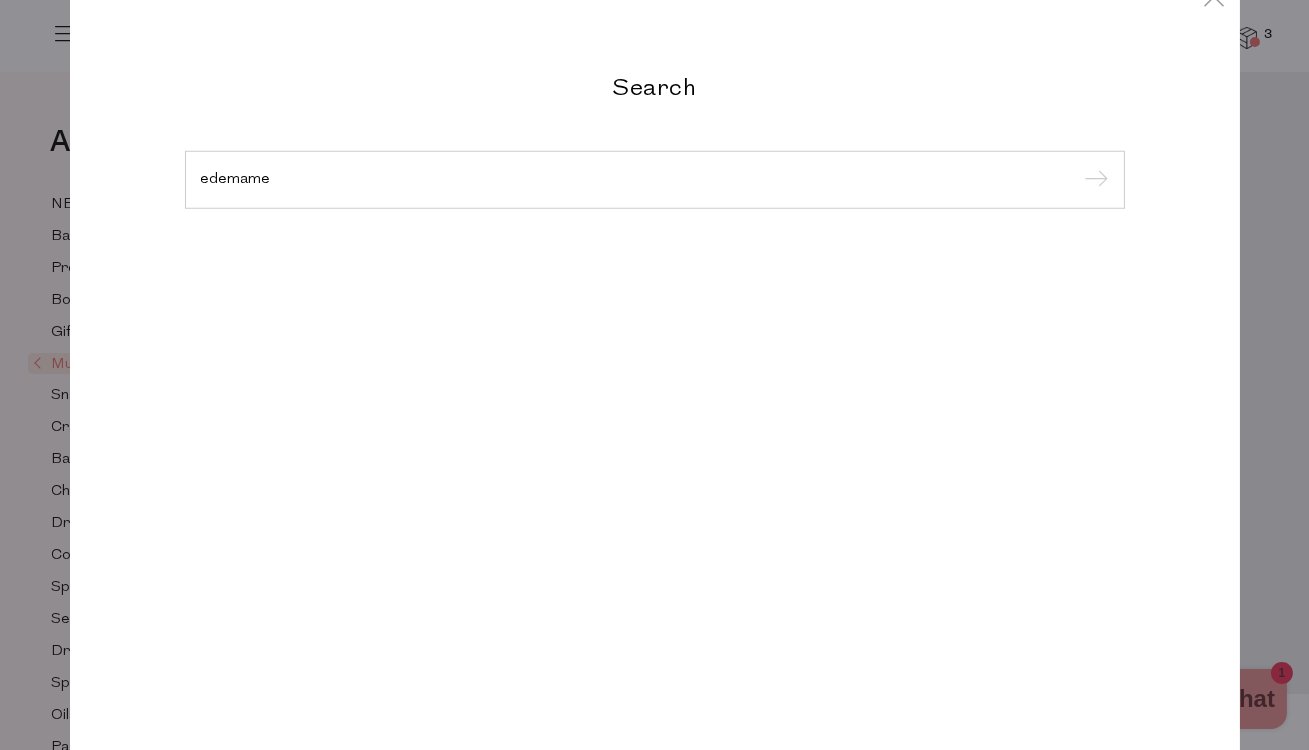 type on "edemame" 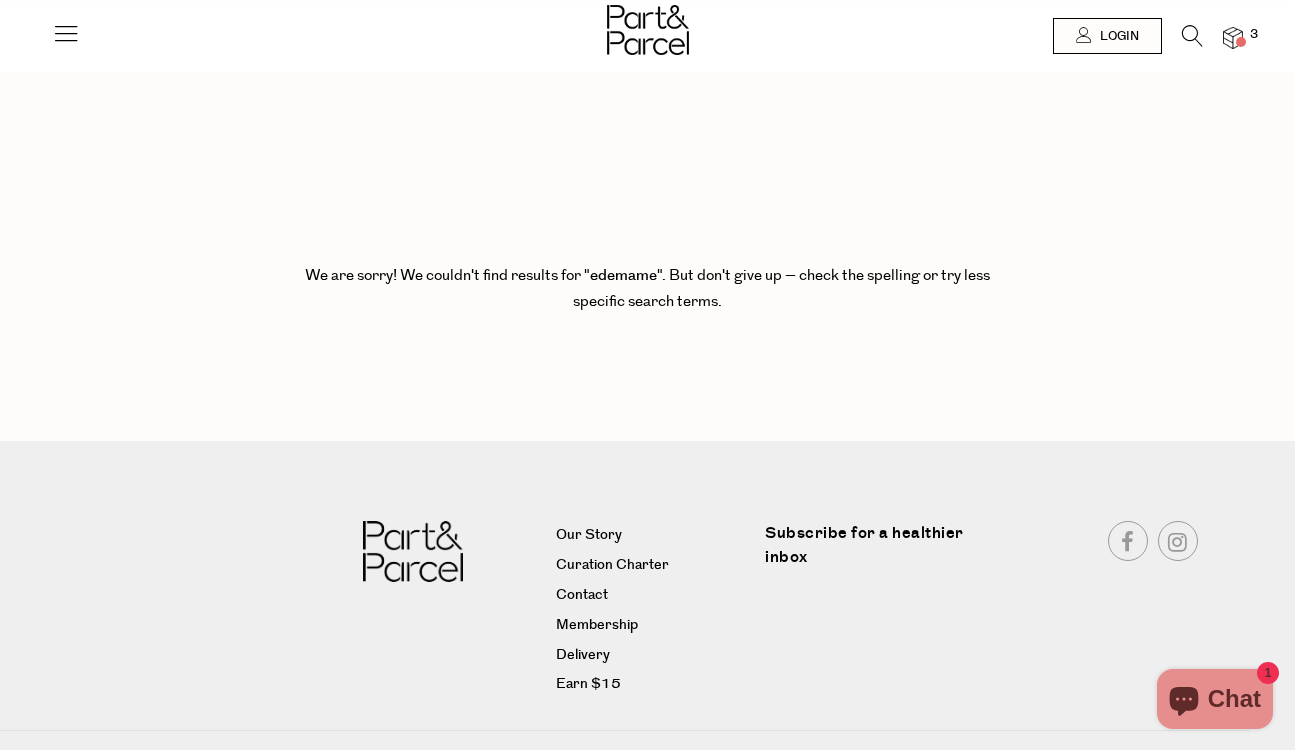 scroll, scrollTop: 0, scrollLeft: 0, axis: both 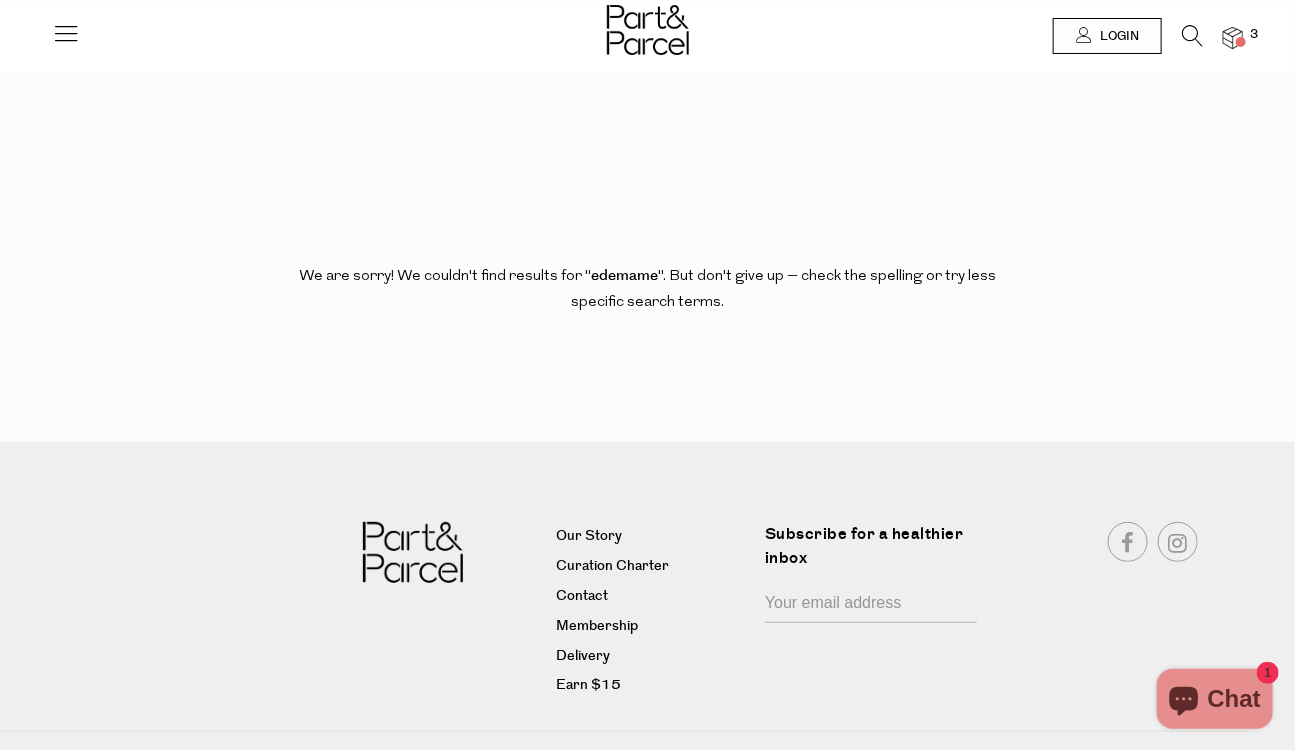 click at bounding box center [1192, 36] 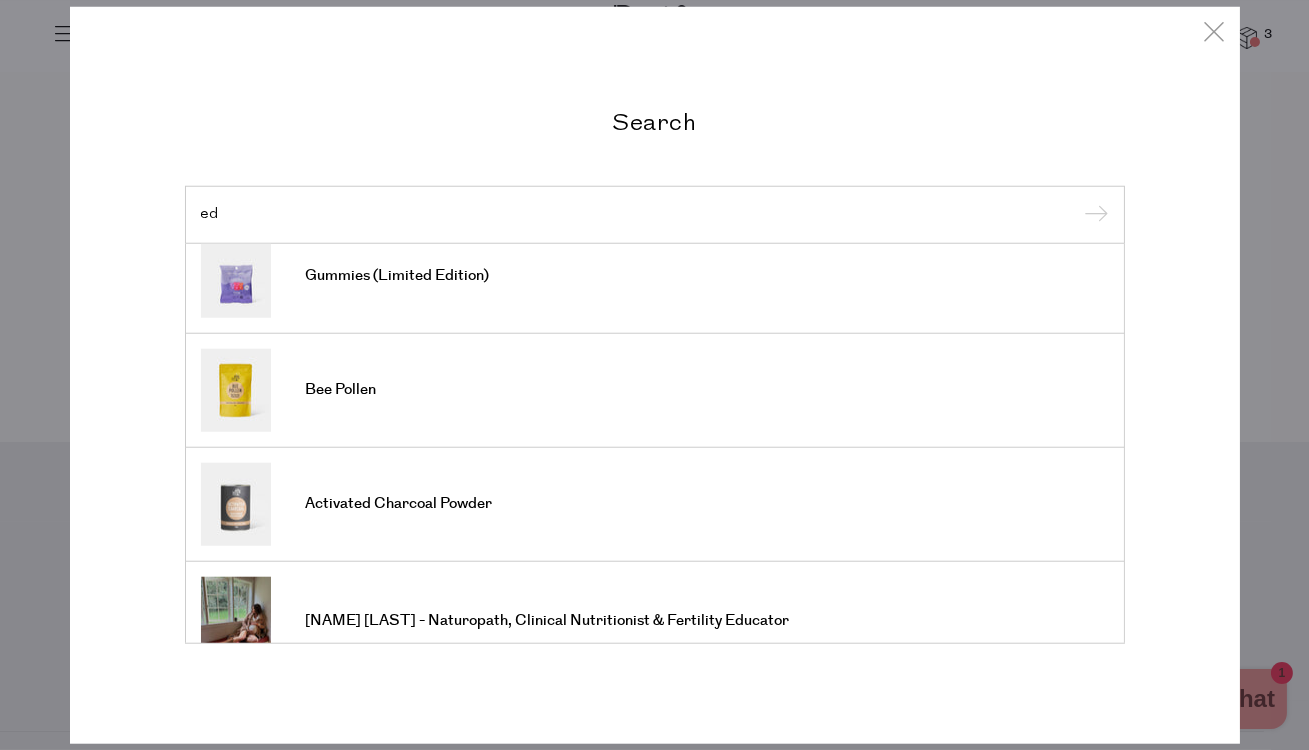 scroll, scrollTop: 0, scrollLeft: 0, axis: both 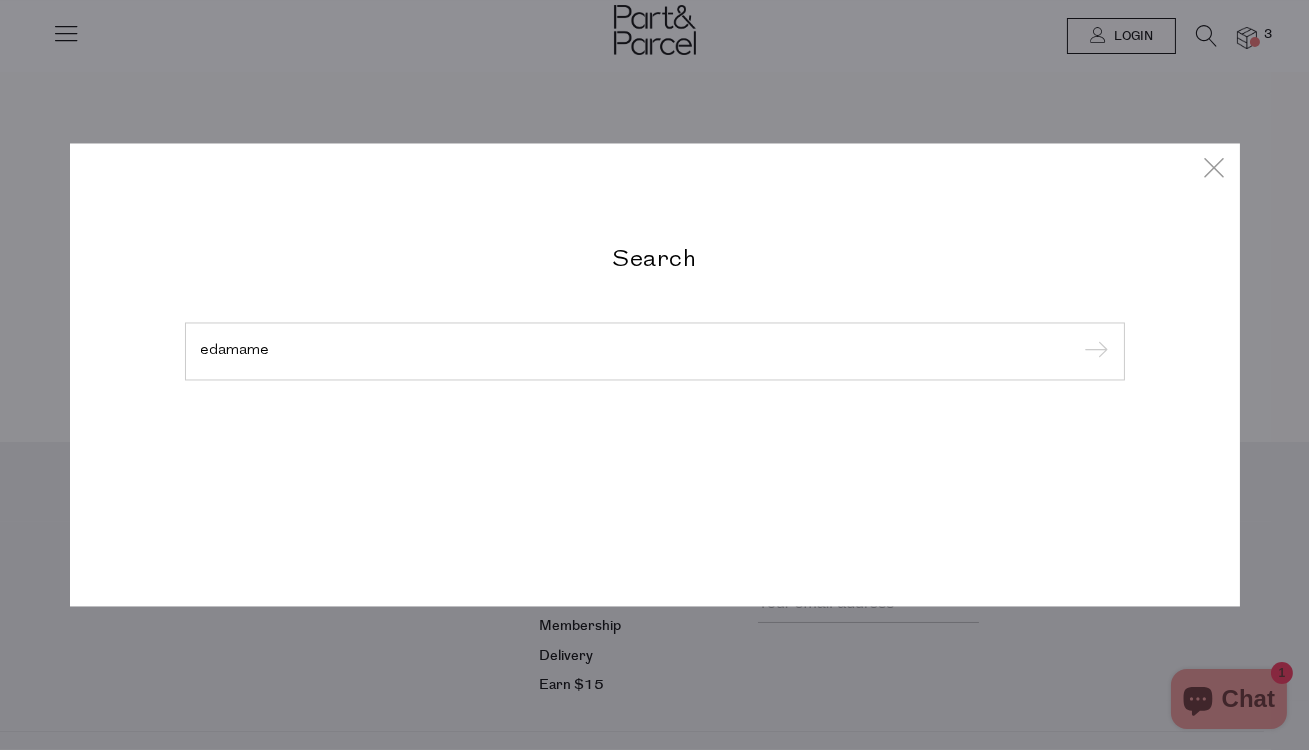type on "edamame" 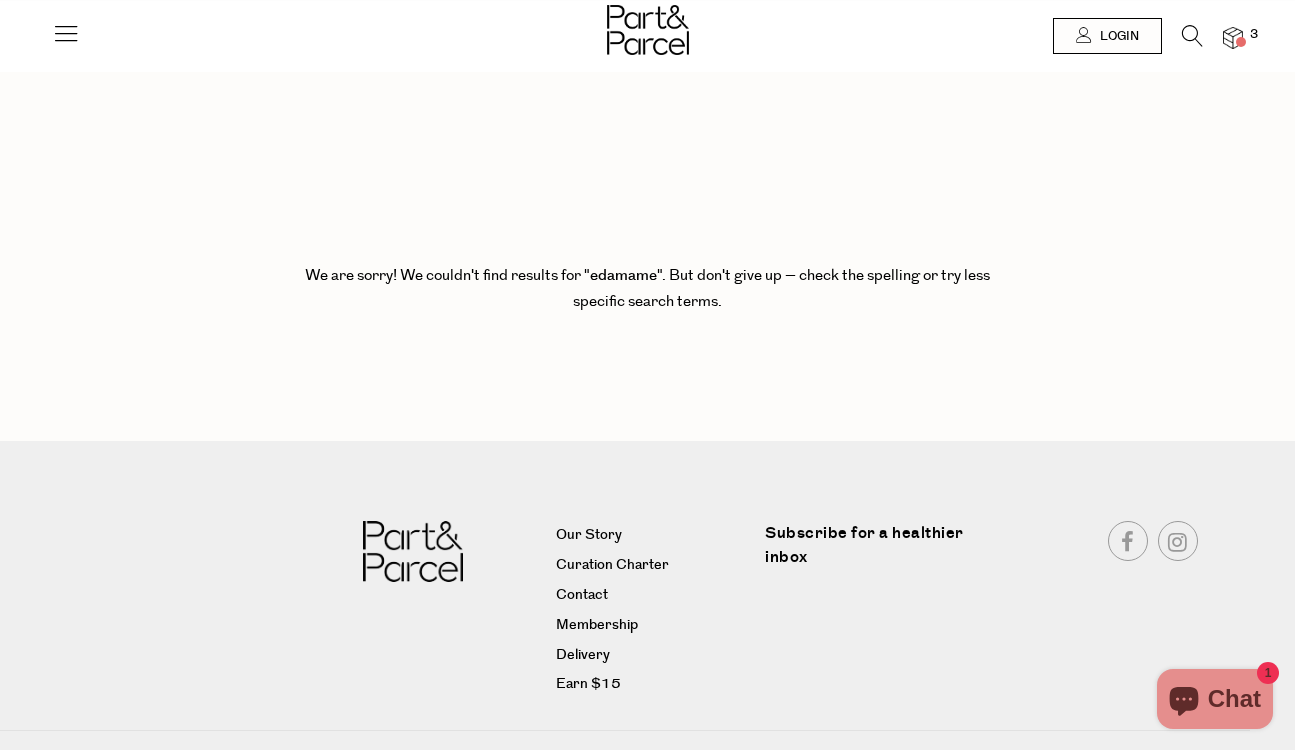 scroll, scrollTop: 0, scrollLeft: 0, axis: both 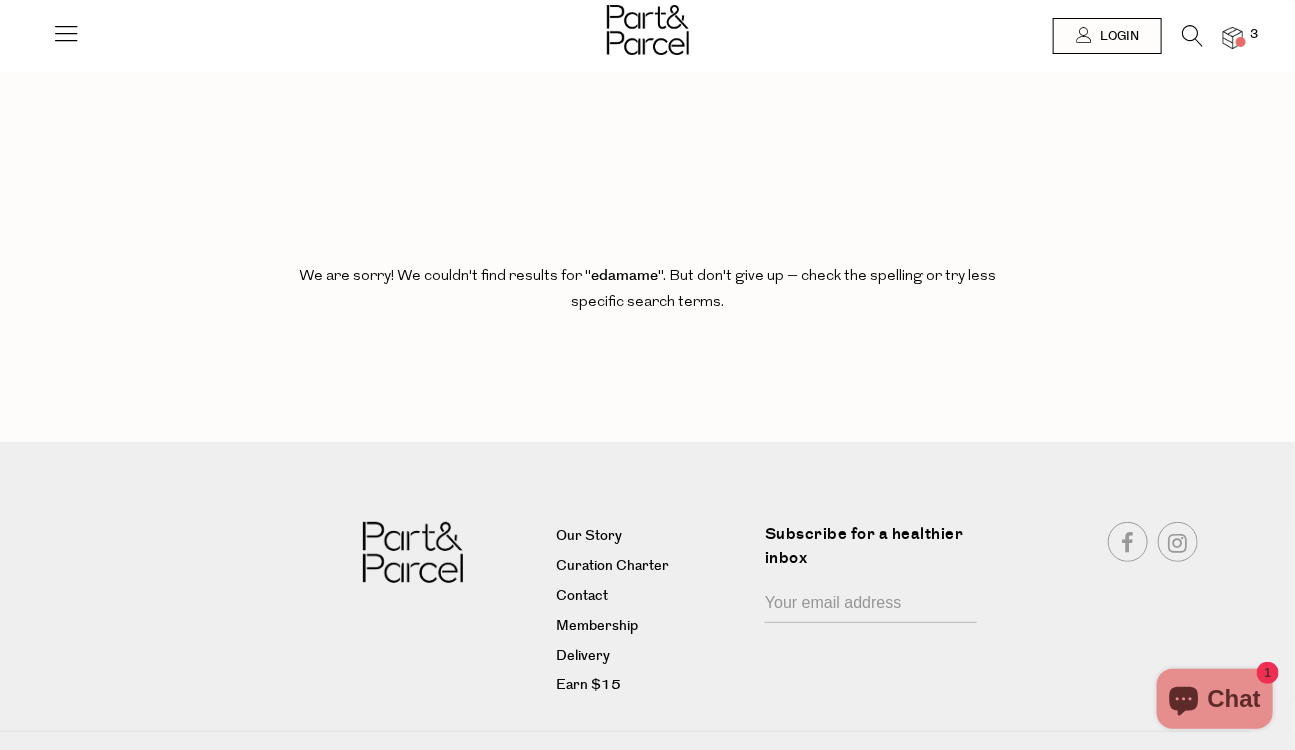 click at bounding box center (1192, 36) 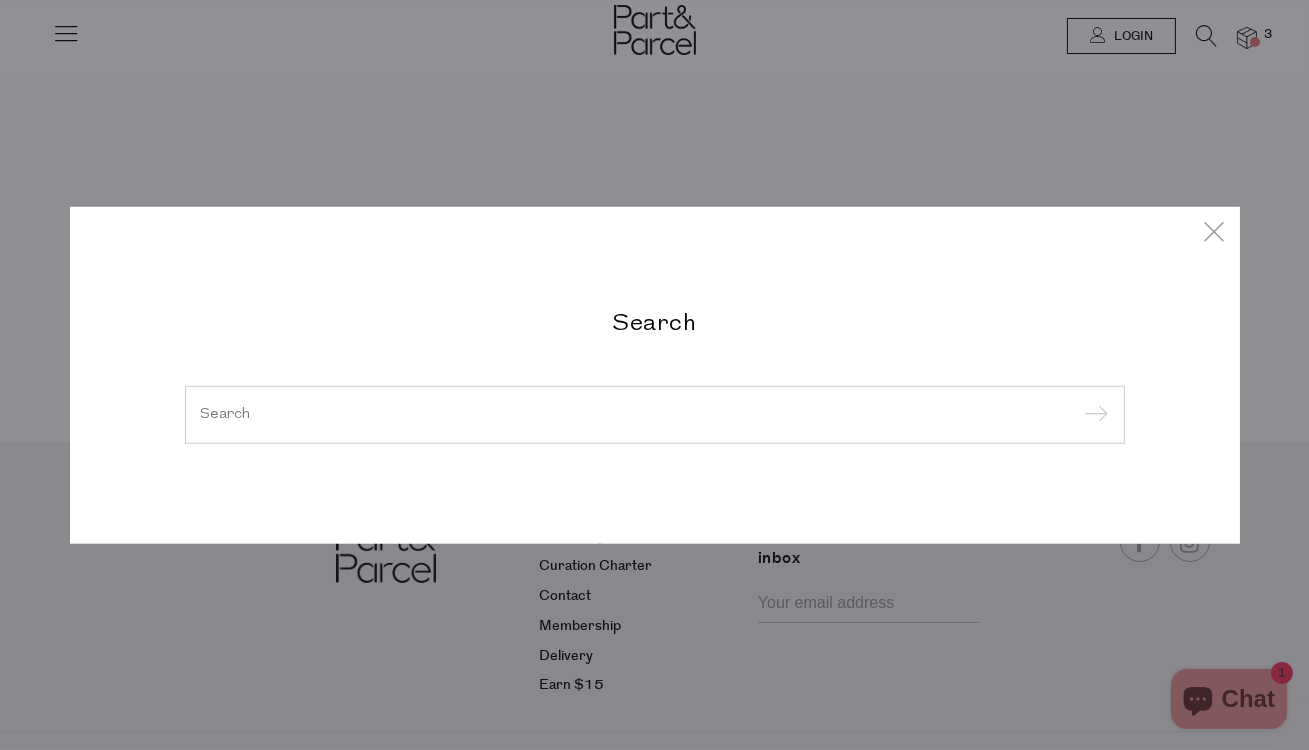 paste on "Edamame Bean" 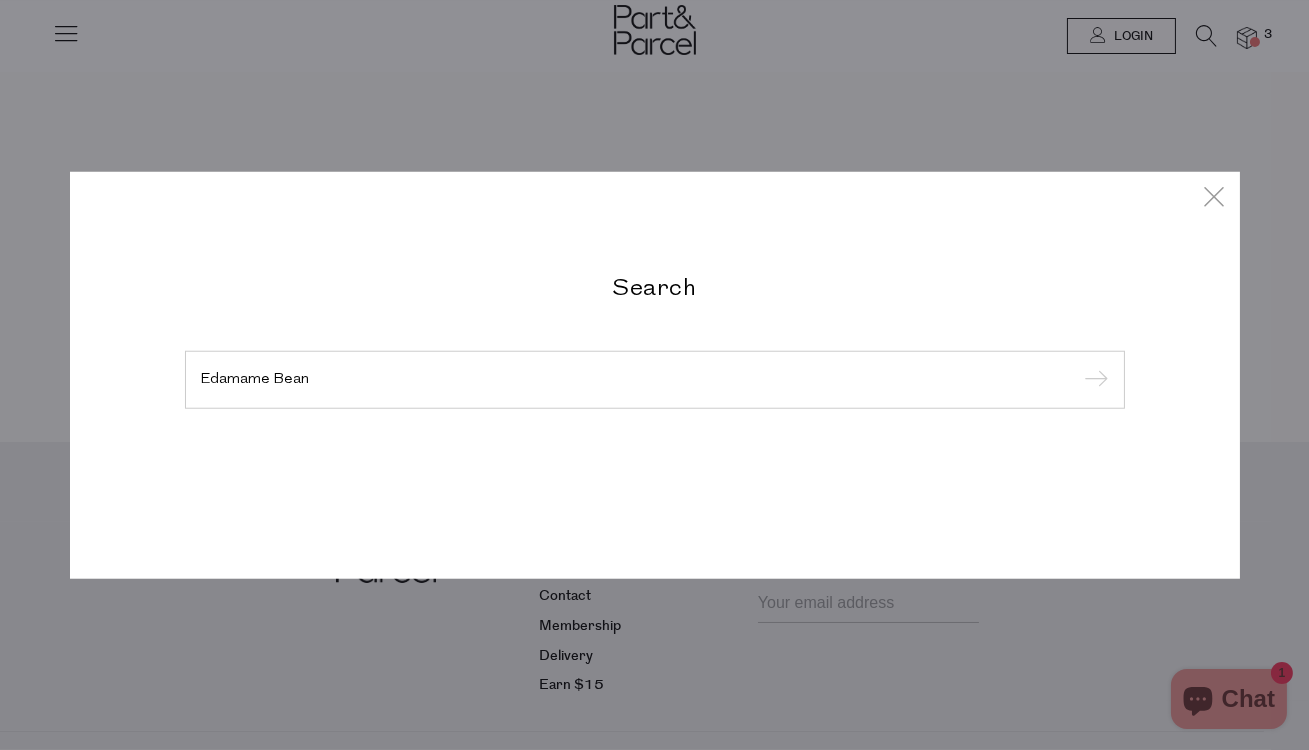 type on "Edamame Bean" 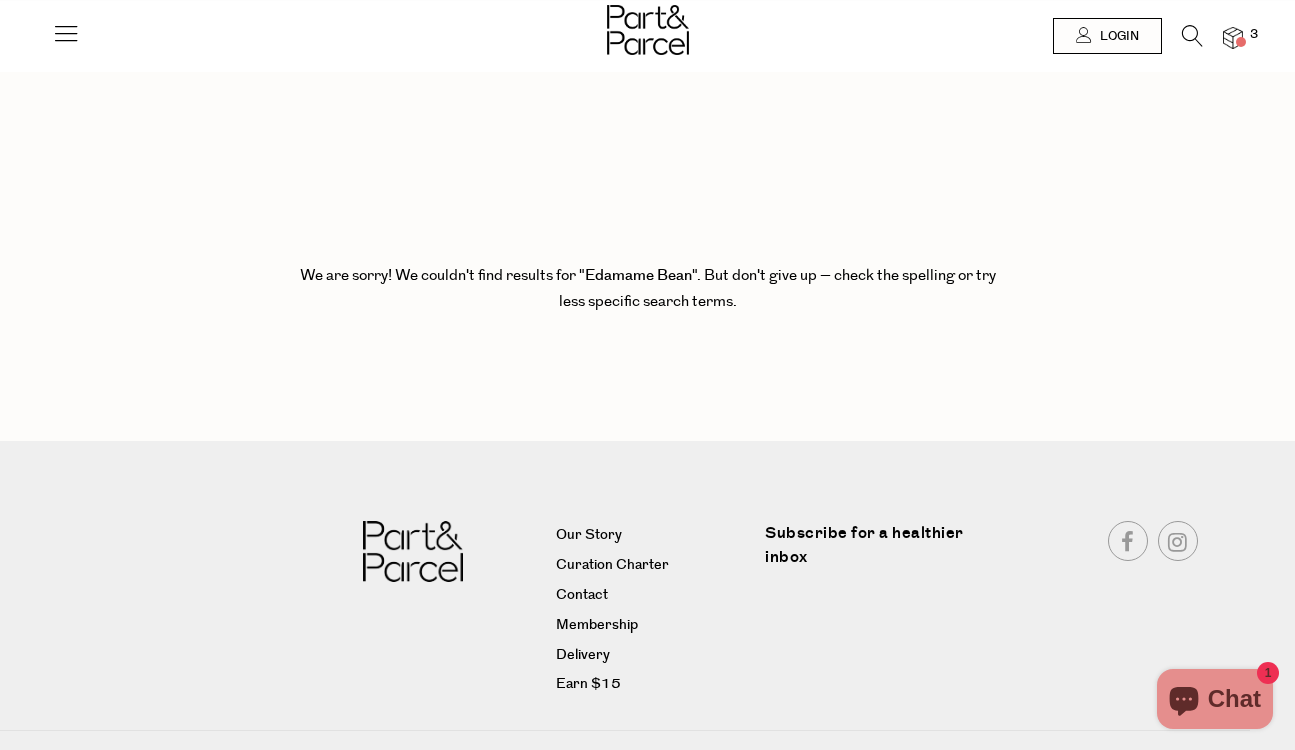 scroll, scrollTop: 0, scrollLeft: 0, axis: both 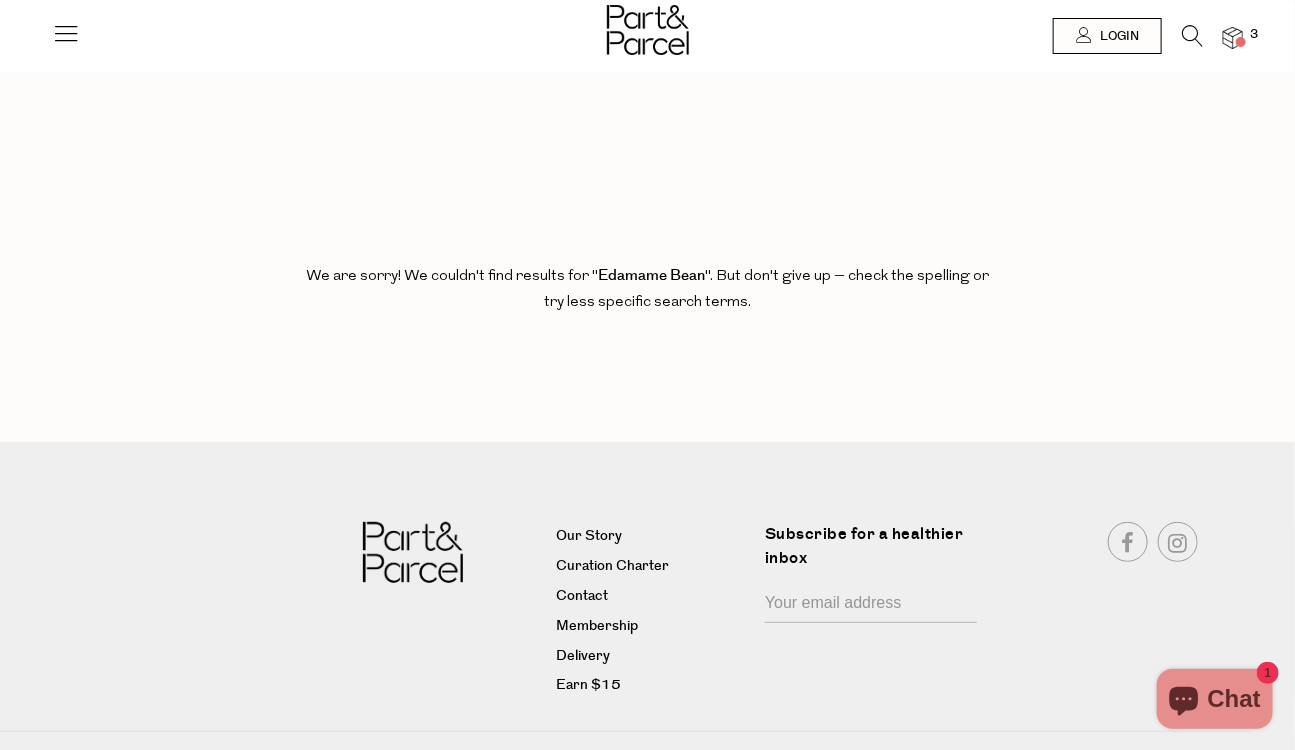 click at bounding box center [1192, 36] 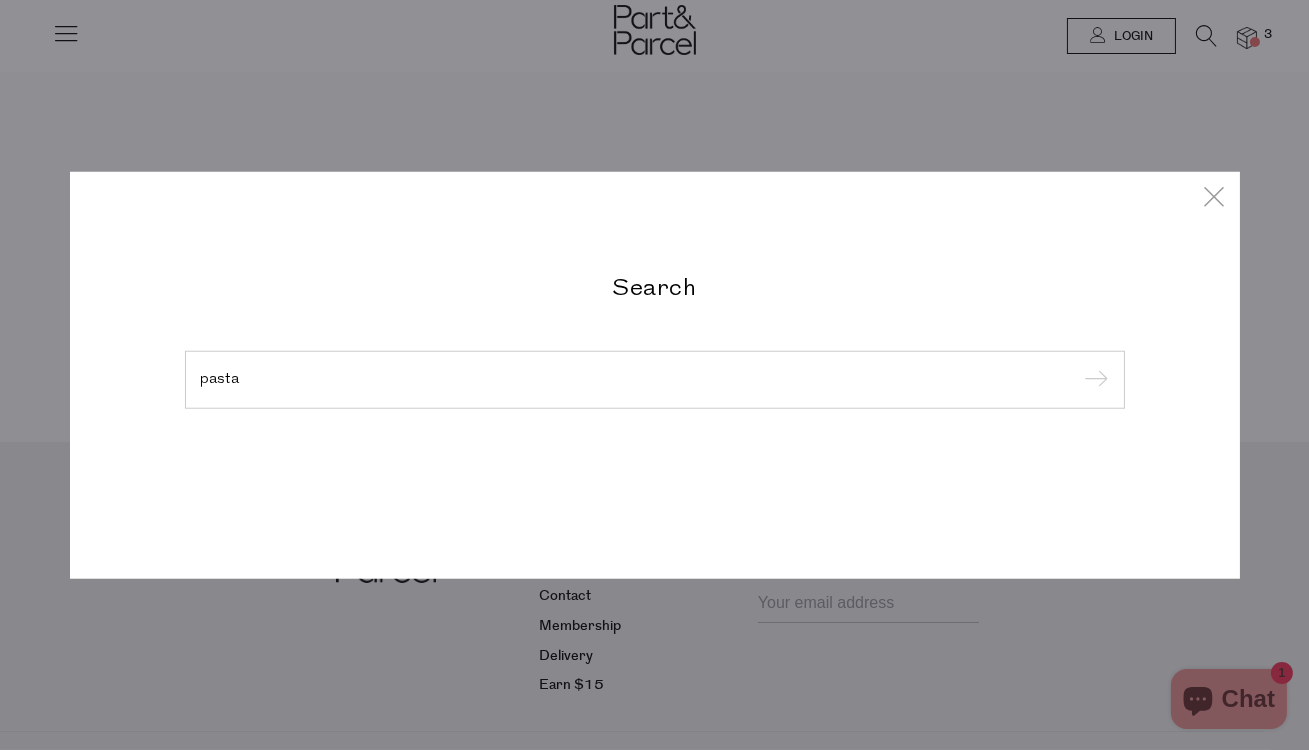 type on "pasta" 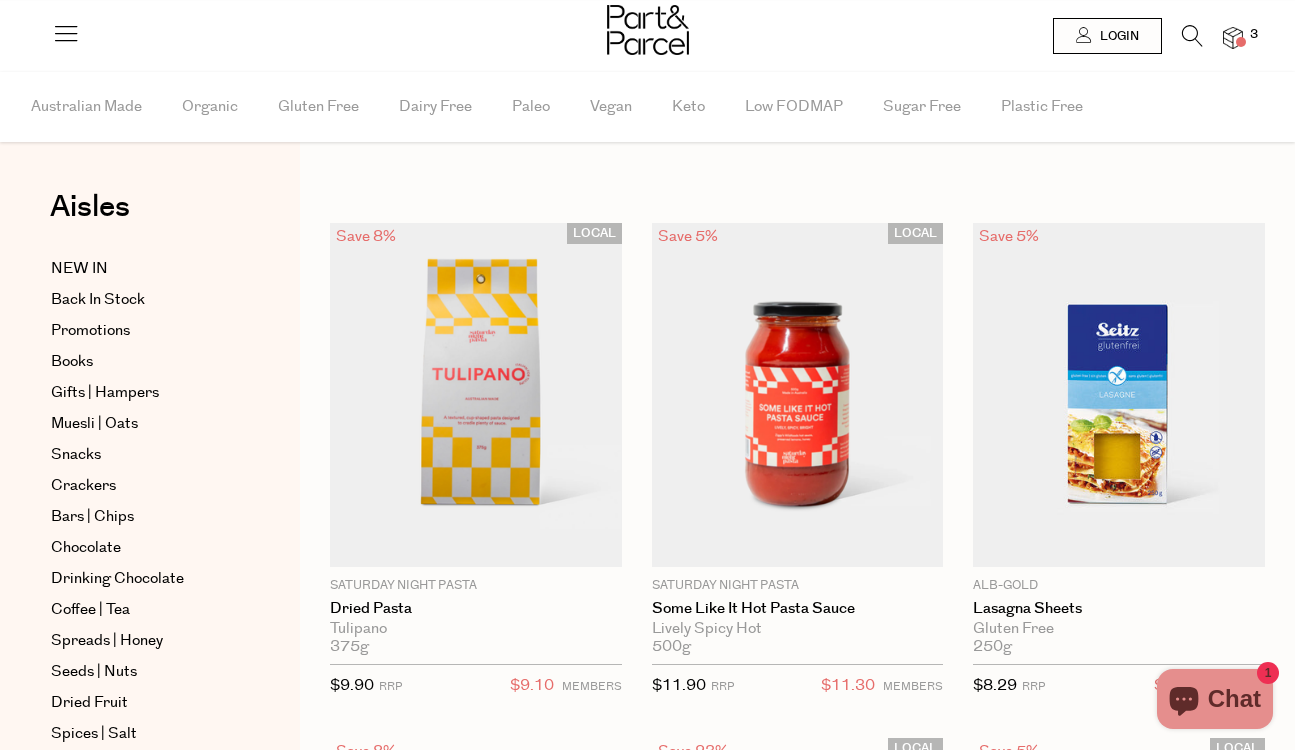 scroll, scrollTop: 0, scrollLeft: 0, axis: both 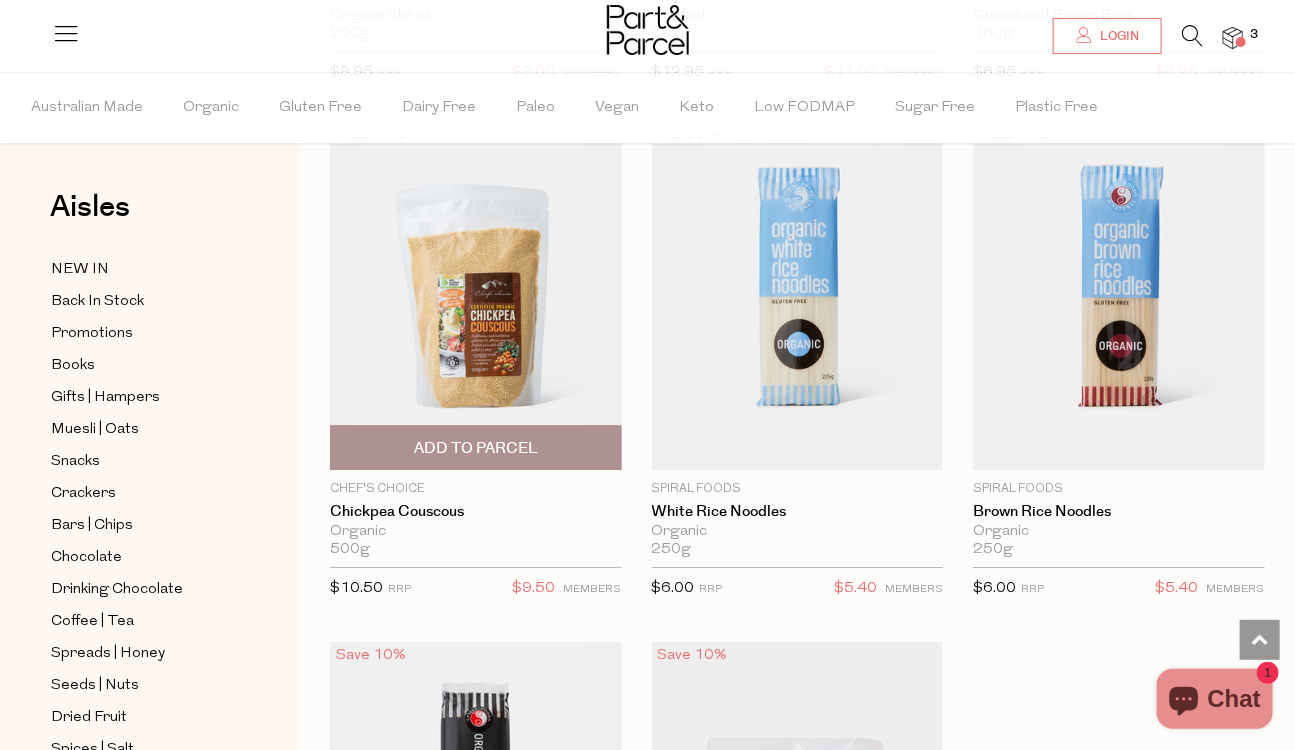 click on "Add To Parcel" at bounding box center [476, 448] 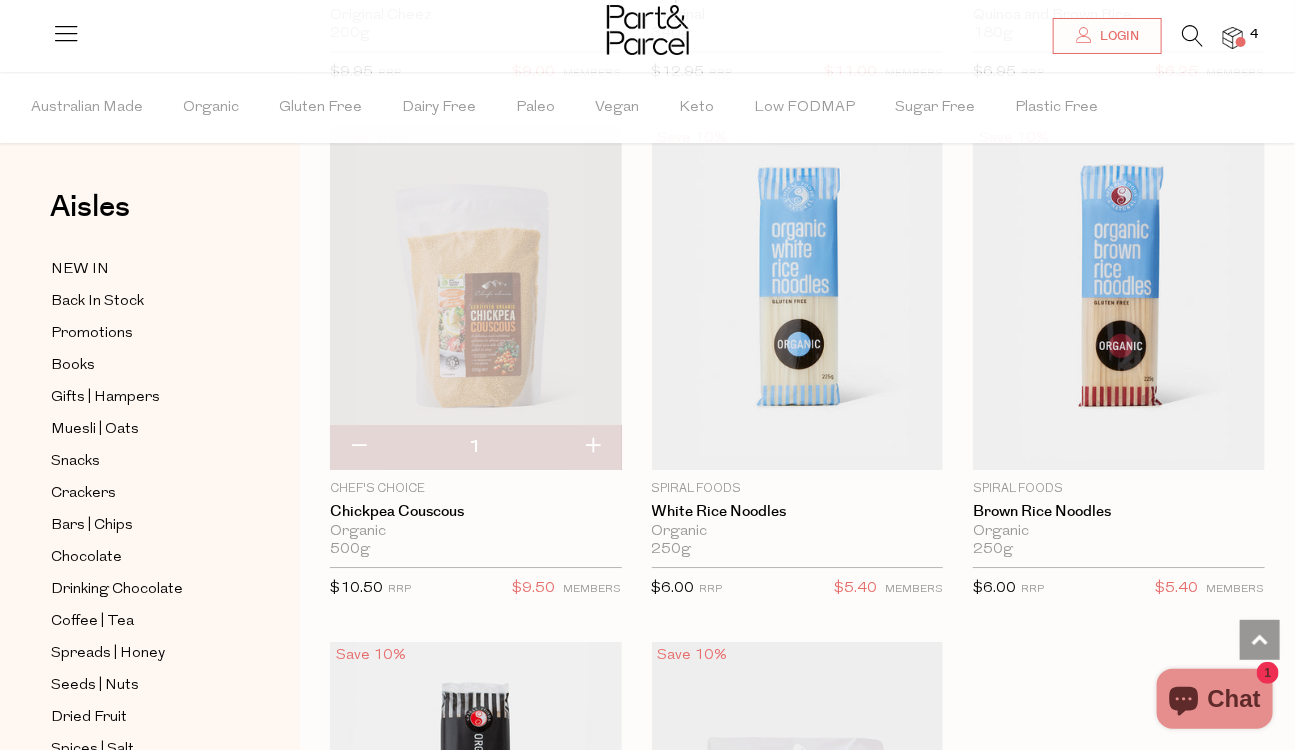 click at bounding box center [593, 447] 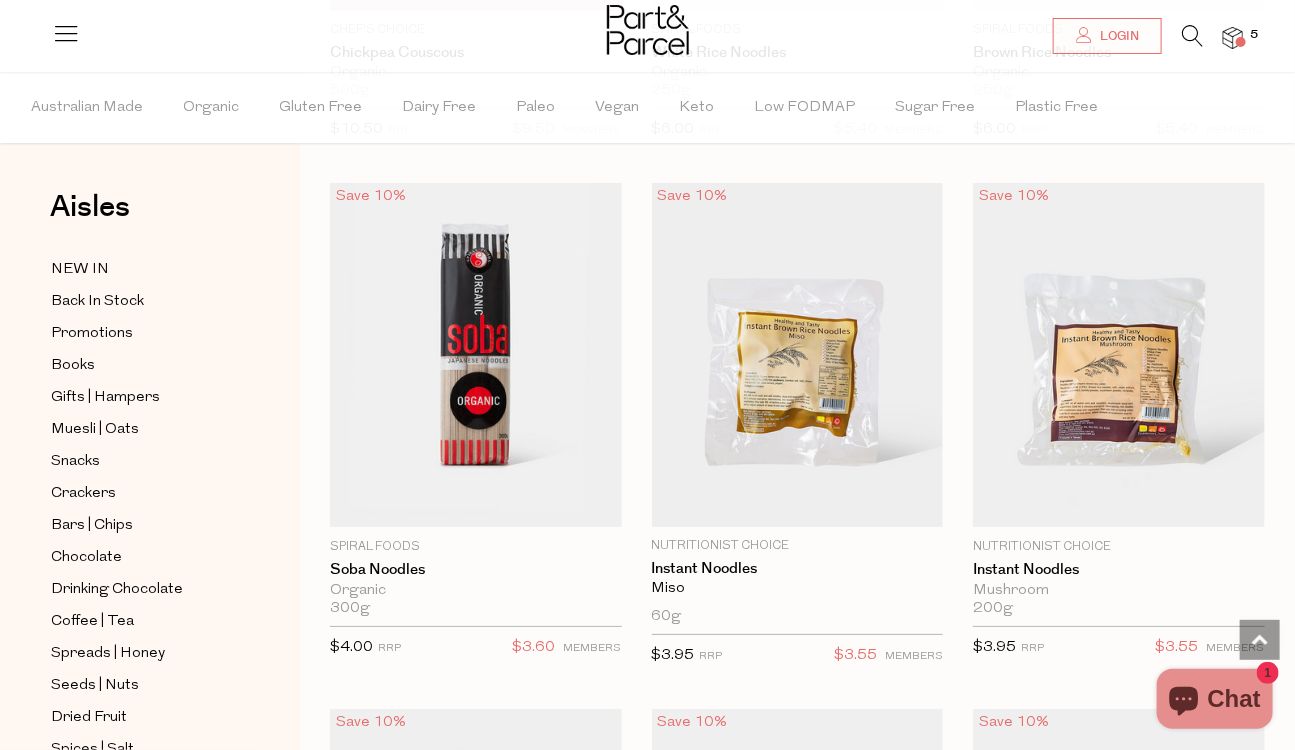 scroll, scrollTop: 8299, scrollLeft: 0, axis: vertical 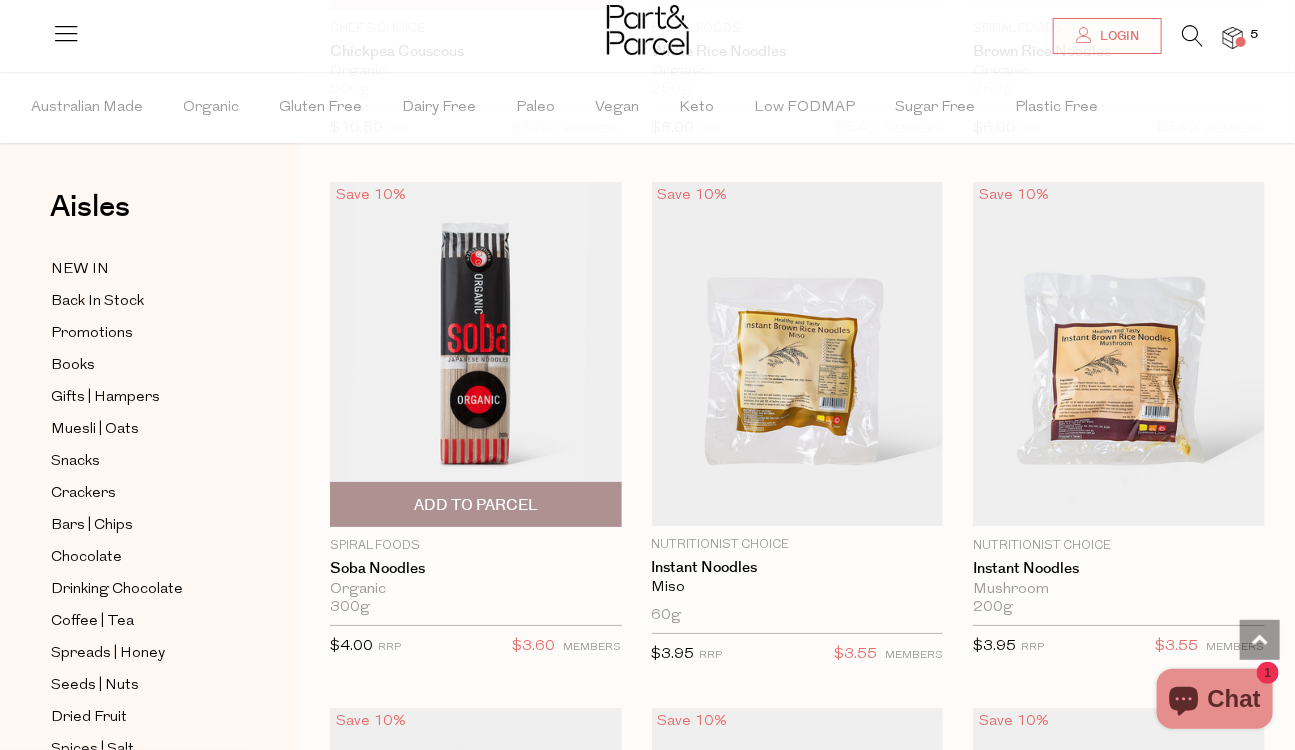 click at bounding box center [476, 354] 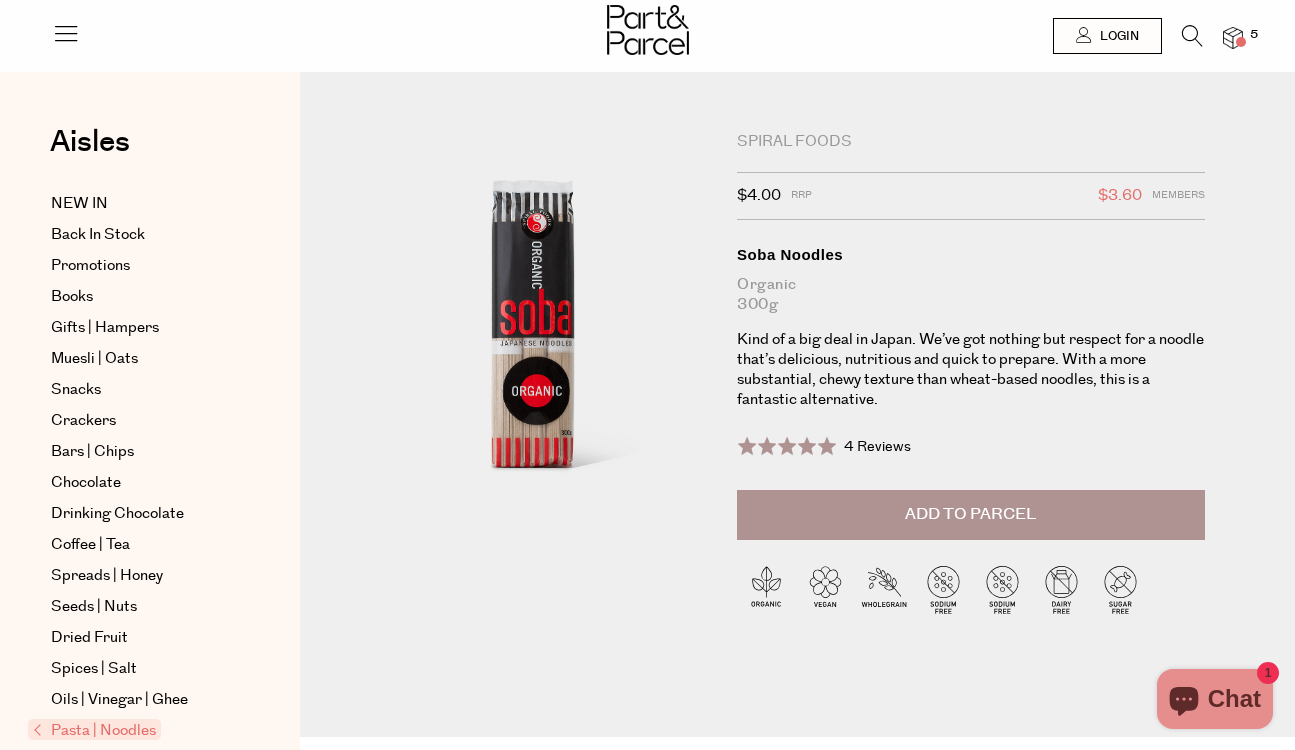 scroll, scrollTop: 0, scrollLeft: 0, axis: both 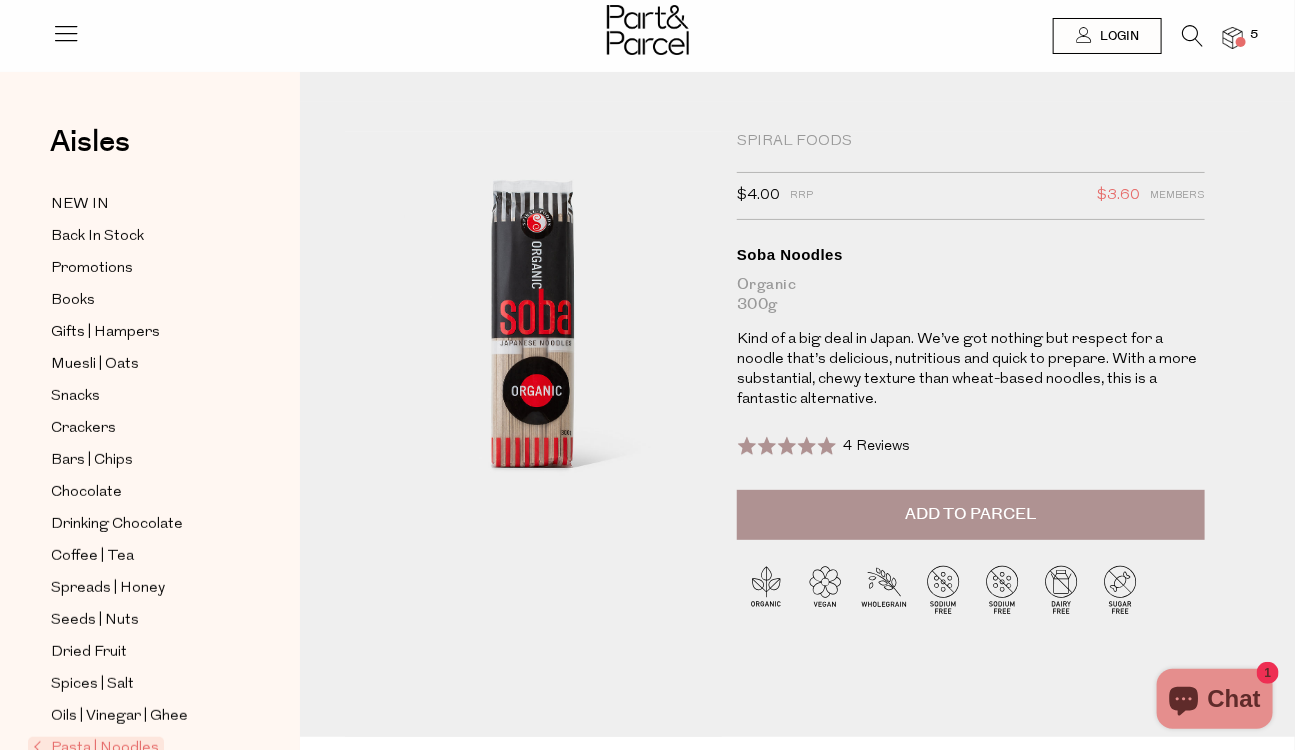 click on "Add to Parcel" at bounding box center (970, 514) 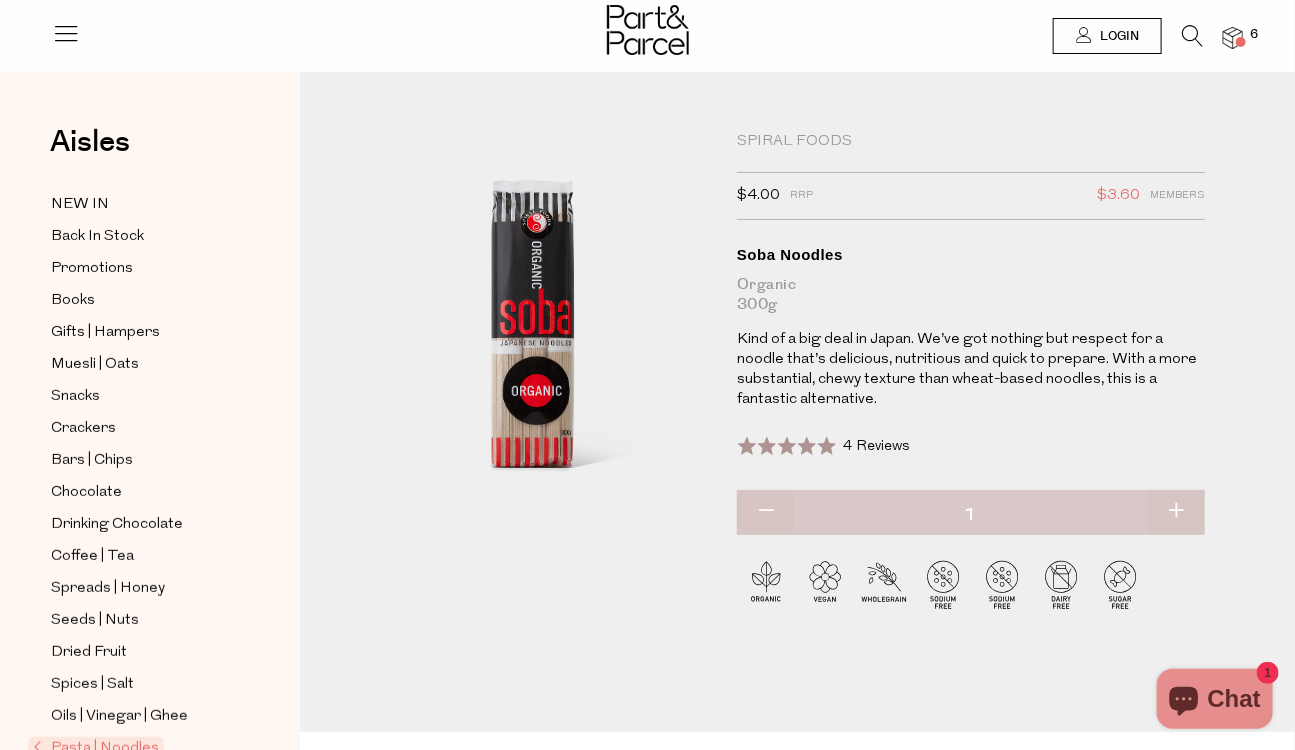 click at bounding box center [1192, 36] 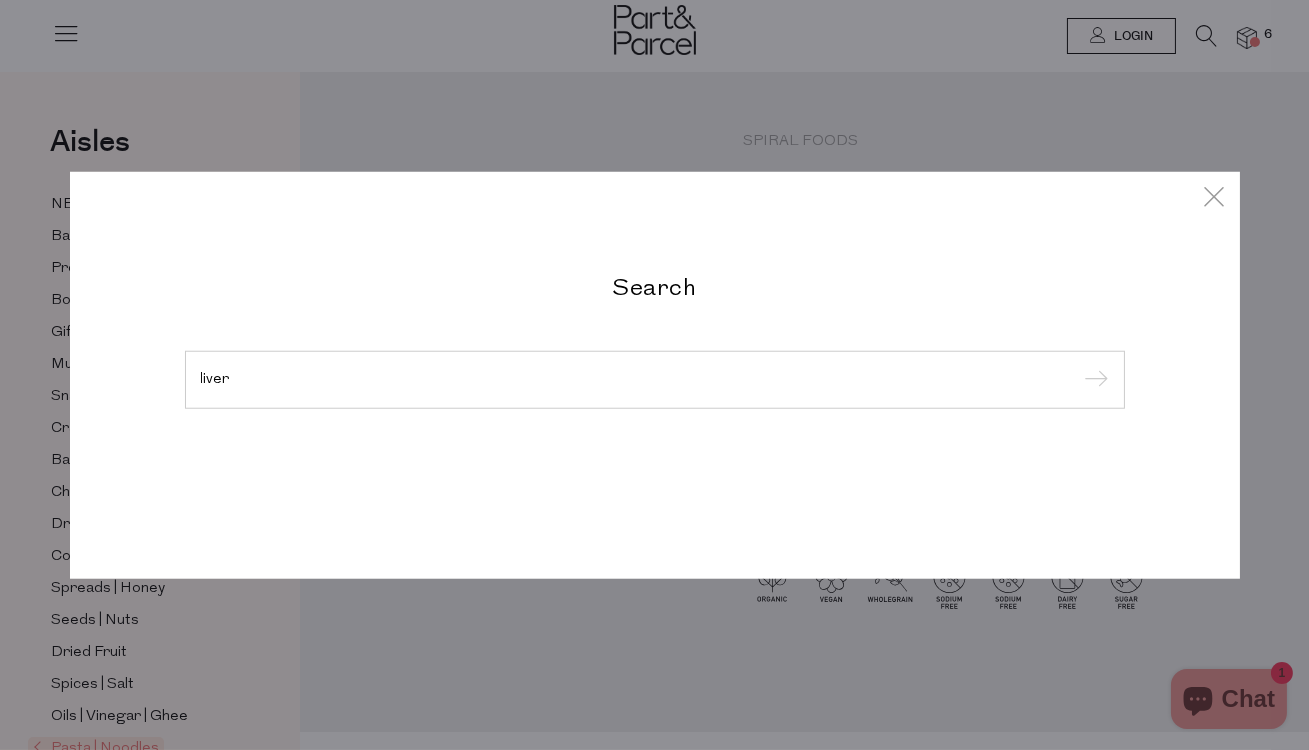 type on "liver" 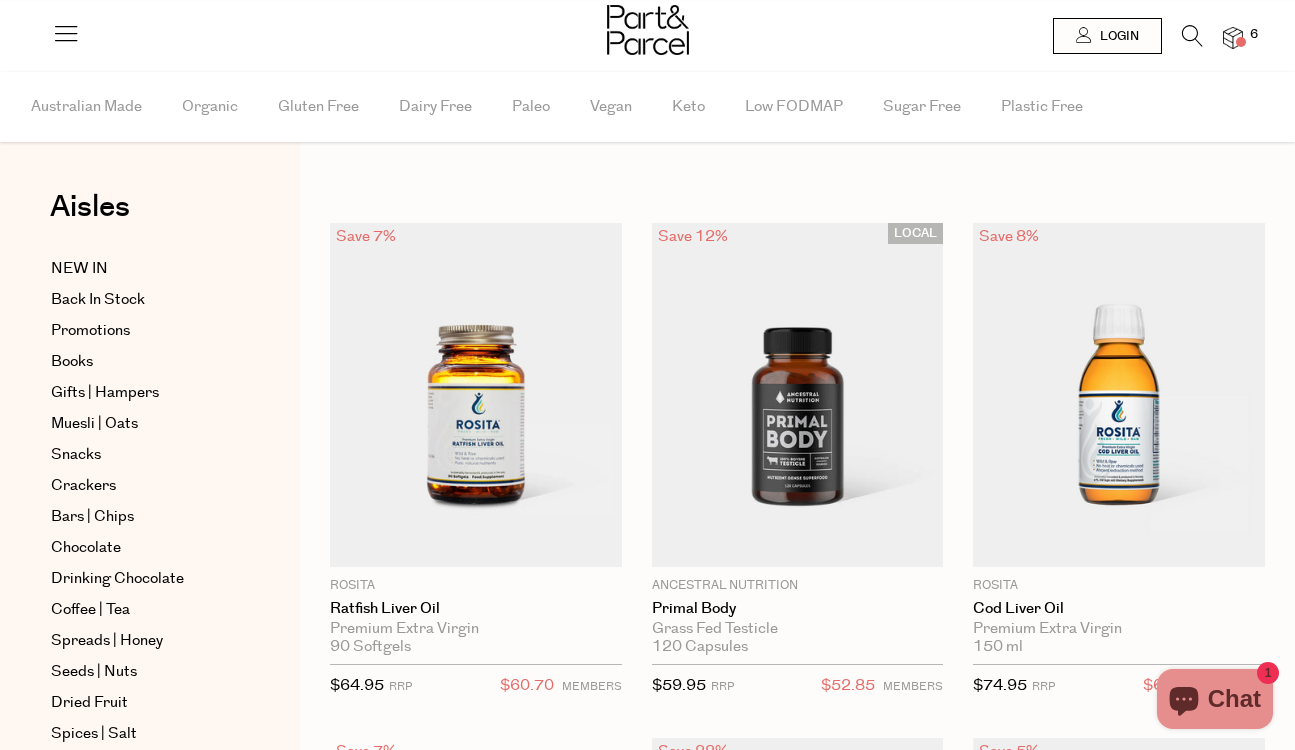 scroll, scrollTop: 0, scrollLeft: 0, axis: both 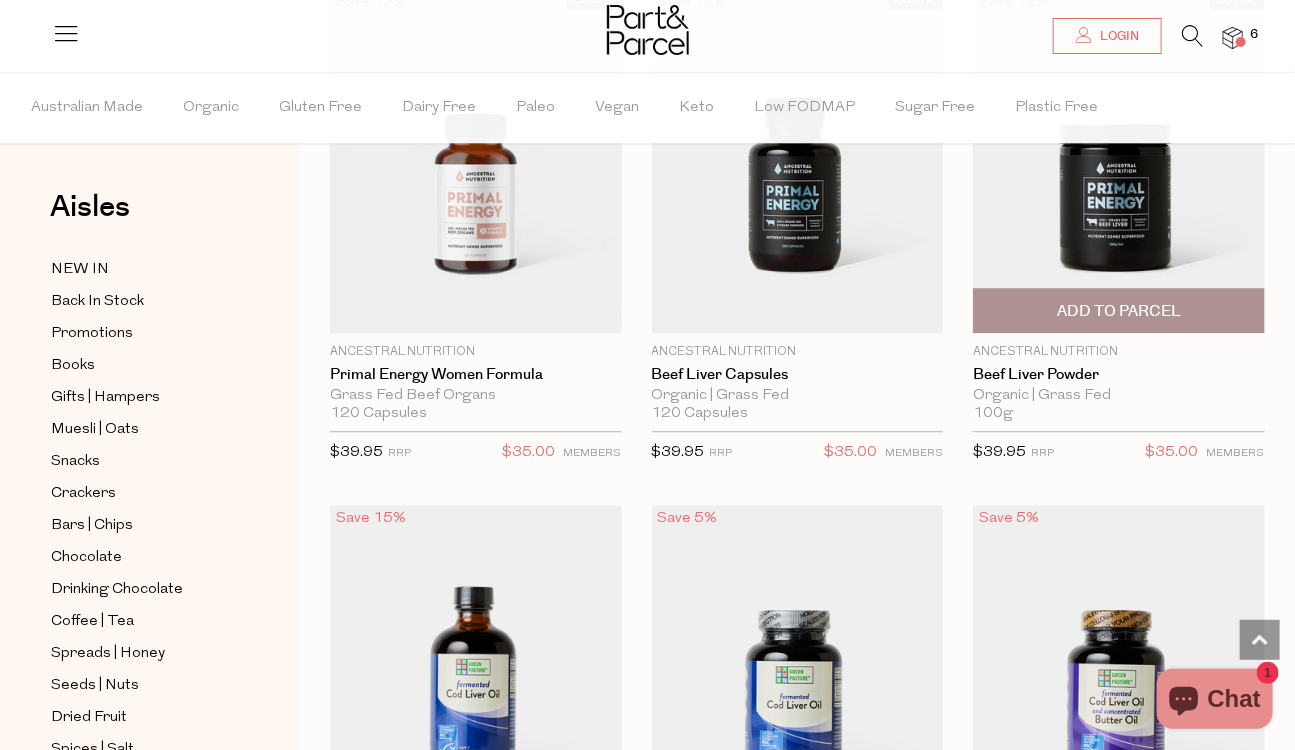 click on "Add To Parcel" at bounding box center (1119, 311) 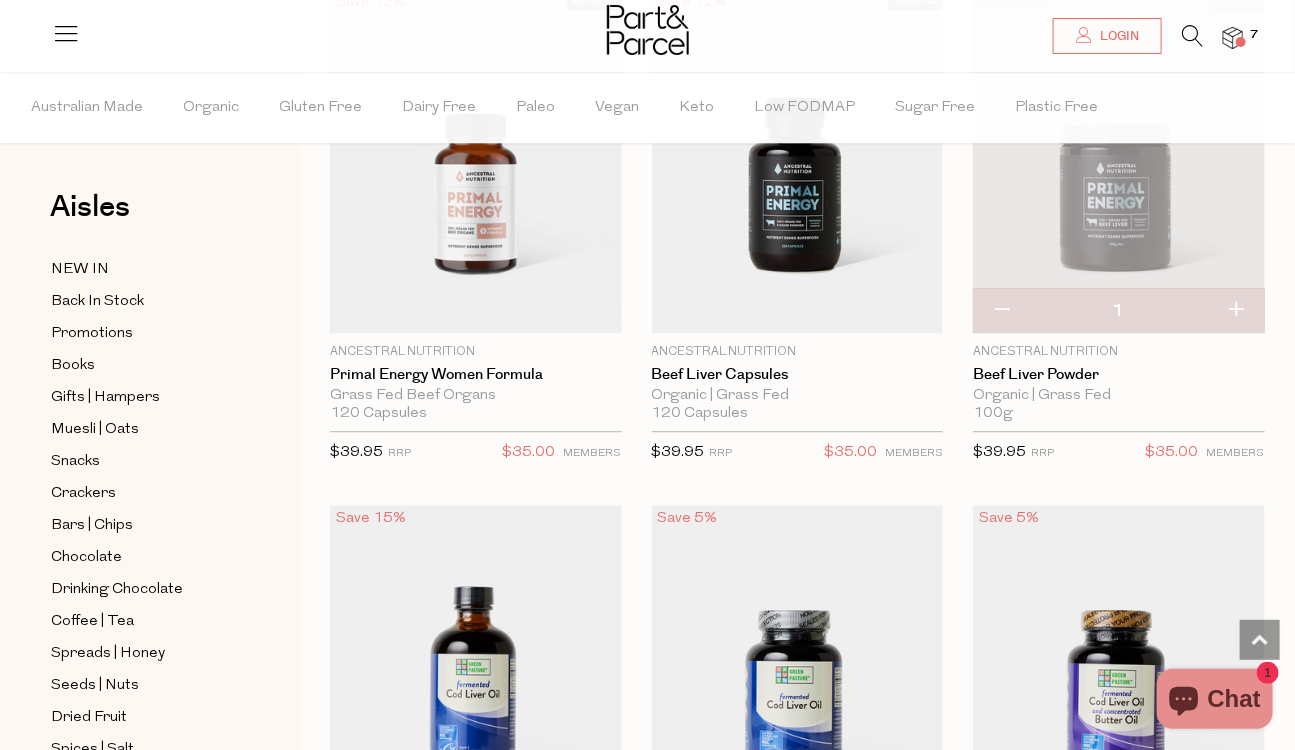 click at bounding box center (1192, 36) 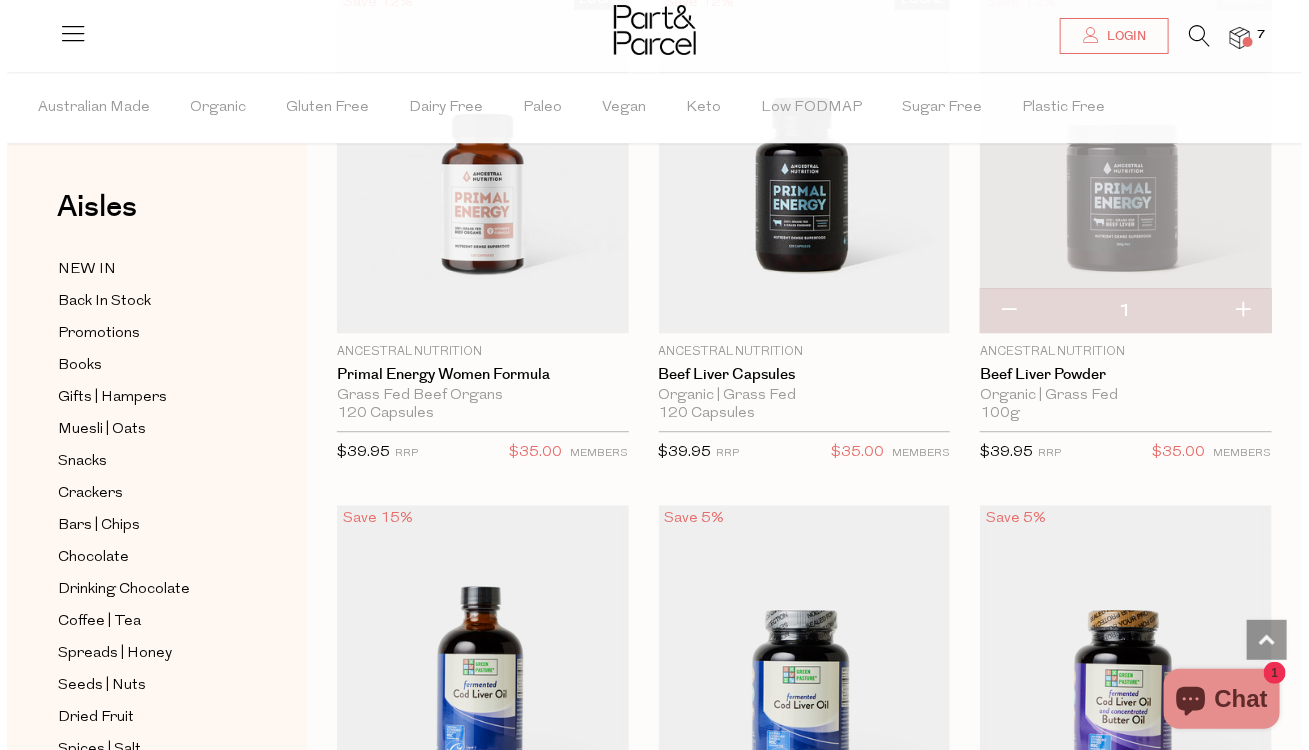 scroll, scrollTop: 1798, scrollLeft: 0, axis: vertical 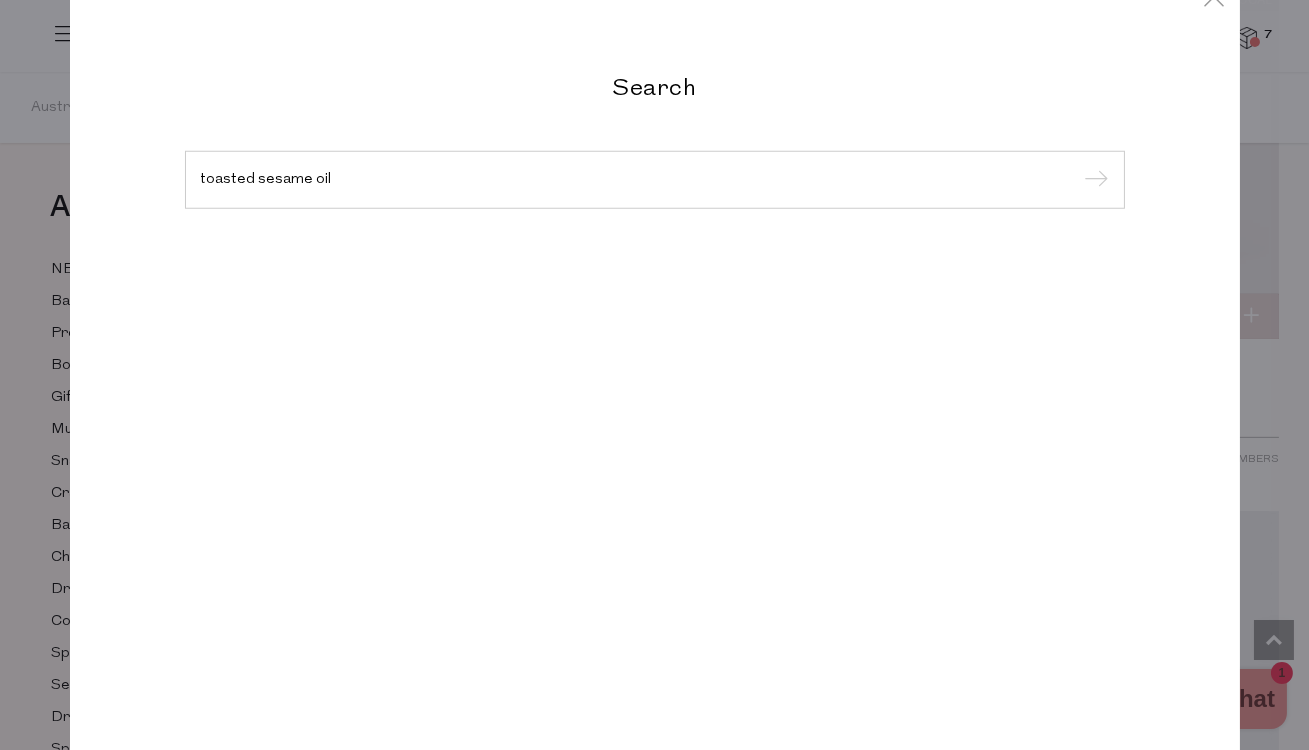 type on "toasted sesame oil" 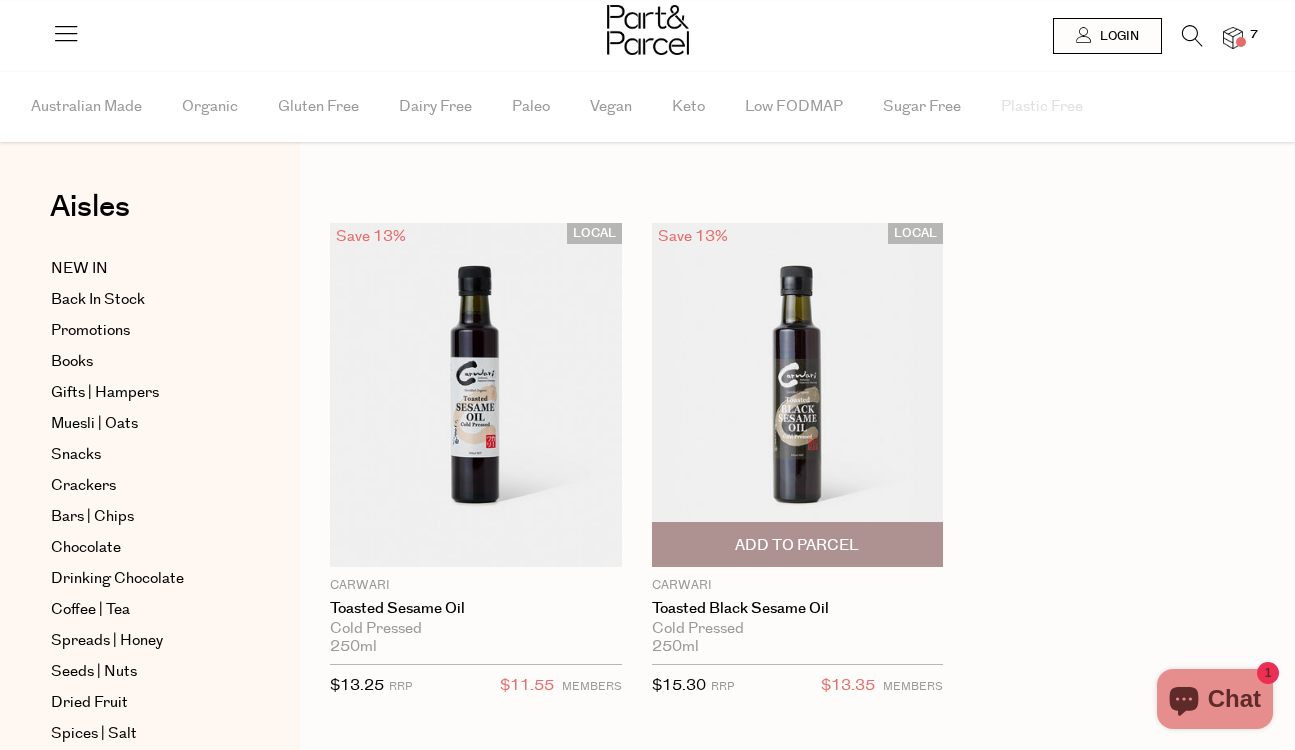 scroll, scrollTop: 0, scrollLeft: 0, axis: both 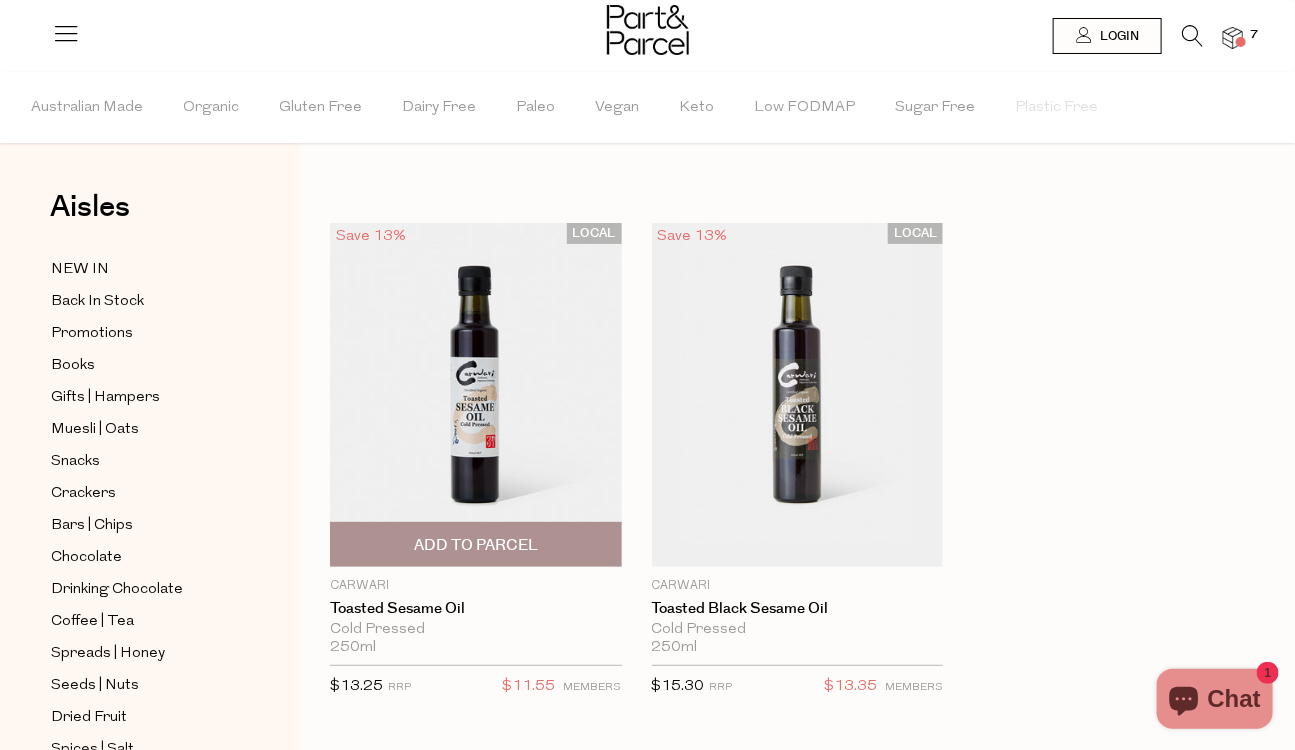 click on "Add To Parcel" at bounding box center (476, 544) 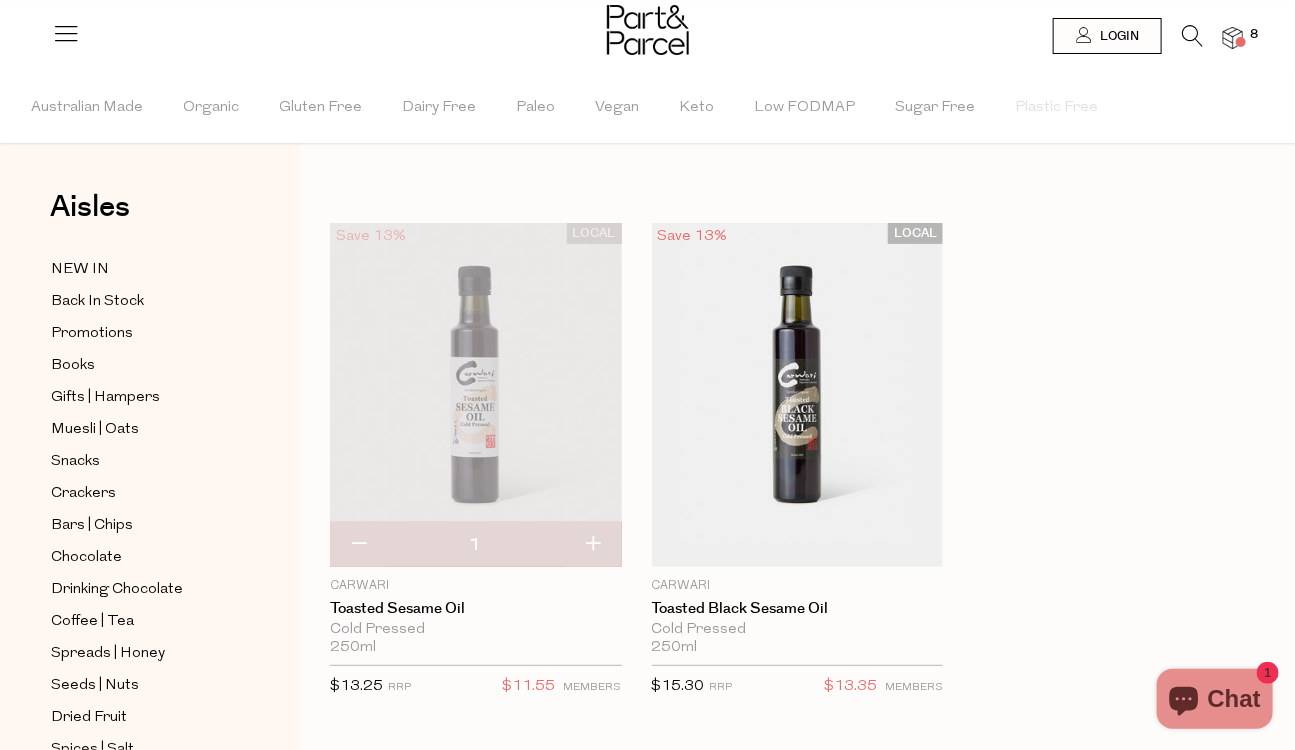click at bounding box center [1192, 36] 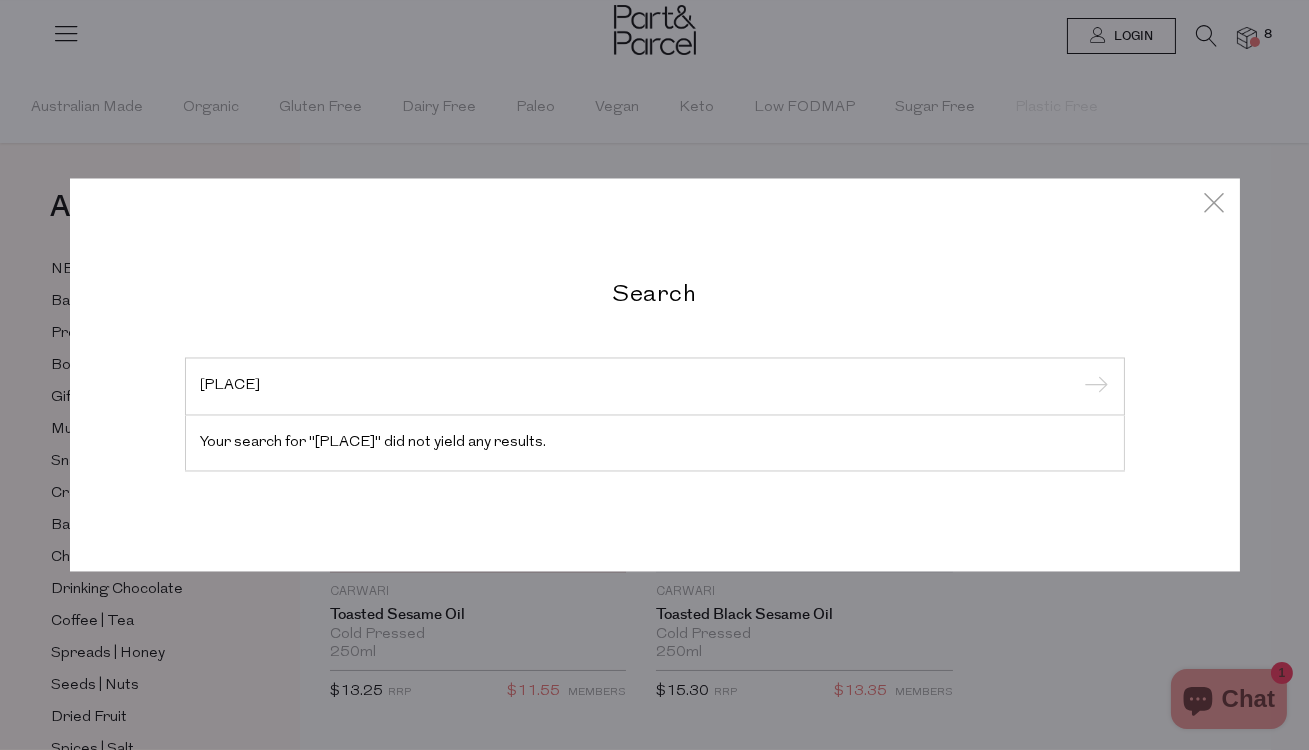 type on "[PRODUCT]" 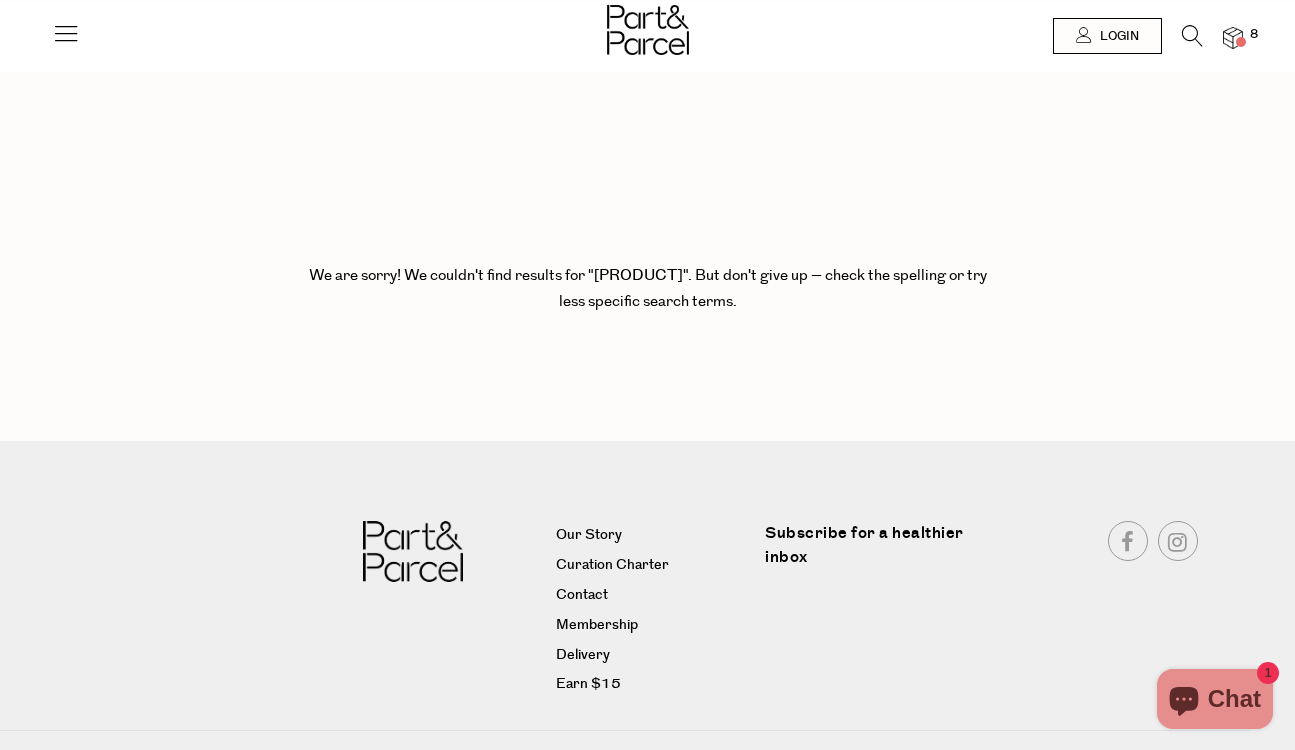 scroll, scrollTop: 0, scrollLeft: 0, axis: both 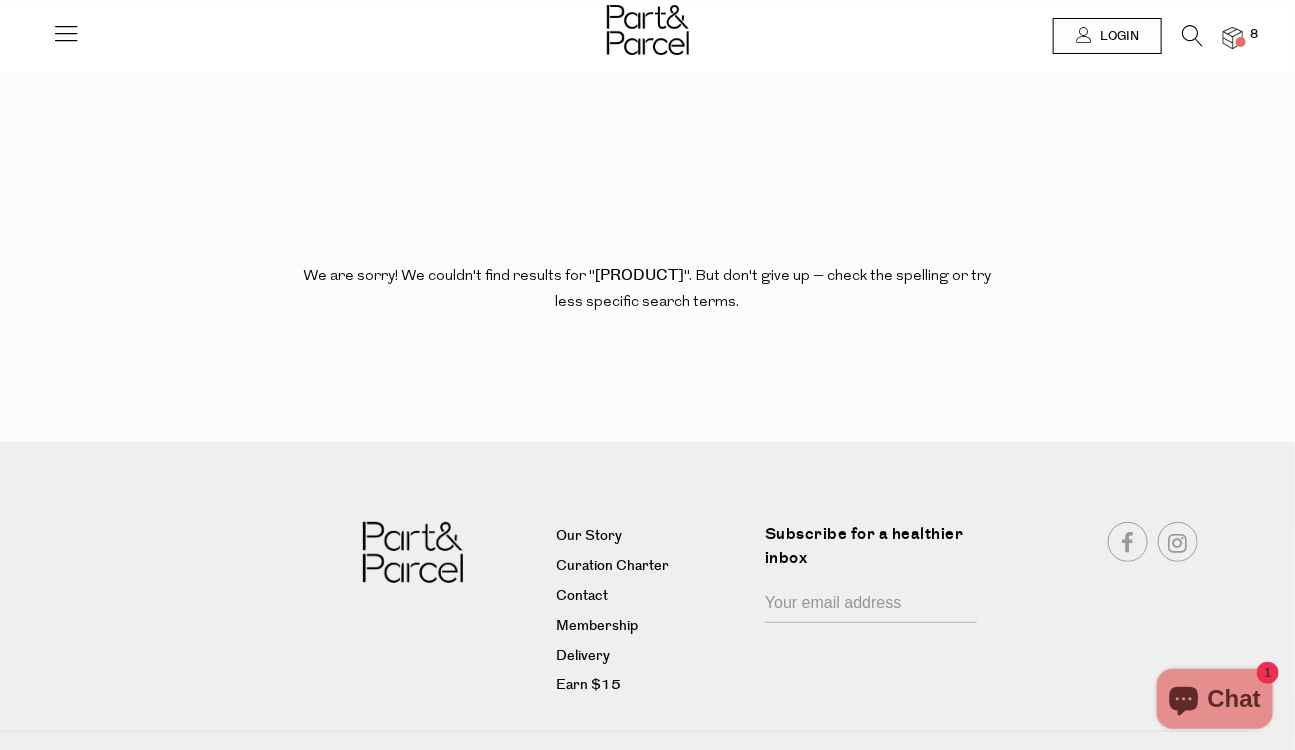 click at bounding box center (1192, 36) 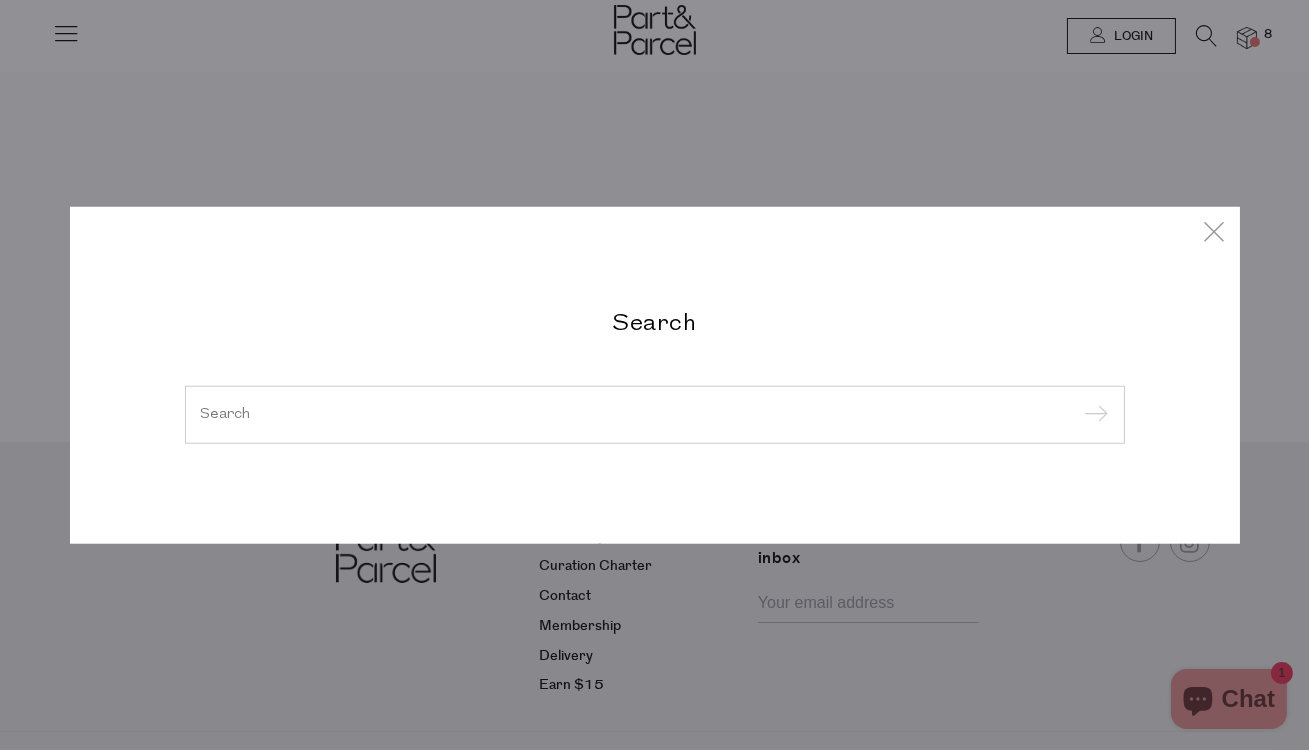 paste on "[PRODUCT] Sauce" 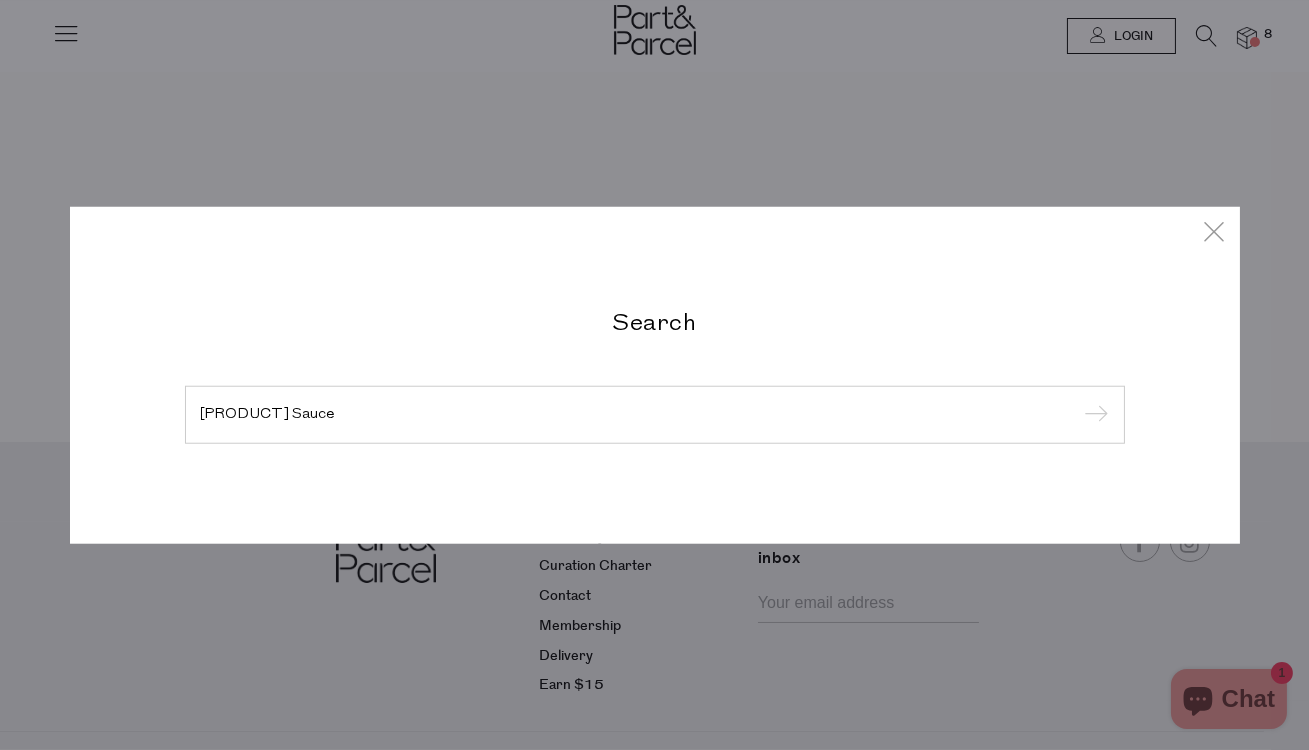 type on "[PRODUCT] Sauce" 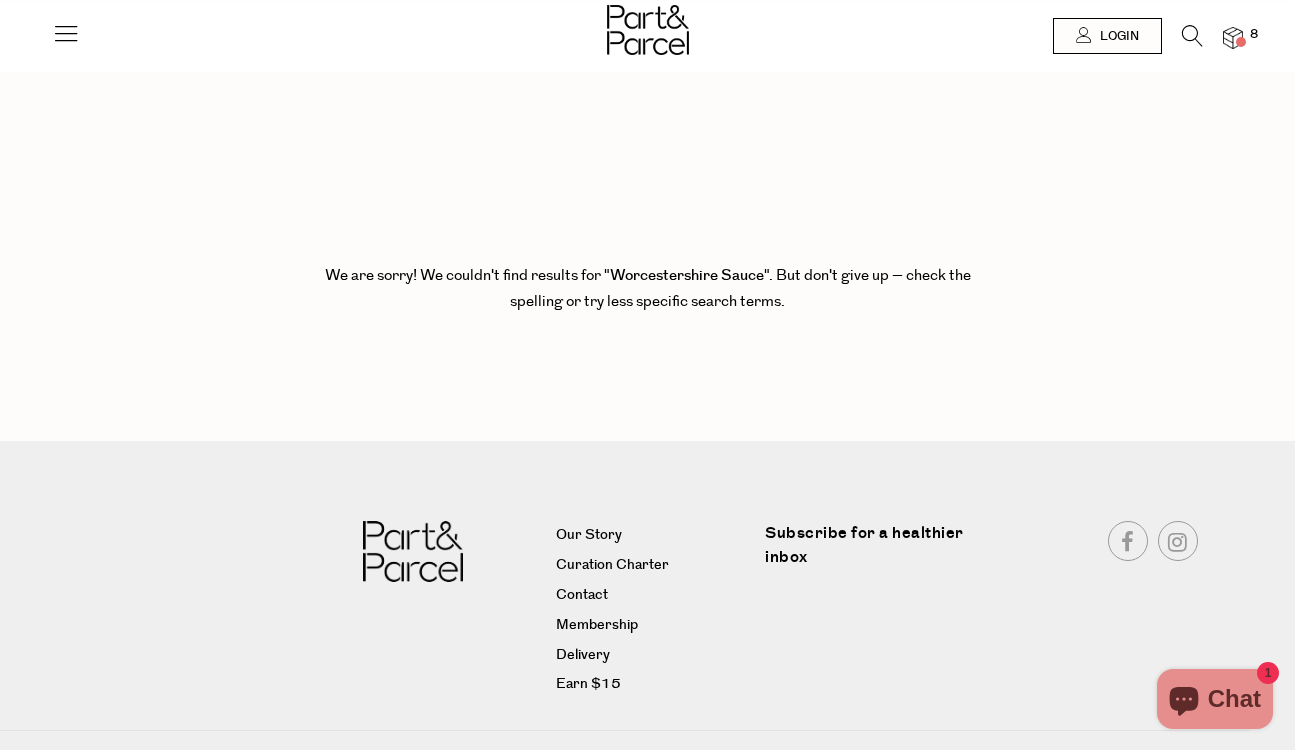 scroll, scrollTop: 0, scrollLeft: 0, axis: both 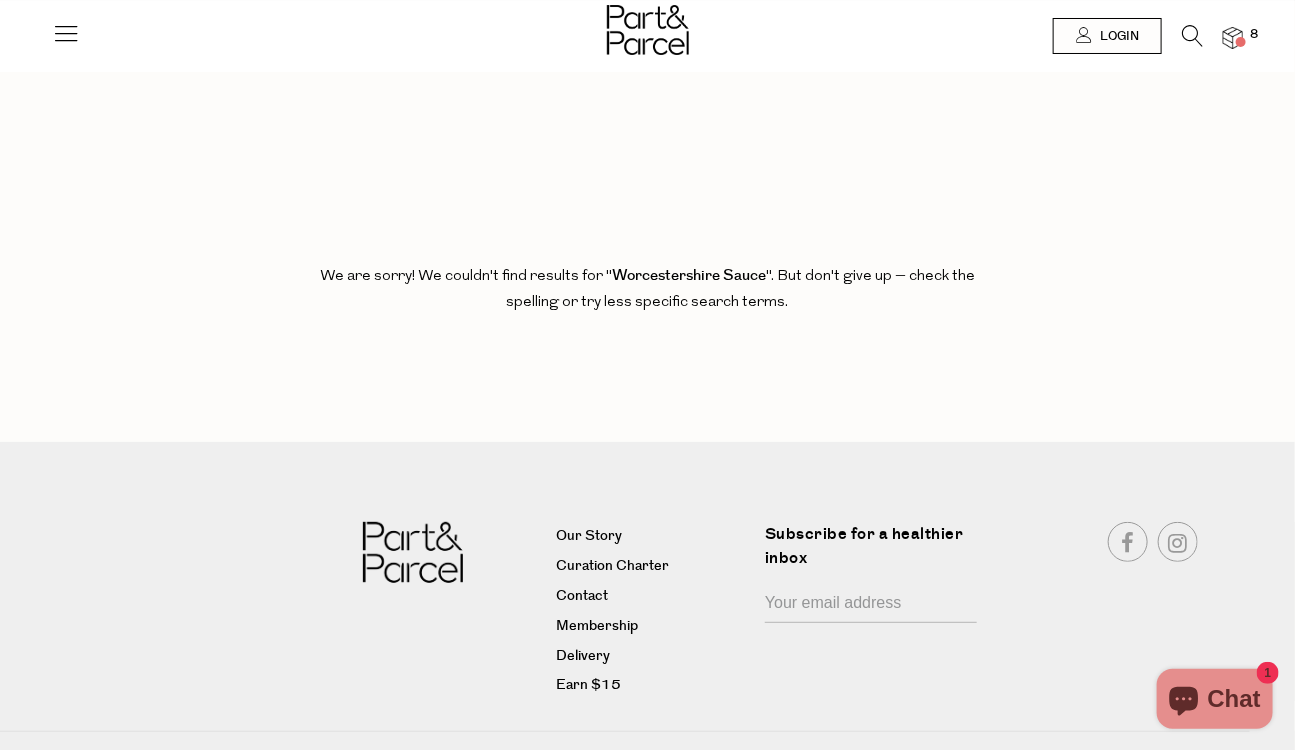 click at bounding box center [1192, 36] 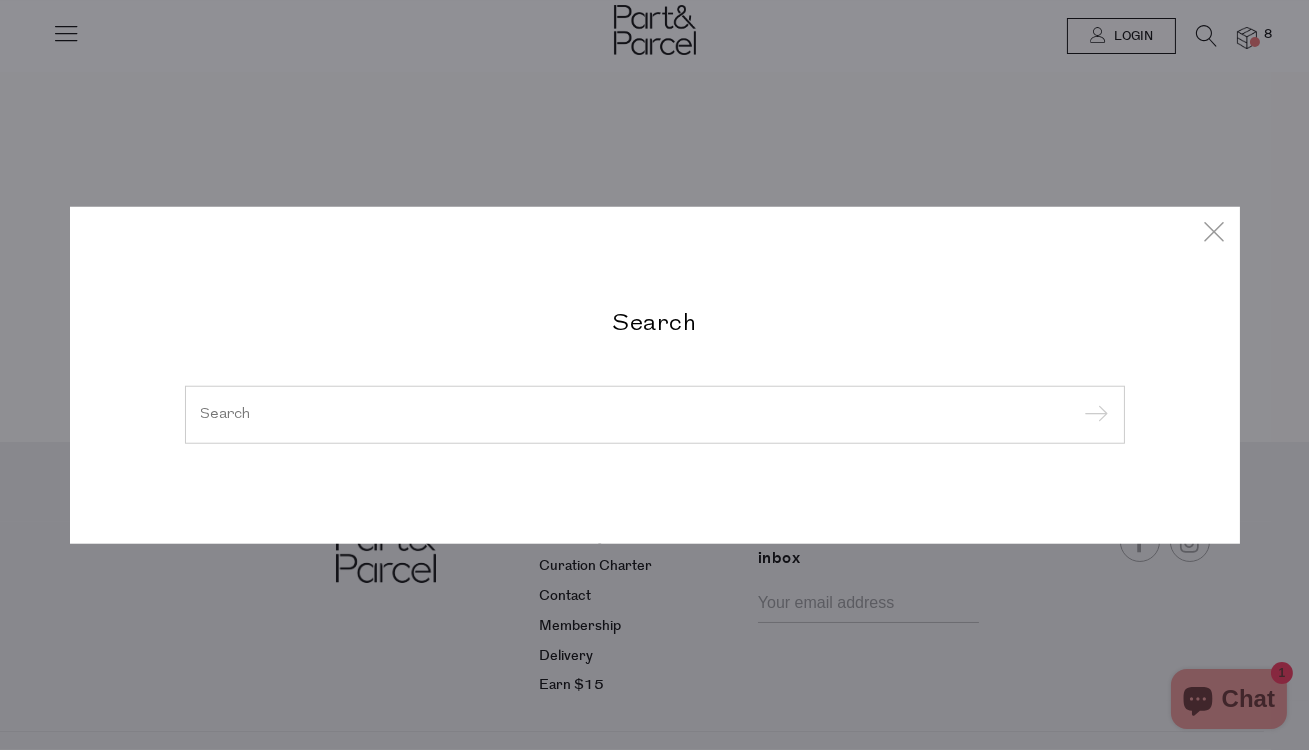 paste on "Worcestershire Sauce" 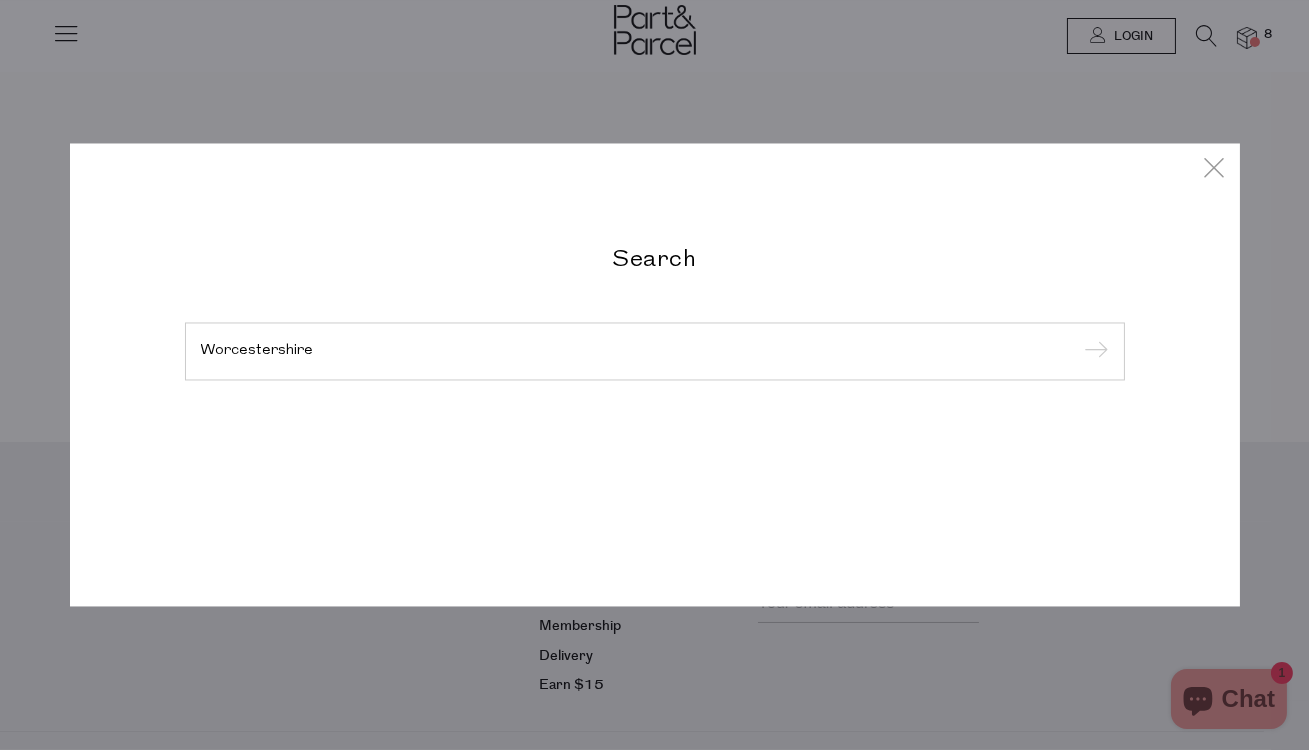 type on "Worcestershire" 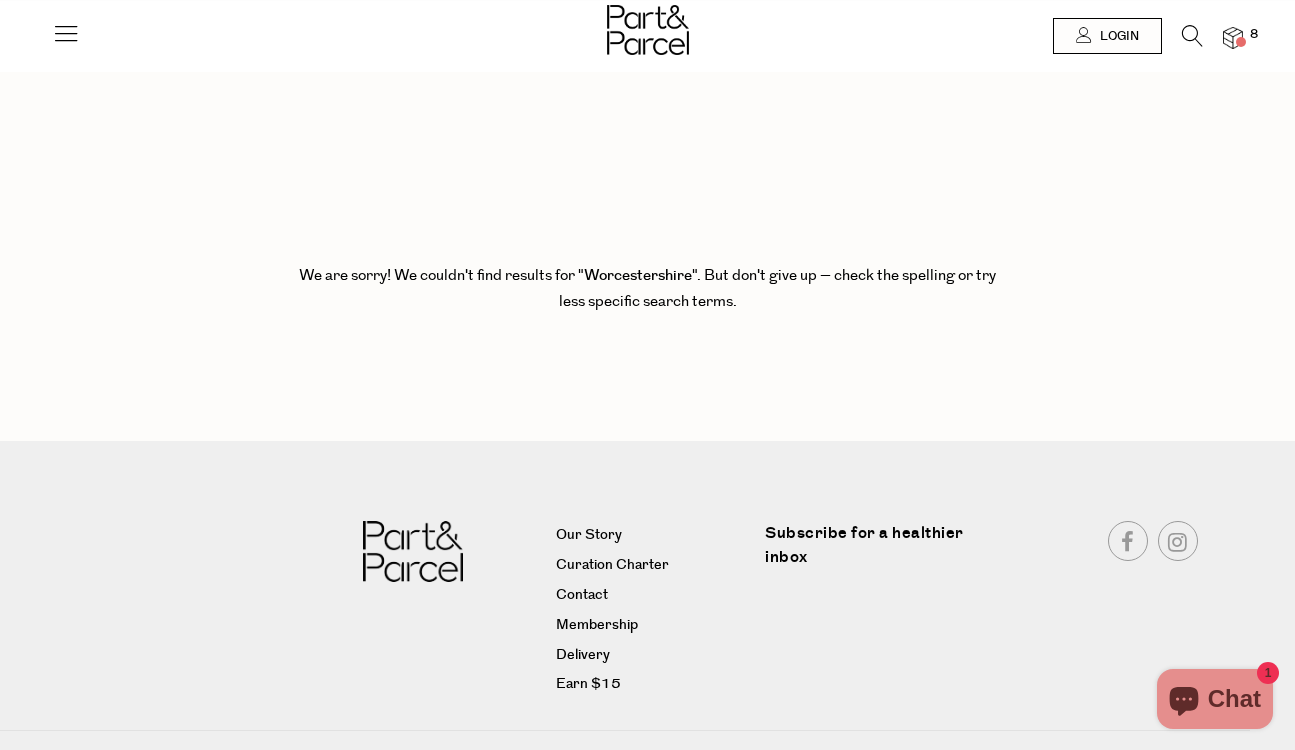 scroll, scrollTop: 0, scrollLeft: 0, axis: both 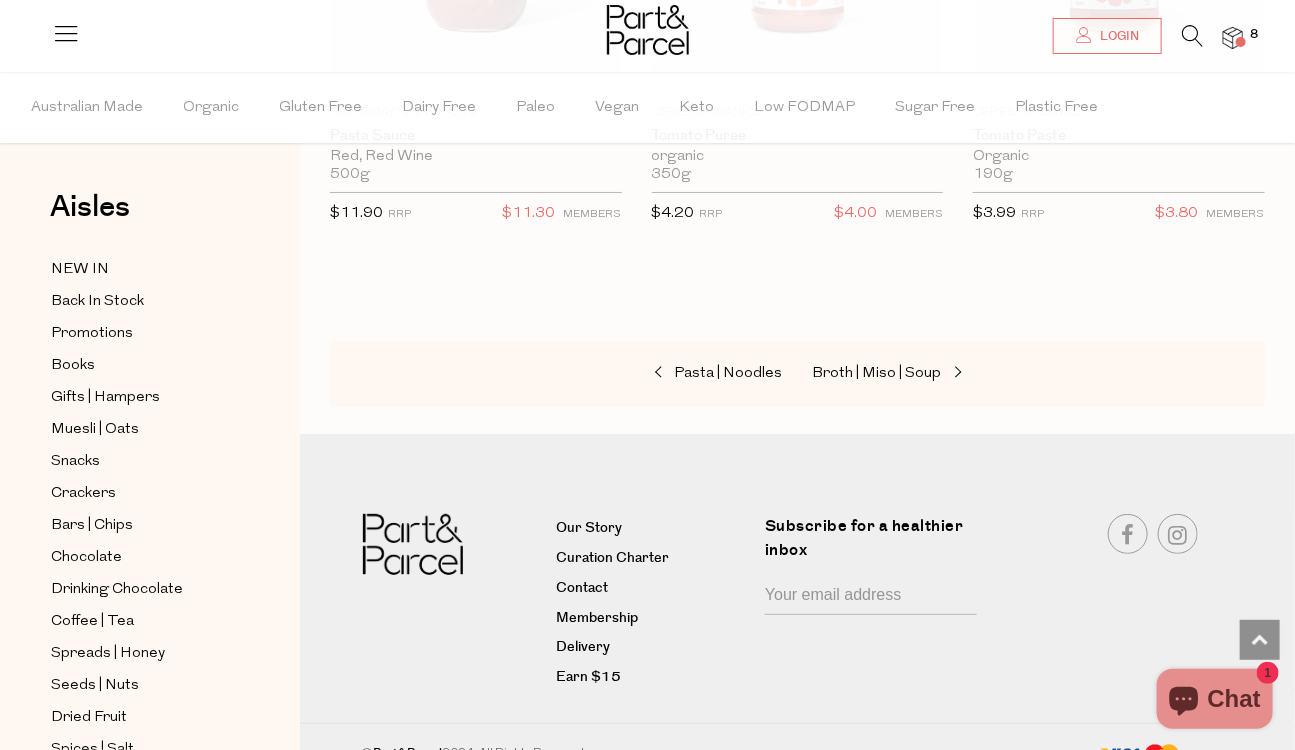 click at bounding box center (1192, 36) 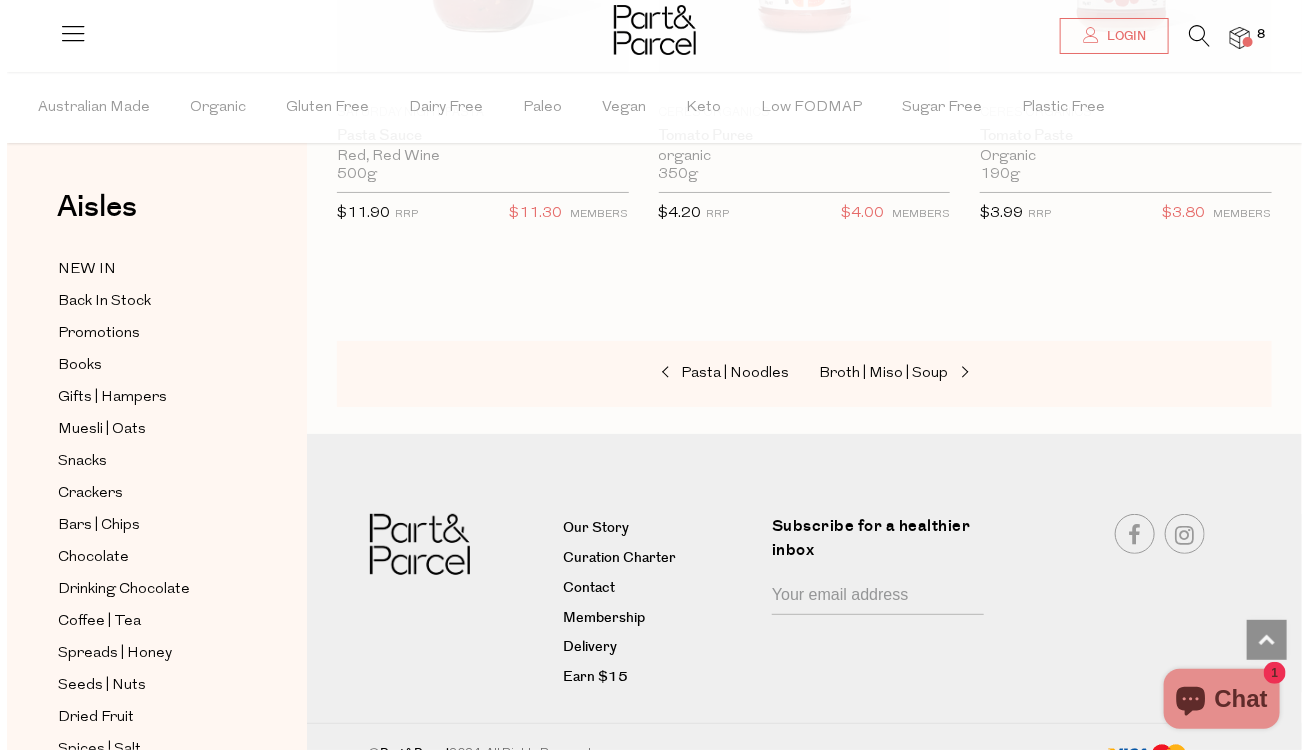 scroll, scrollTop: 11462, scrollLeft: 0, axis: vertical 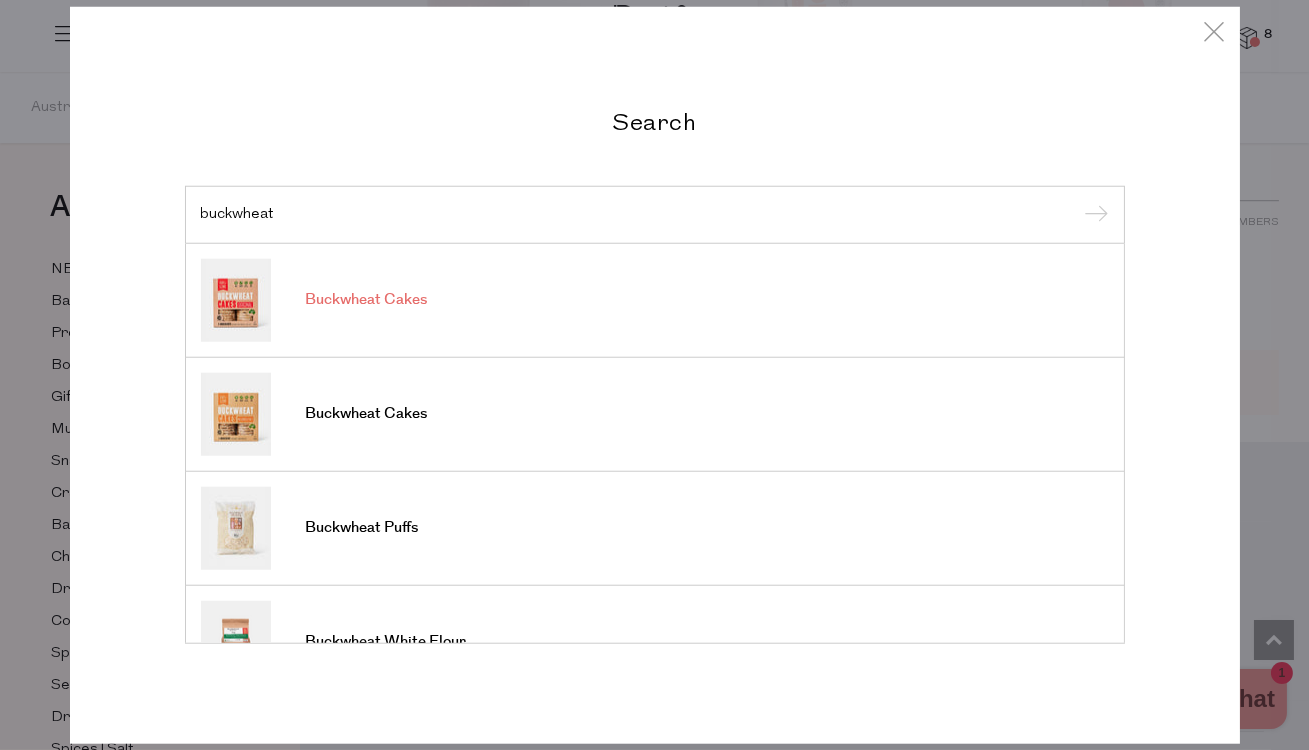 type on "buckwheat" 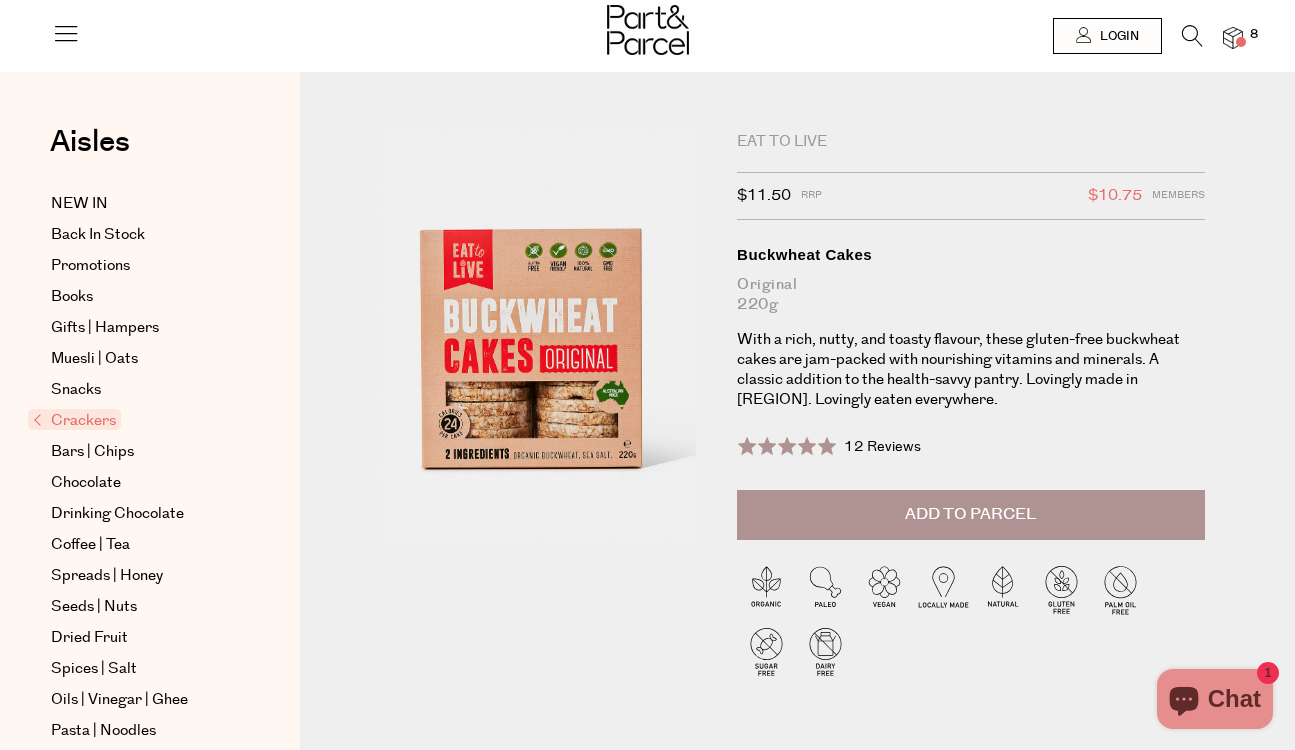 scroll, scrollTop: 0, scrollLeft: 0, axis: both 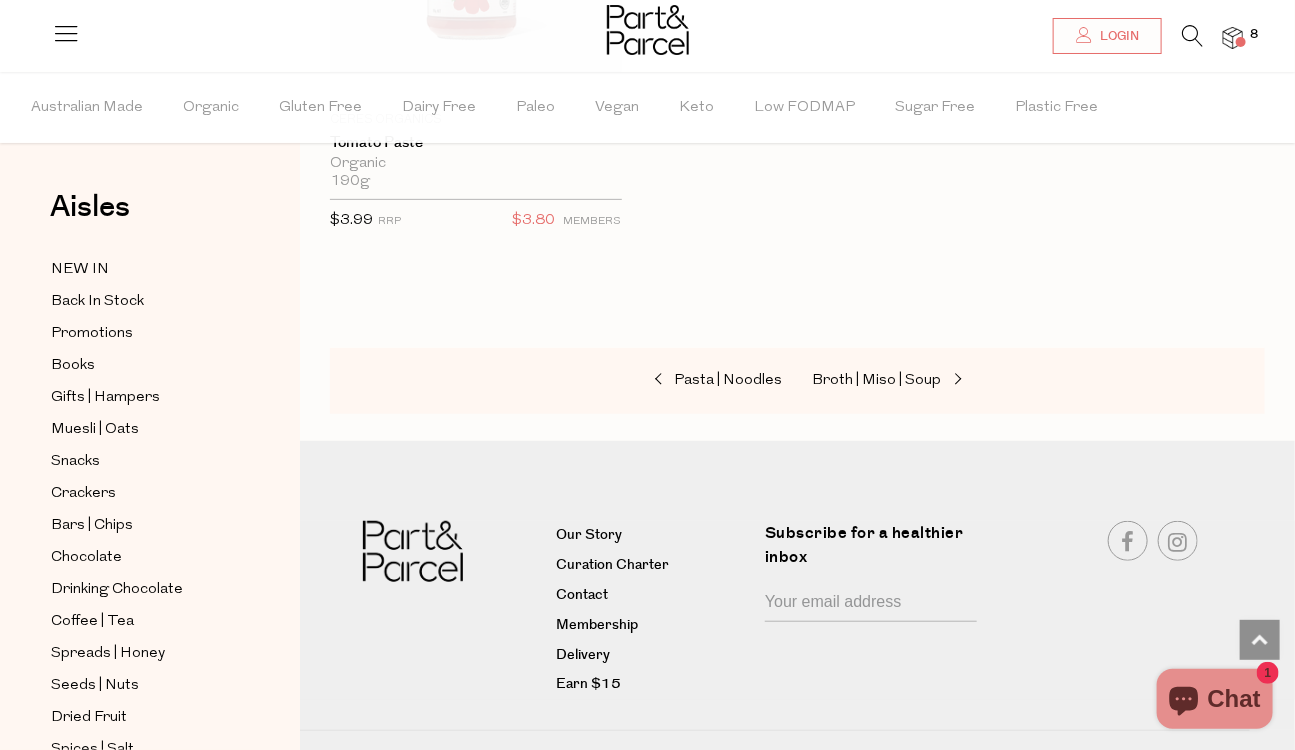 click at bounding box center [647, 32] 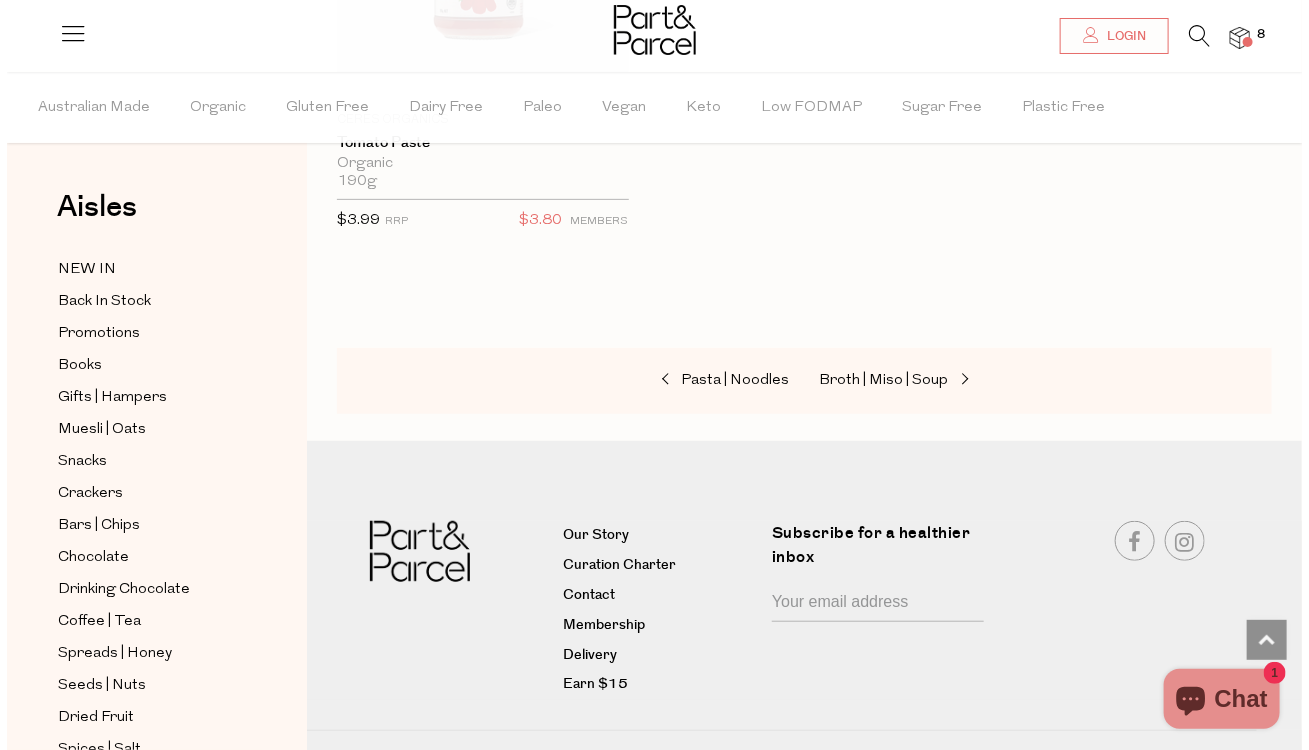 scroll, scrollTop: 3110, scrollLeft: 0, axis: vertical 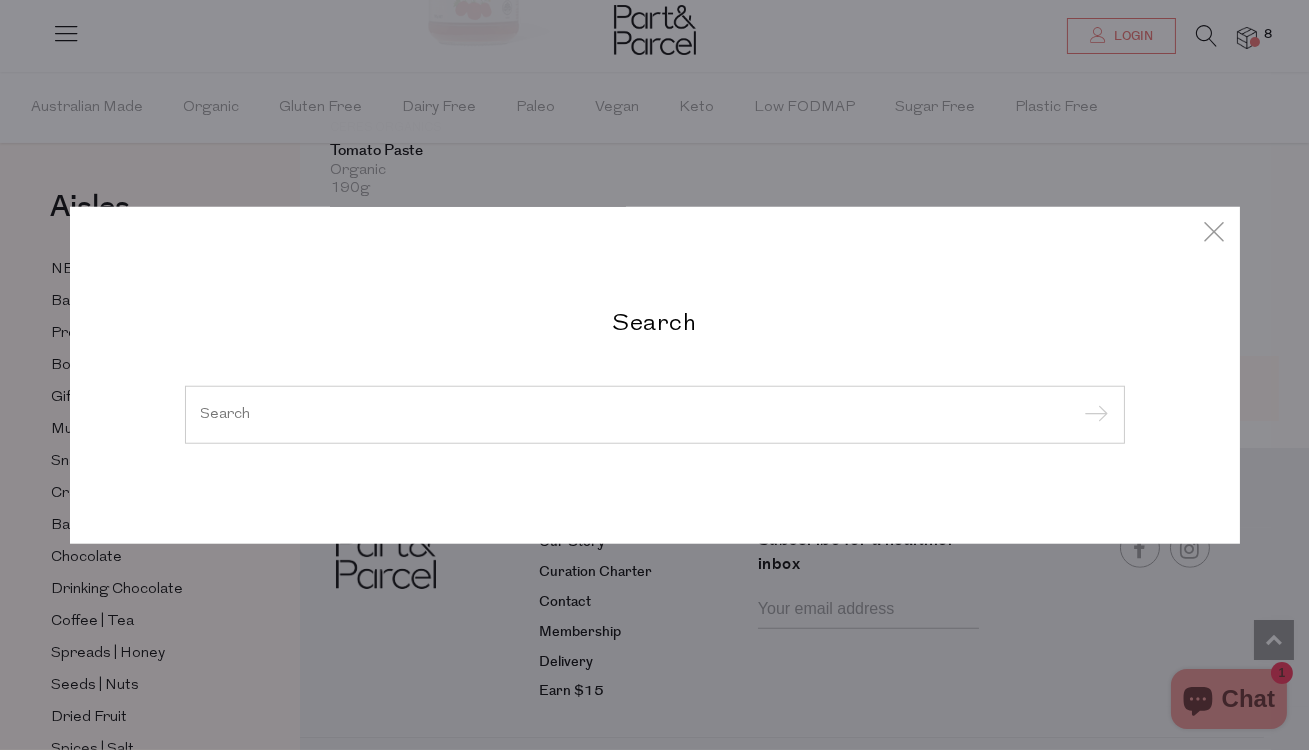 type on "u" 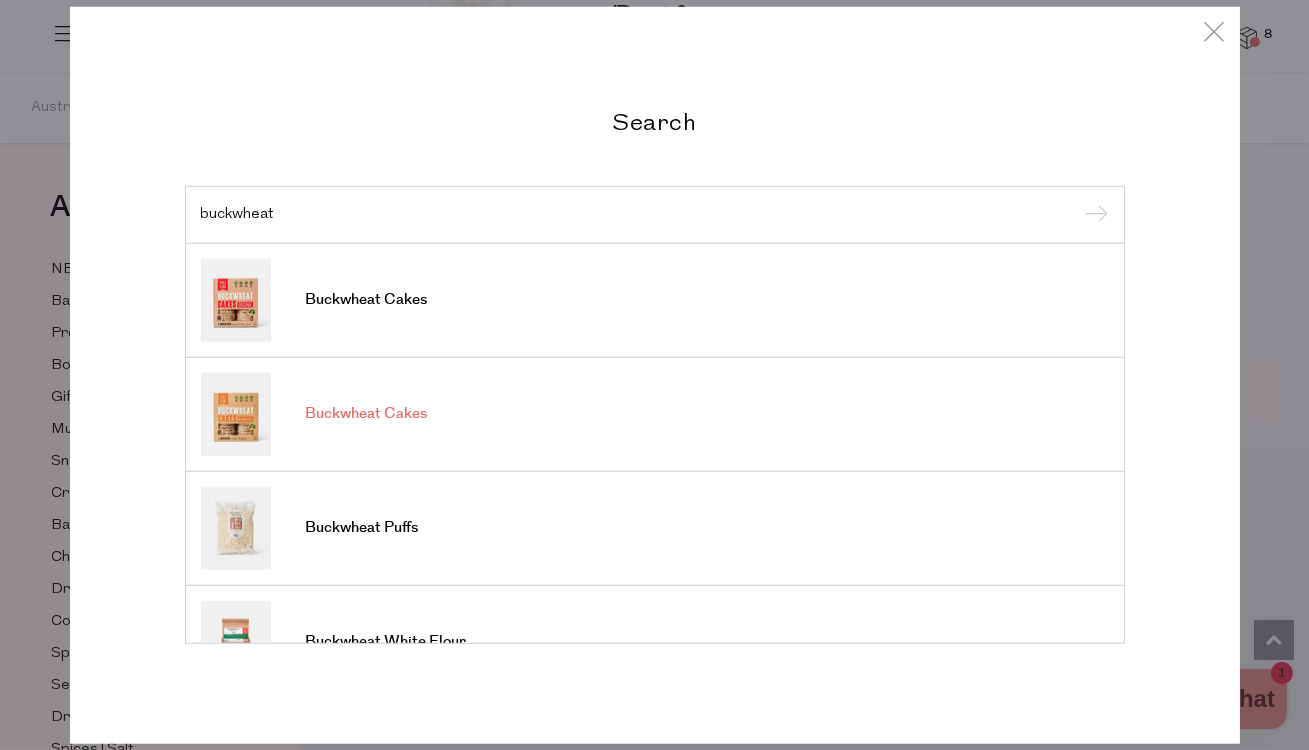 type on "buckwheat" 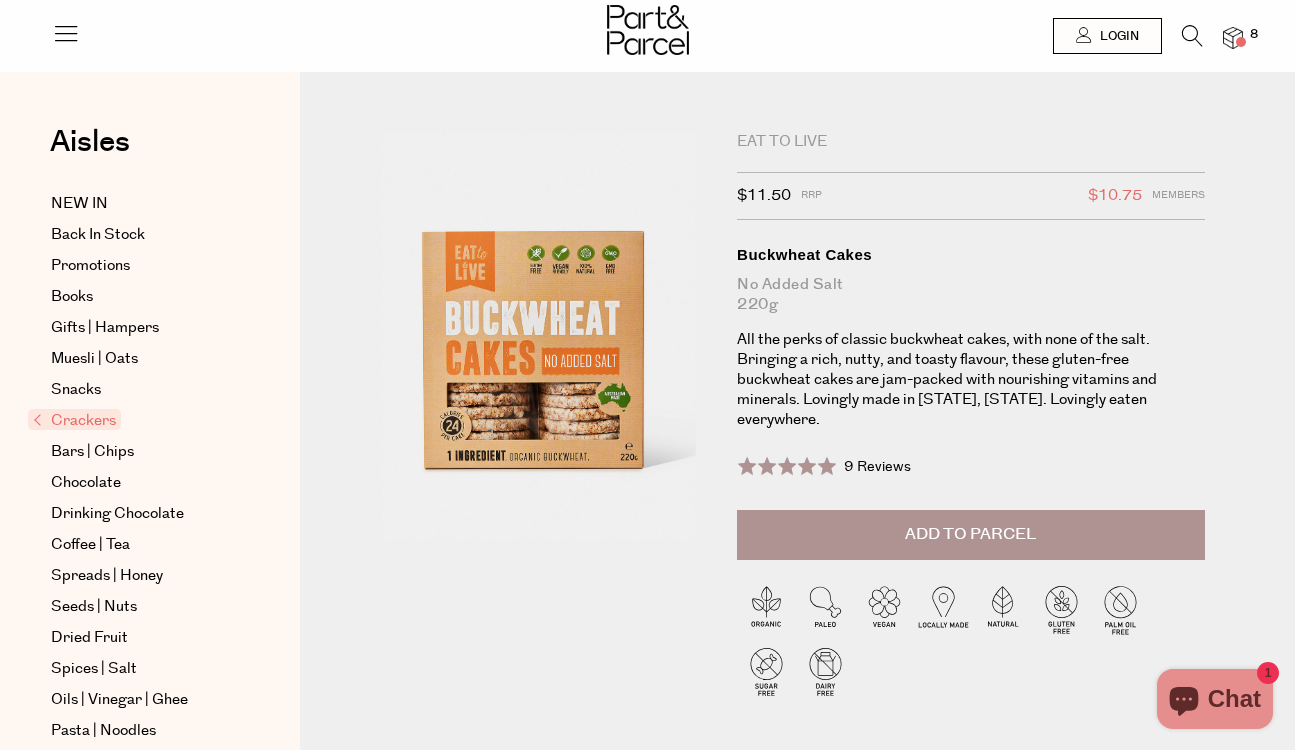 scroll, scrollTop: 0, scrollLeft: 0, axis: both 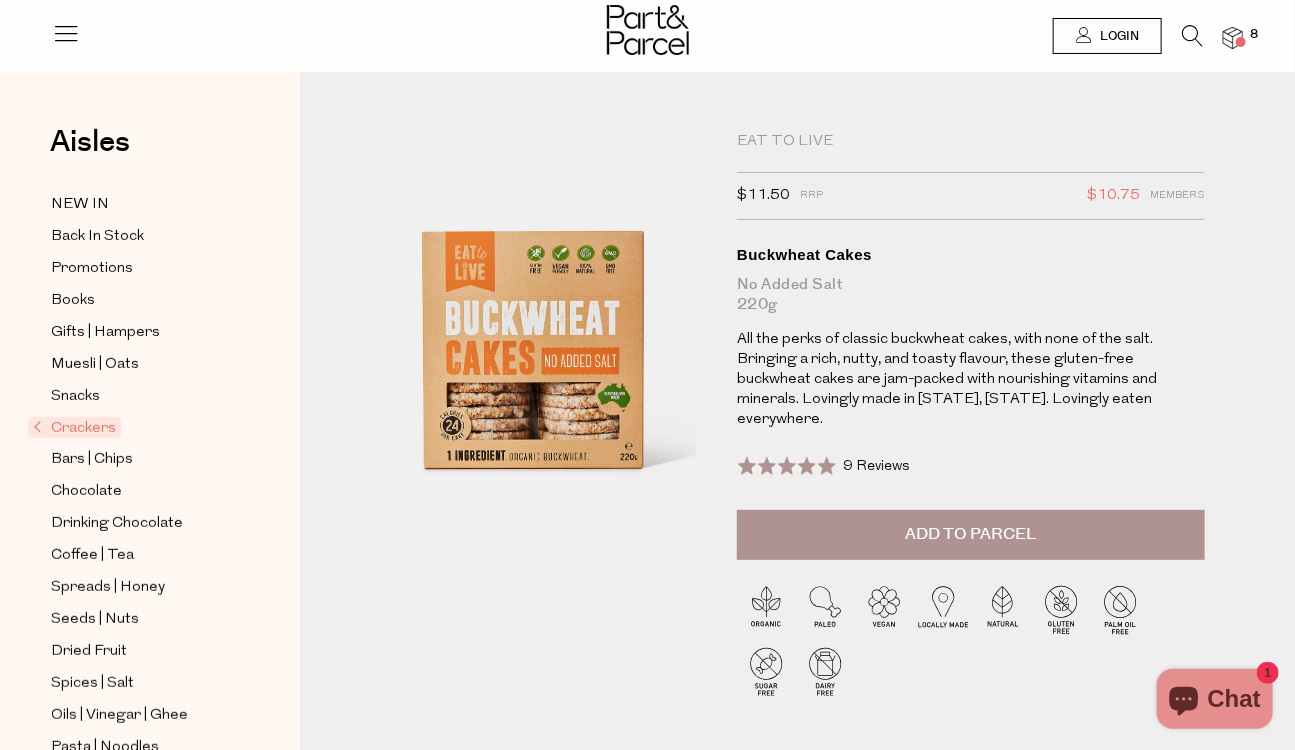 click on "Add to Parcel" at bounding box center [971, 535] 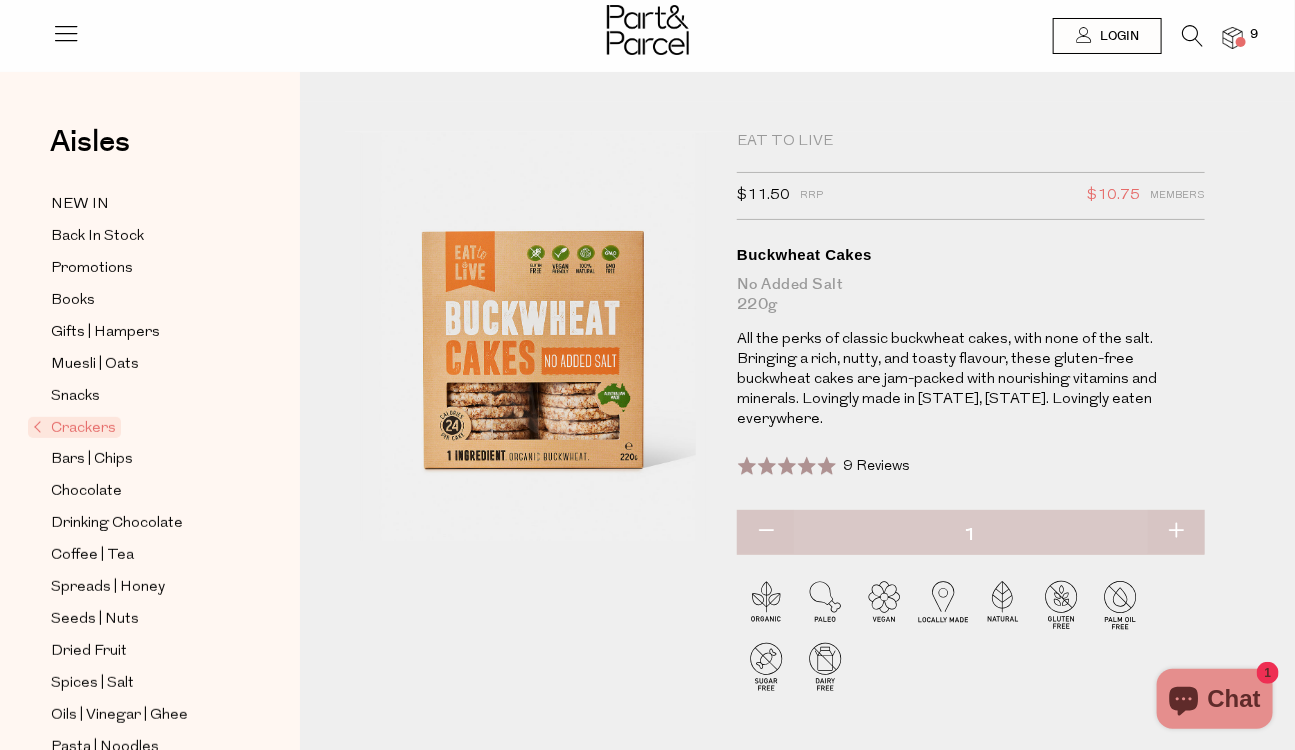 click at bounding box center [1192, 36] 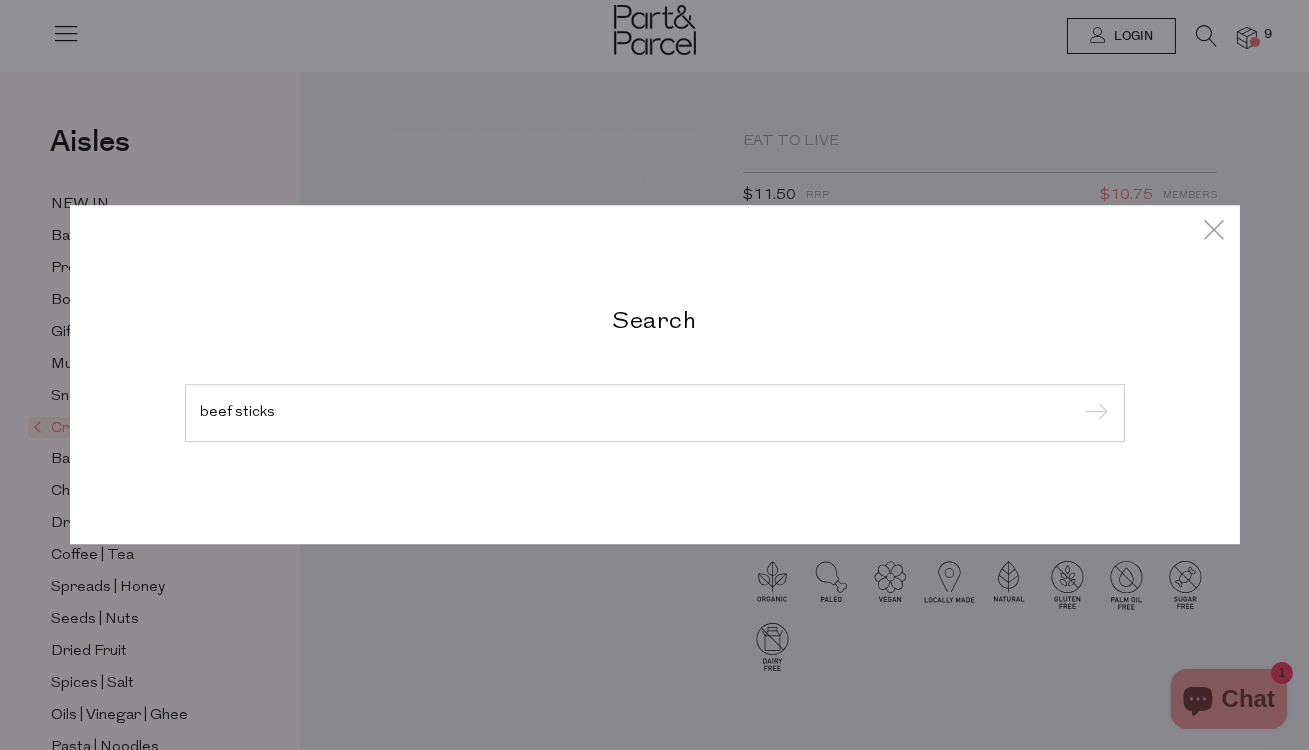 type on "beef sticks" 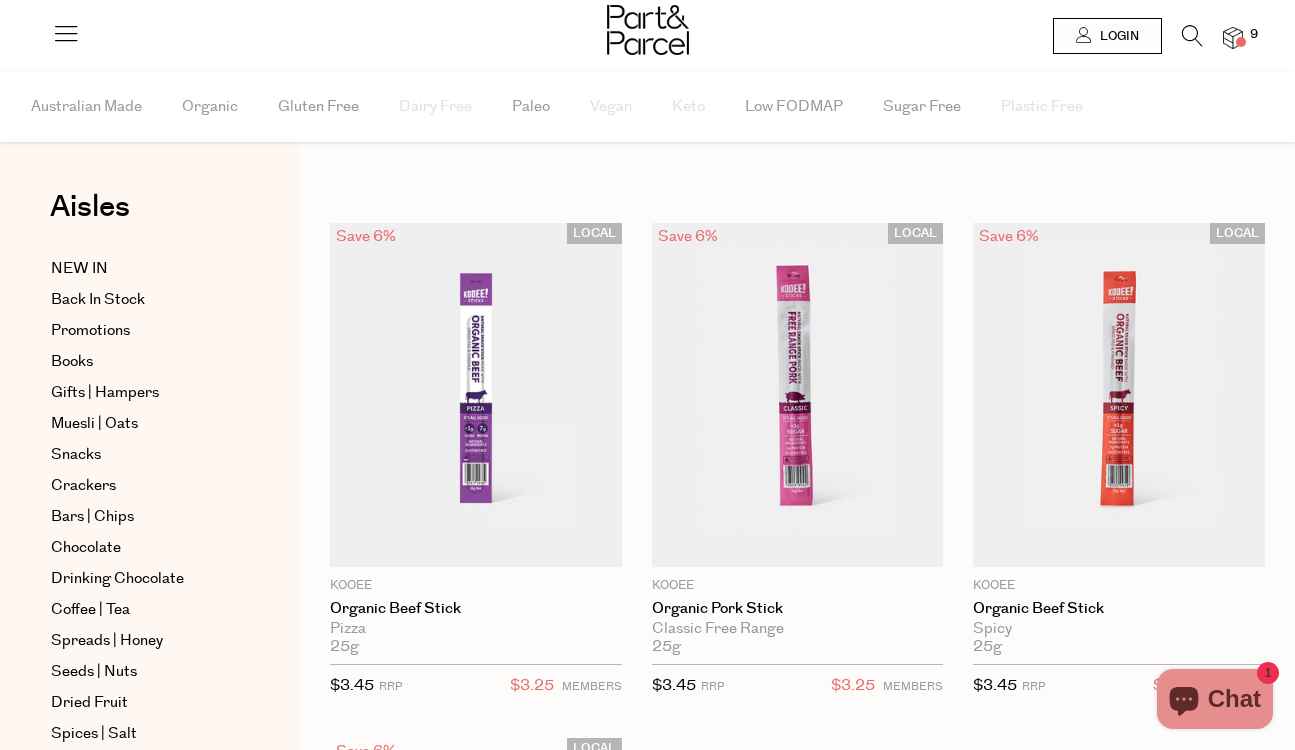 scroll, scrollTop: 0, scrollLeft: 0, axis: both 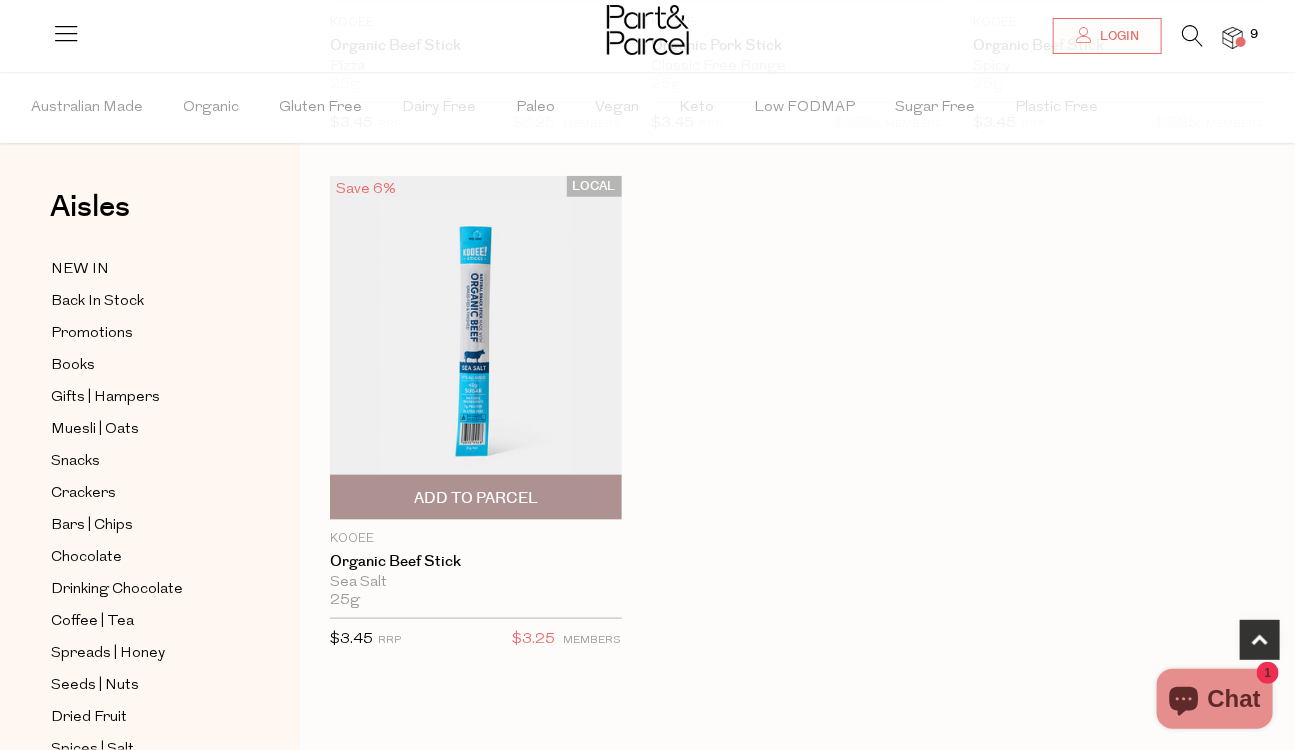 click at bounding box center (476, 348) 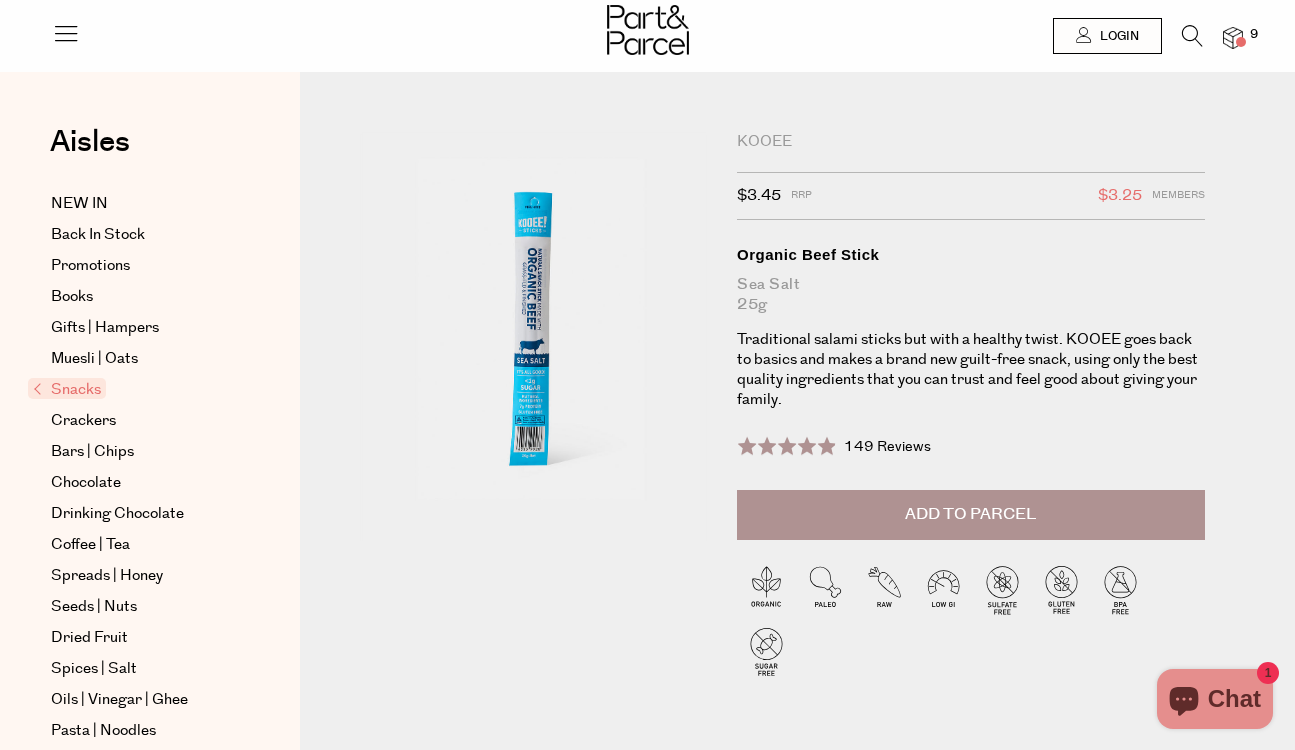 scroll, scrollTop: 0, scrollLeft: 0, axis: both 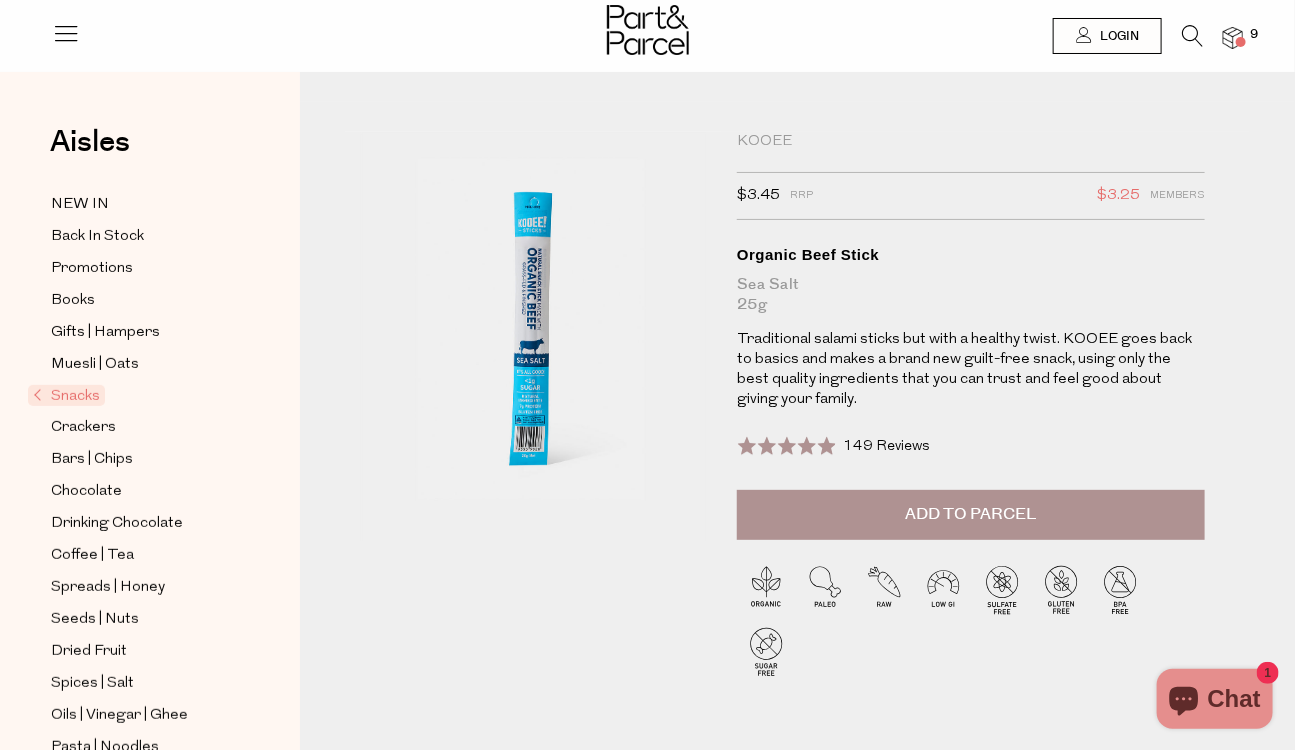 click on "Add to Parcel" at bounding box center [971, 515] 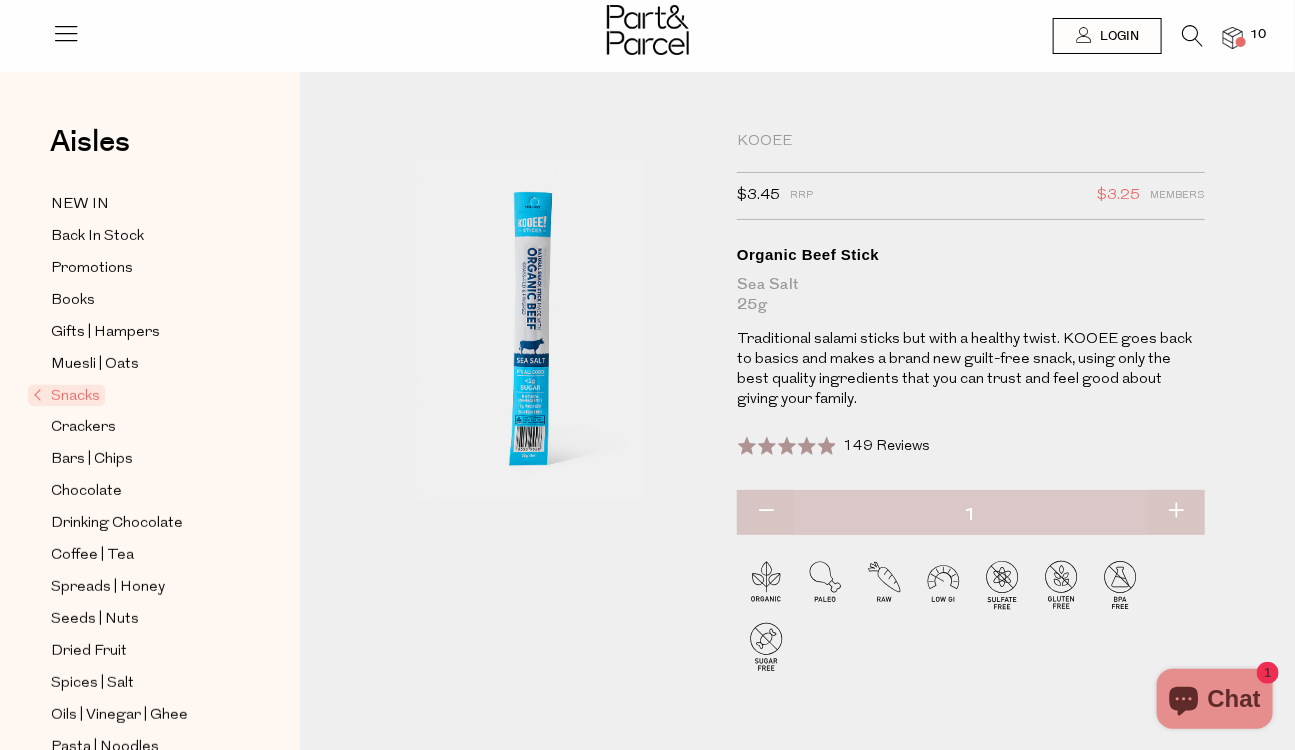 click at bounding box center [1176, 512] 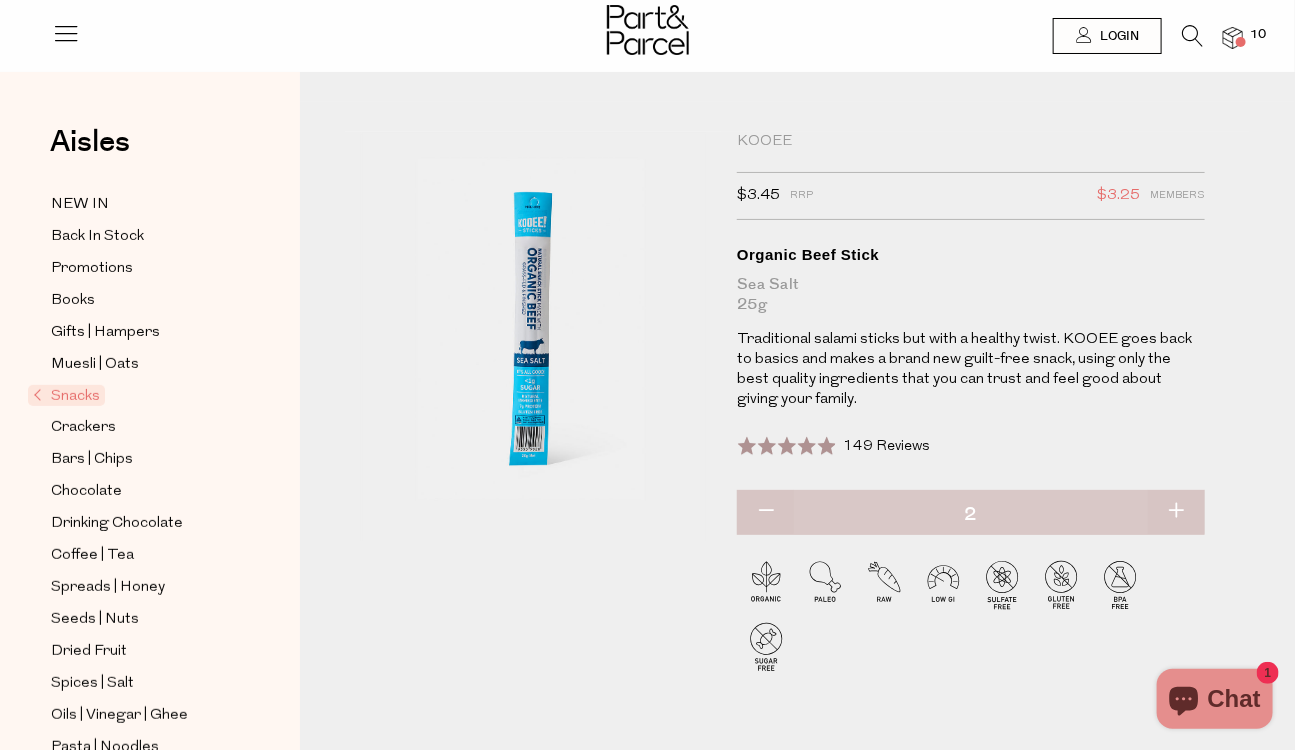 type on "2" 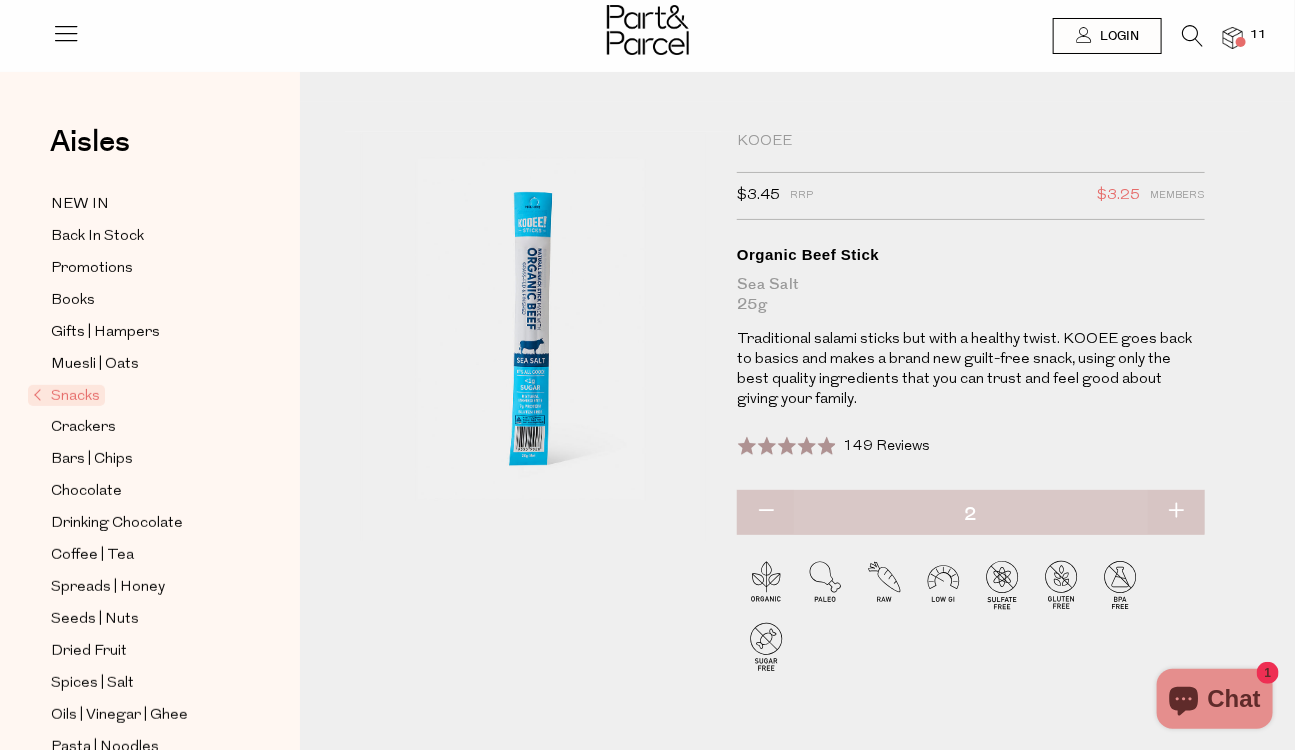 click at bounding box center [1176, 512] 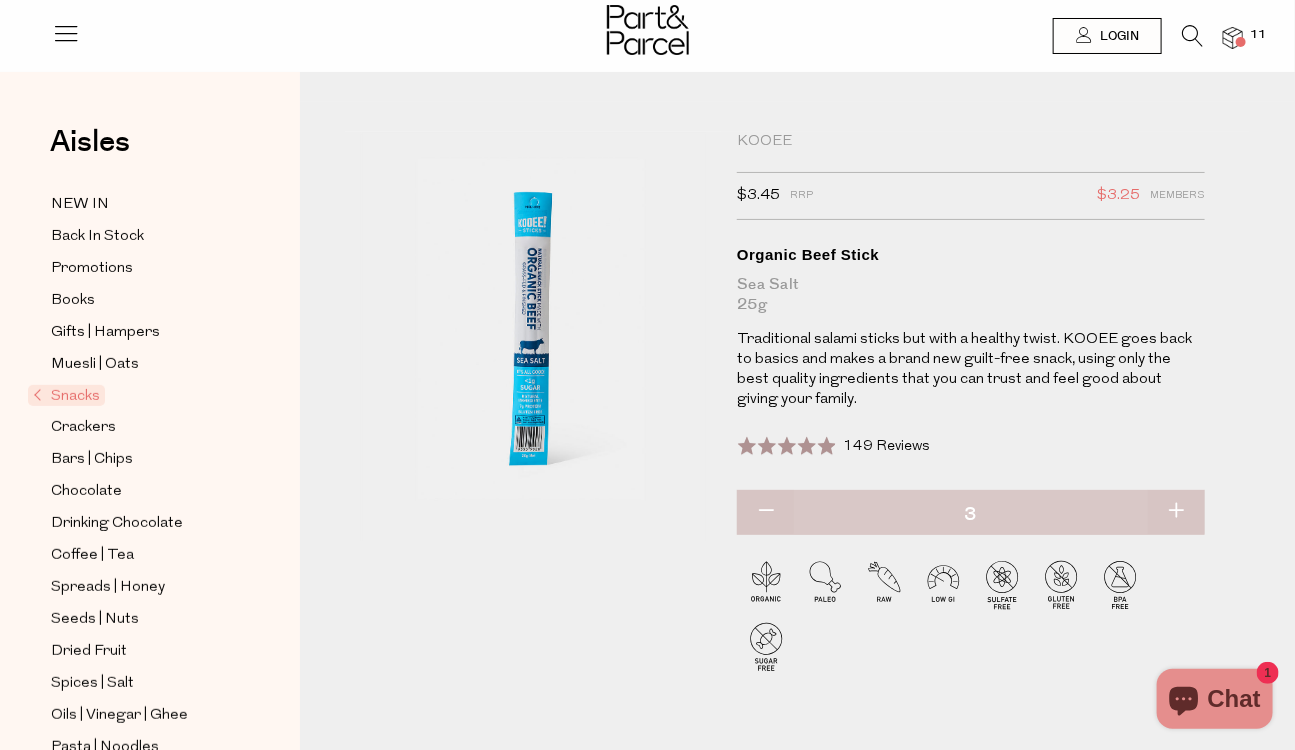 type on "3" 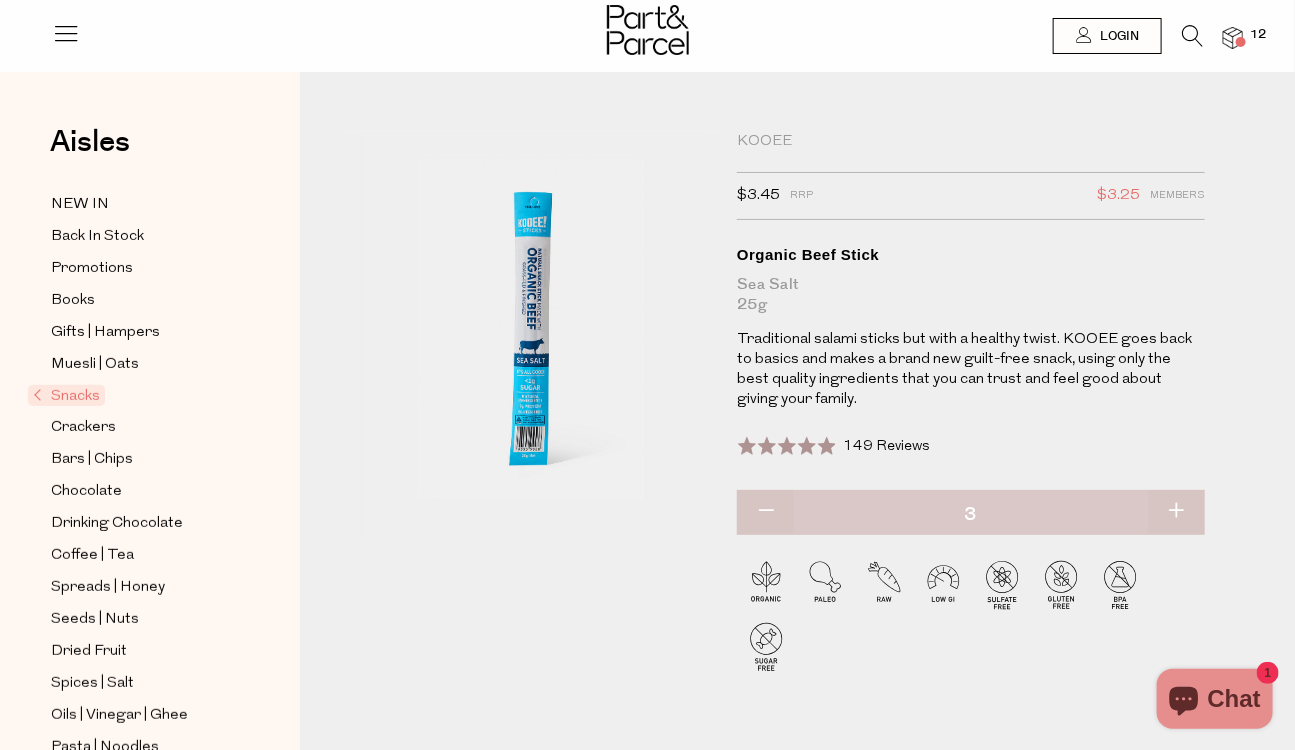click at bounding box center [1176, 512] 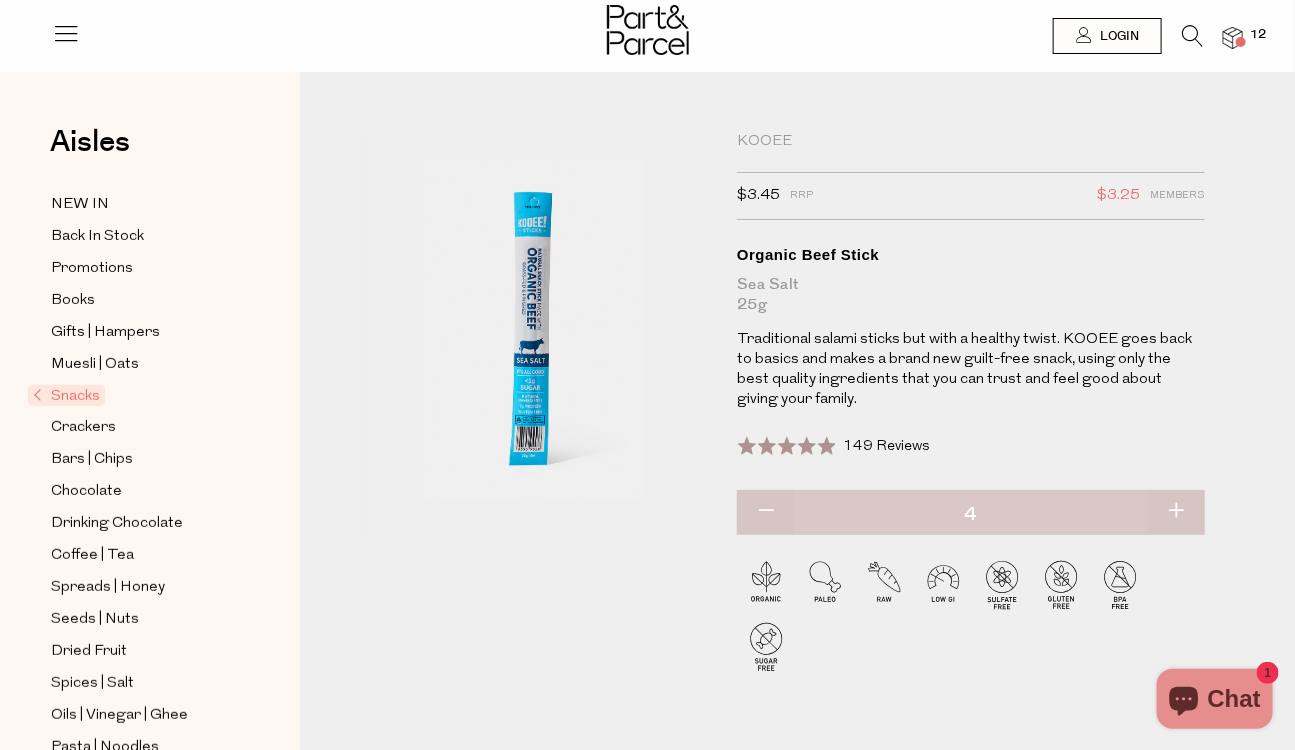 type on "4" 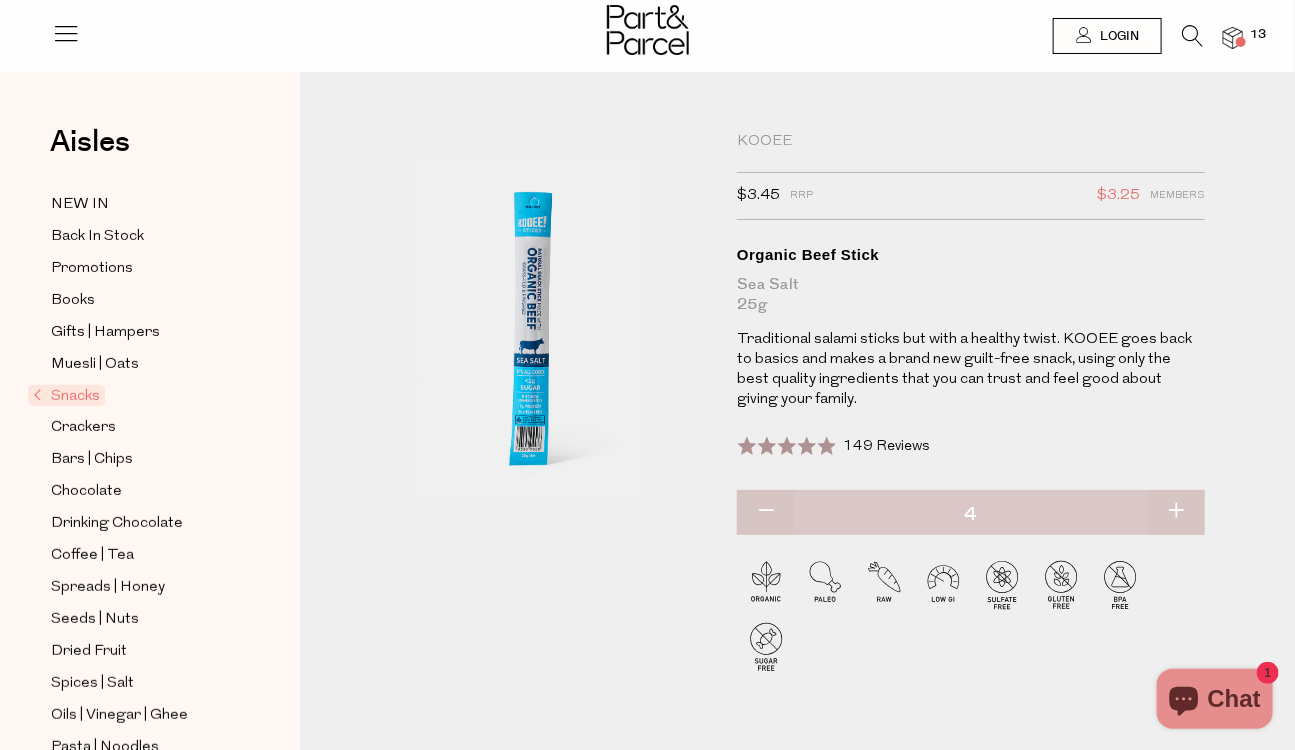 click at bounding box center (1192, 36) 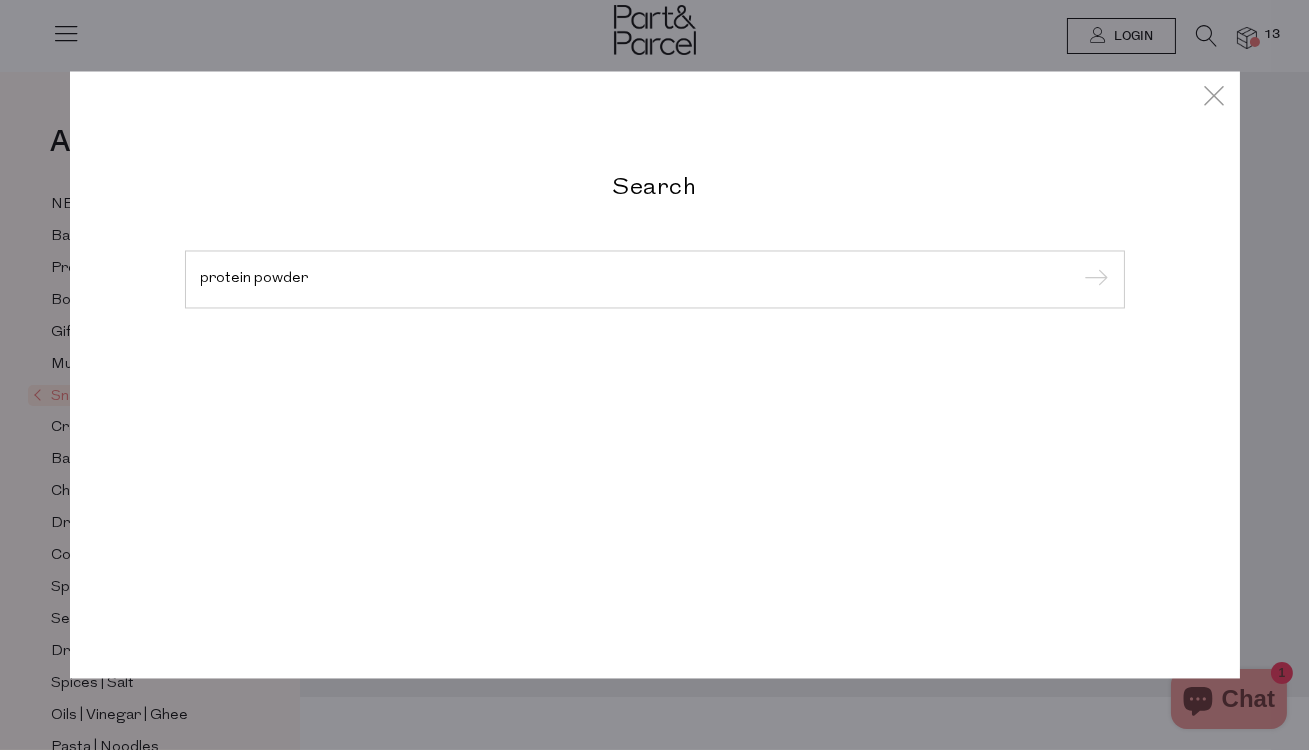 type on "protein powder" 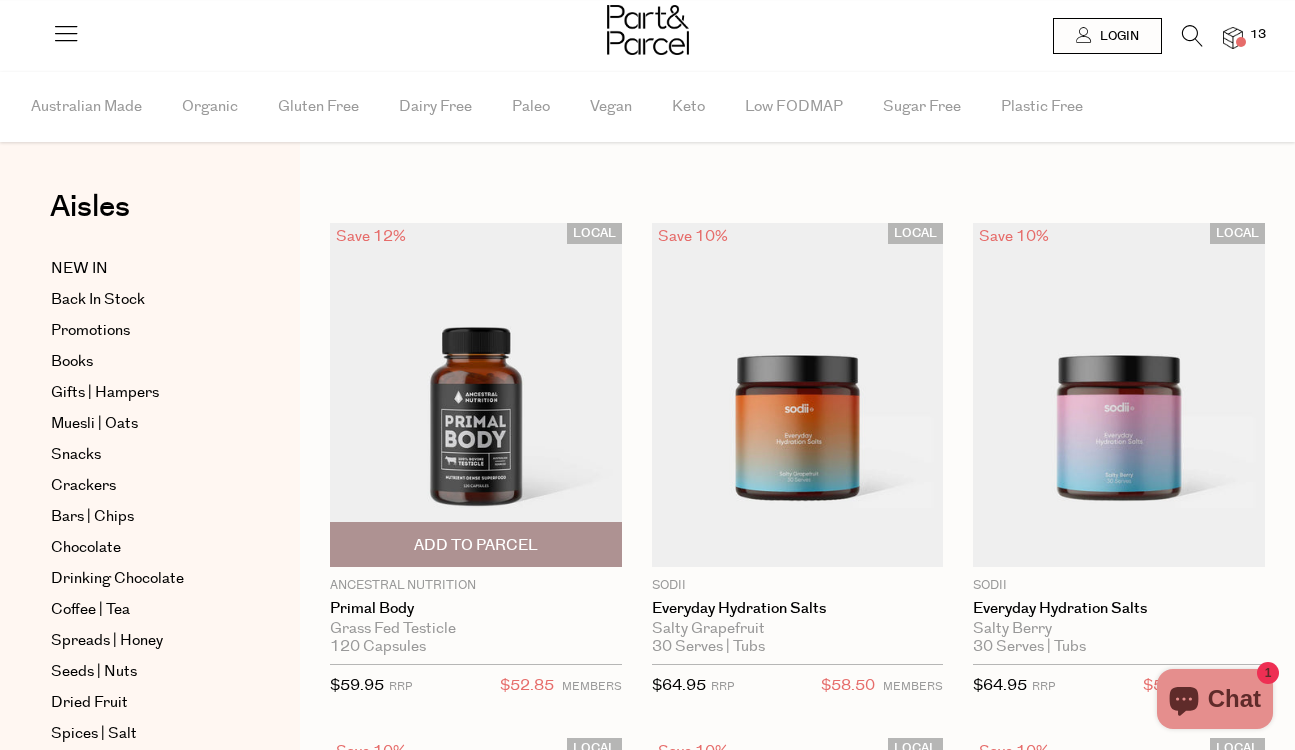 scroll, scrollTop: 0, scrollLeft: 0, axis: both 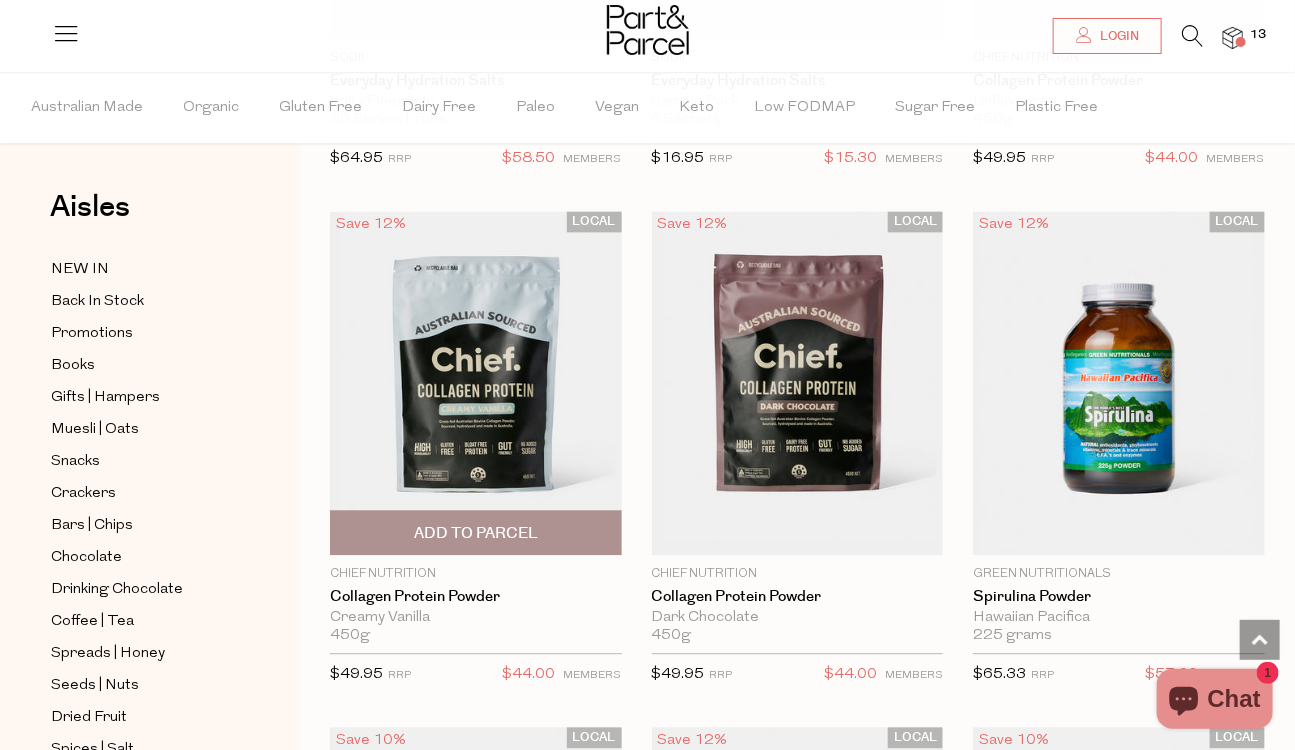 click at bounding box center (476, 383) 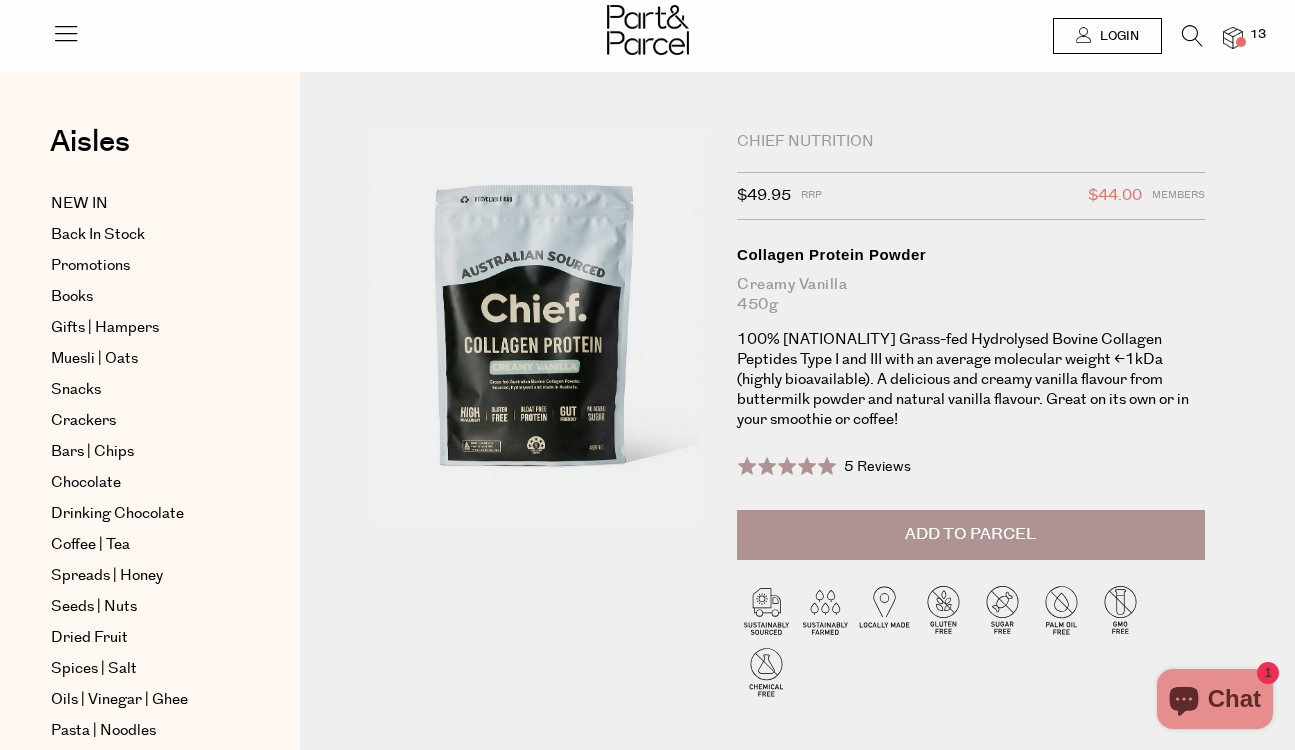 scroll, scrollTop: 0, scrollLeft: 0, axis: both 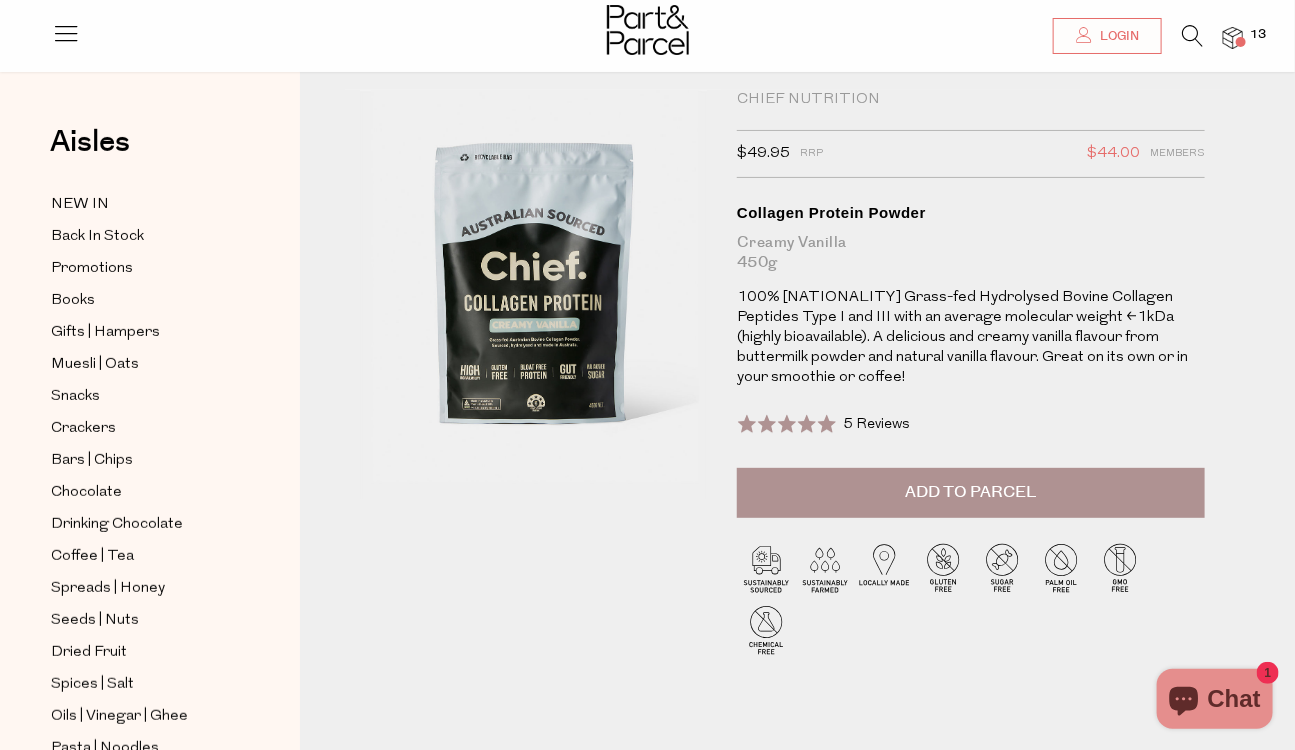 click on "Add to Parcel" at bounding box center [970, 492] 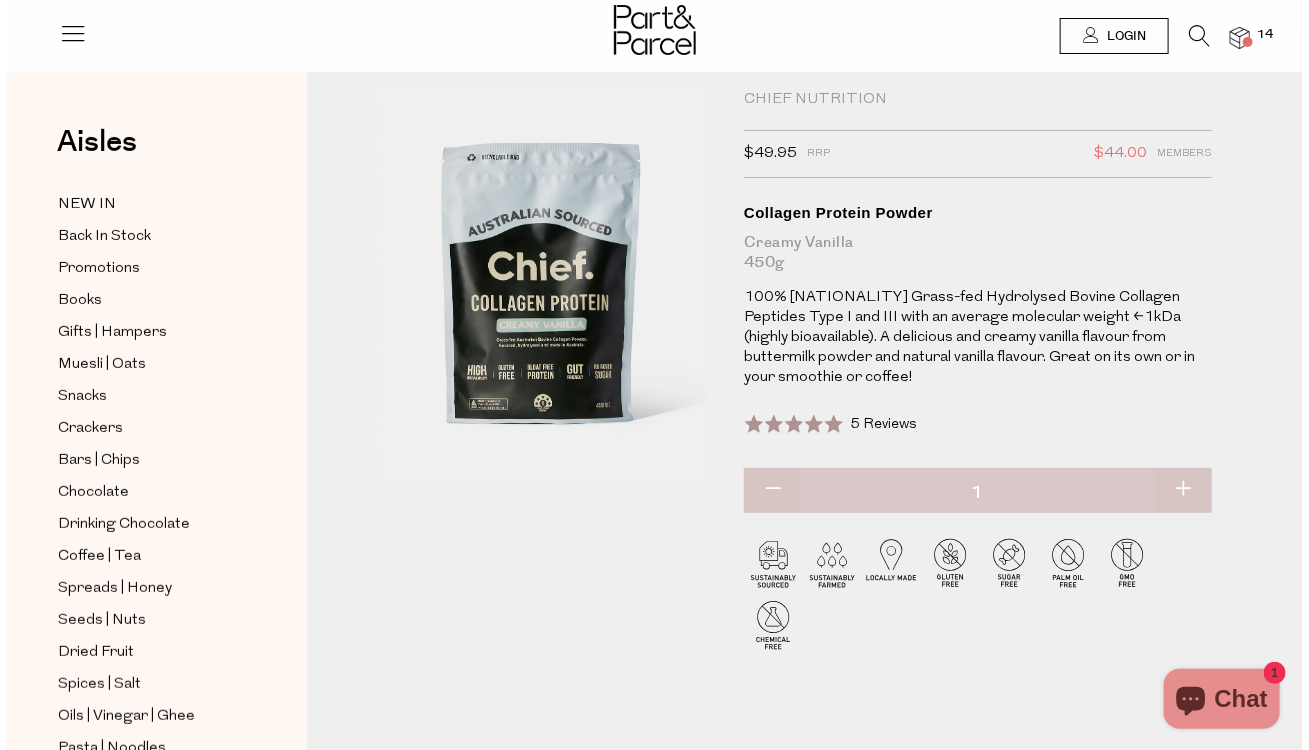 scroll, scrollTop: 0, scrollLeft: 0, axis: both 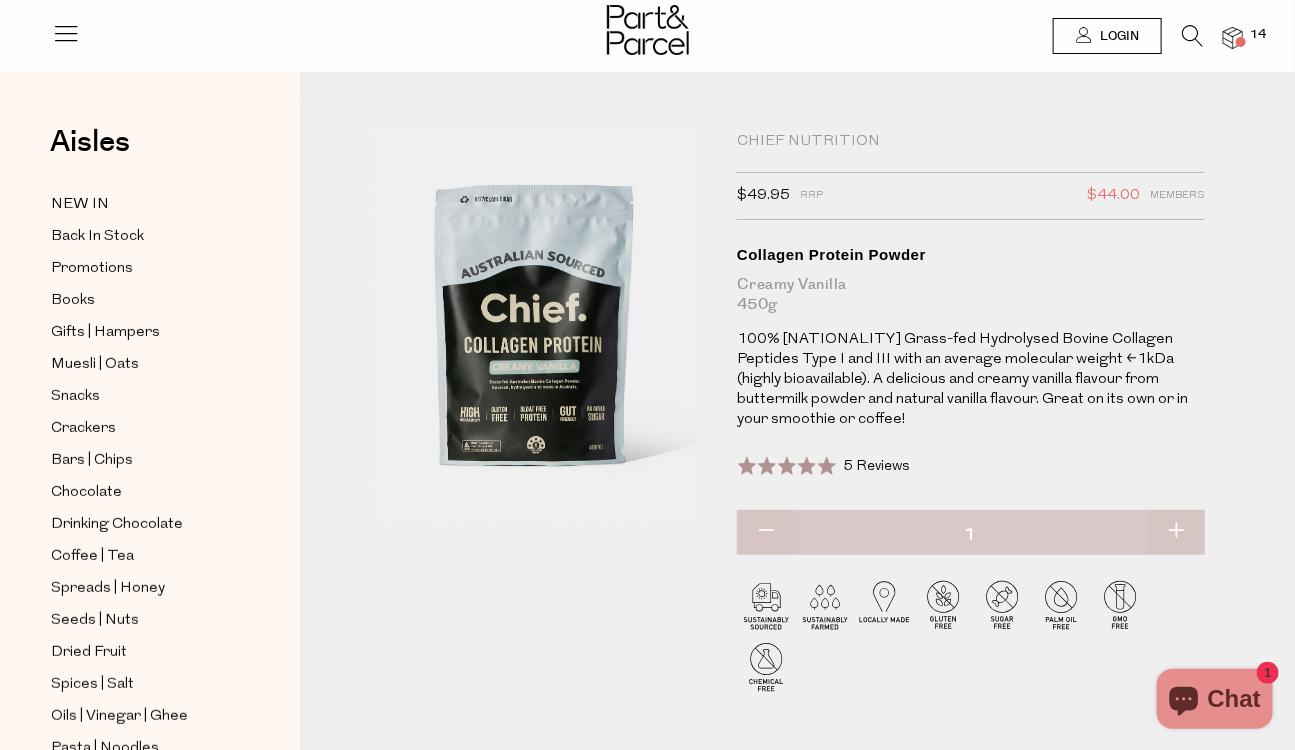 click at bounding box center [1192, 36] 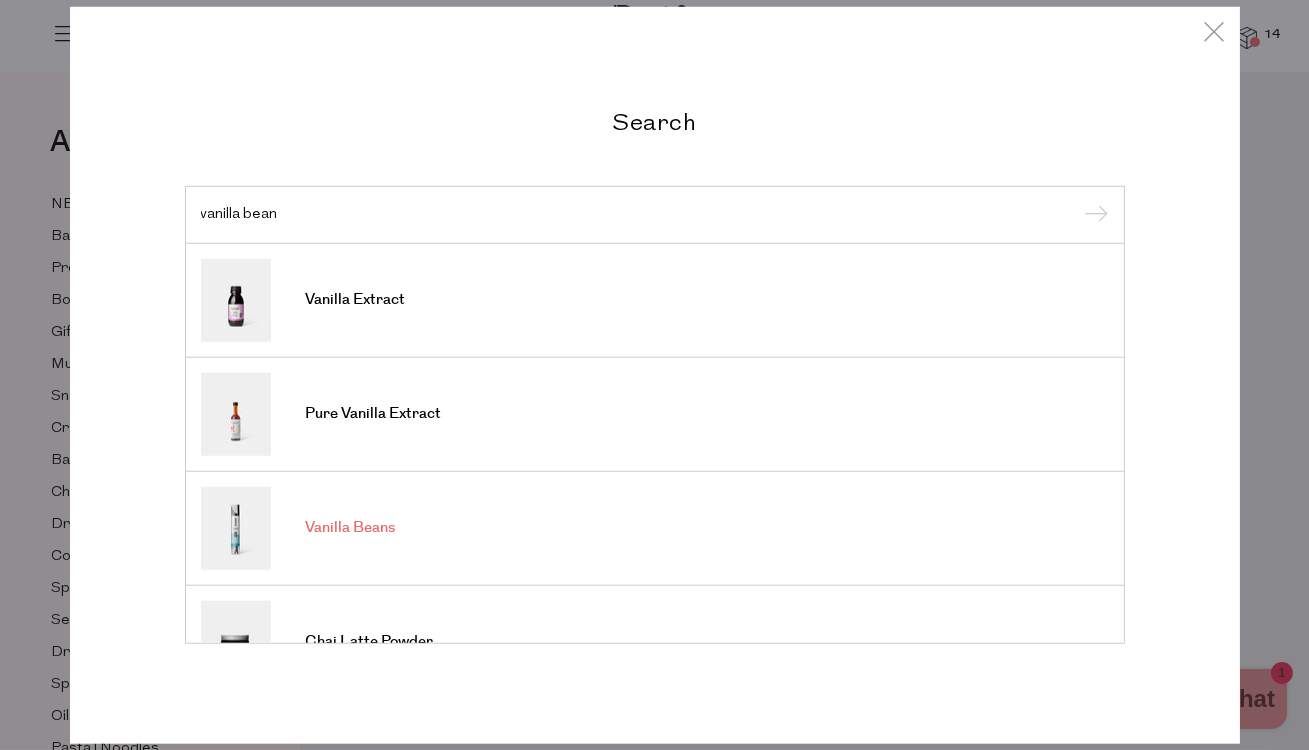 type on "vanilla bean" 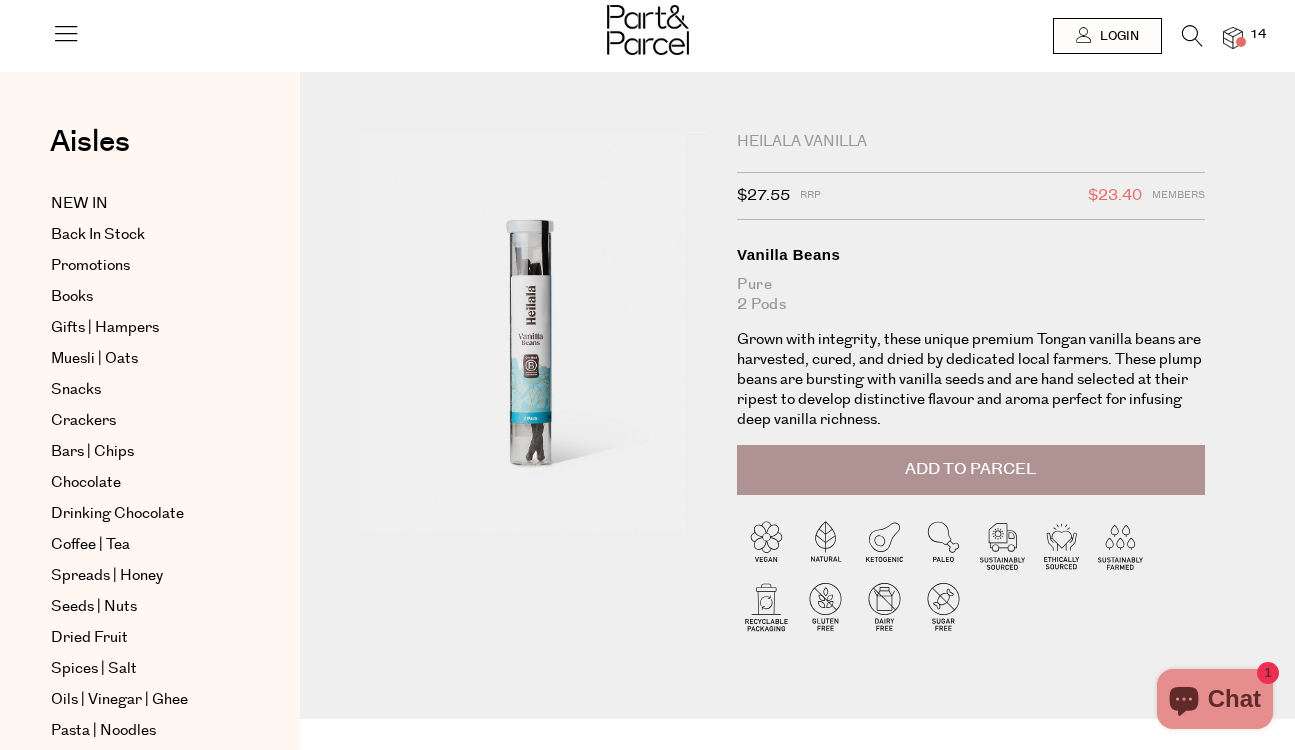 scroll, scrollTop: 0, scrollLeft: 0, axis: both 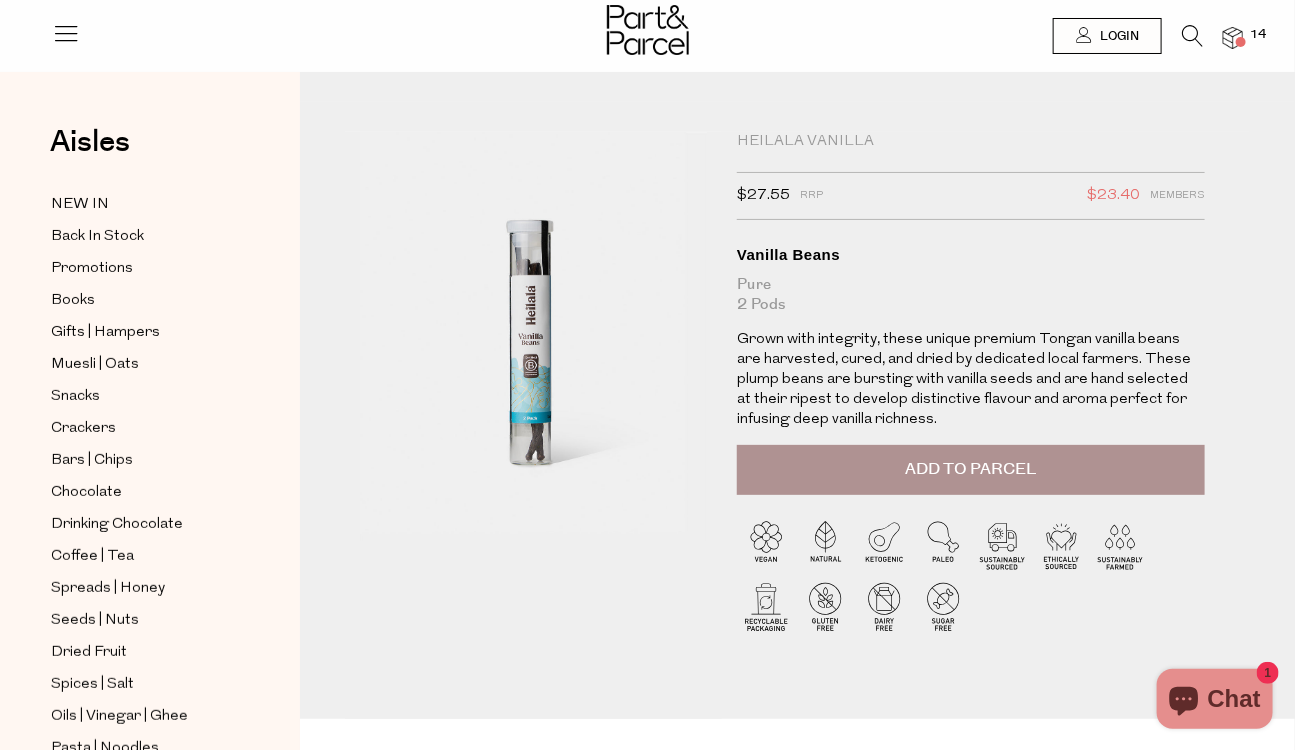 click at bounding box center [1192, 36] 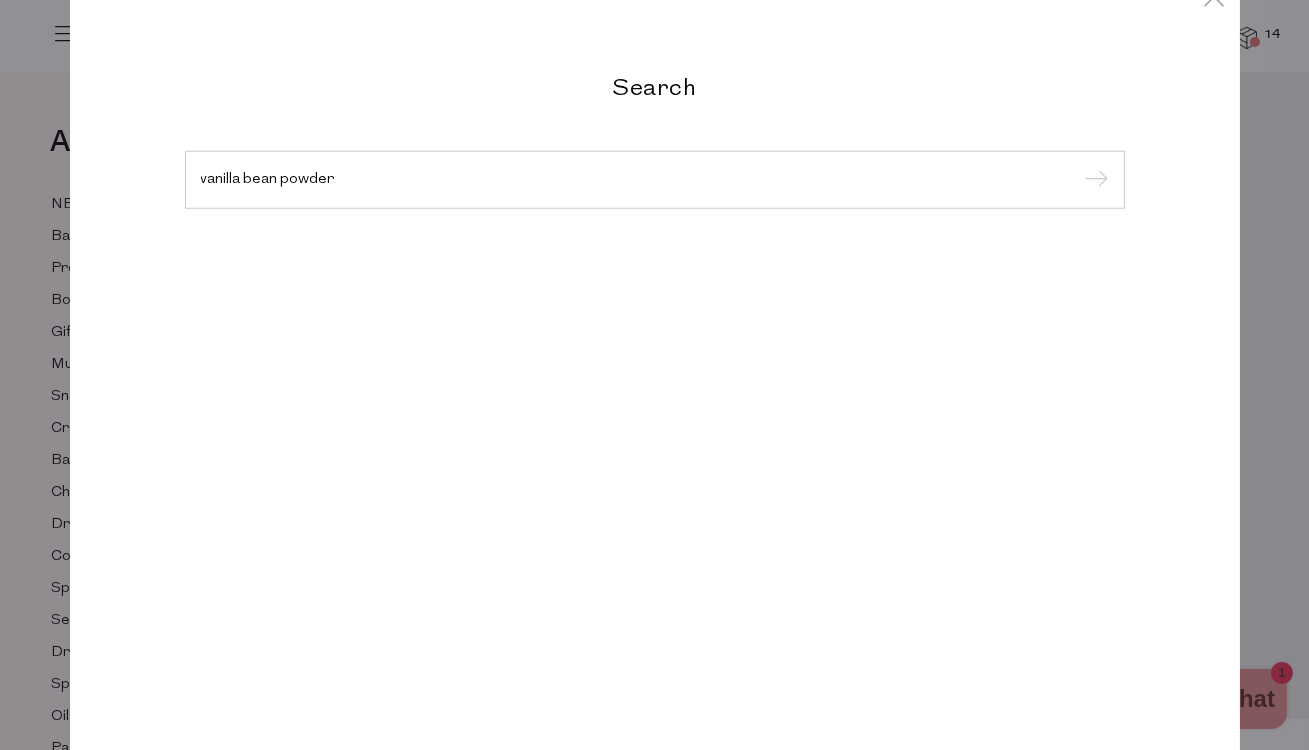 type on "vanilla bean powder" 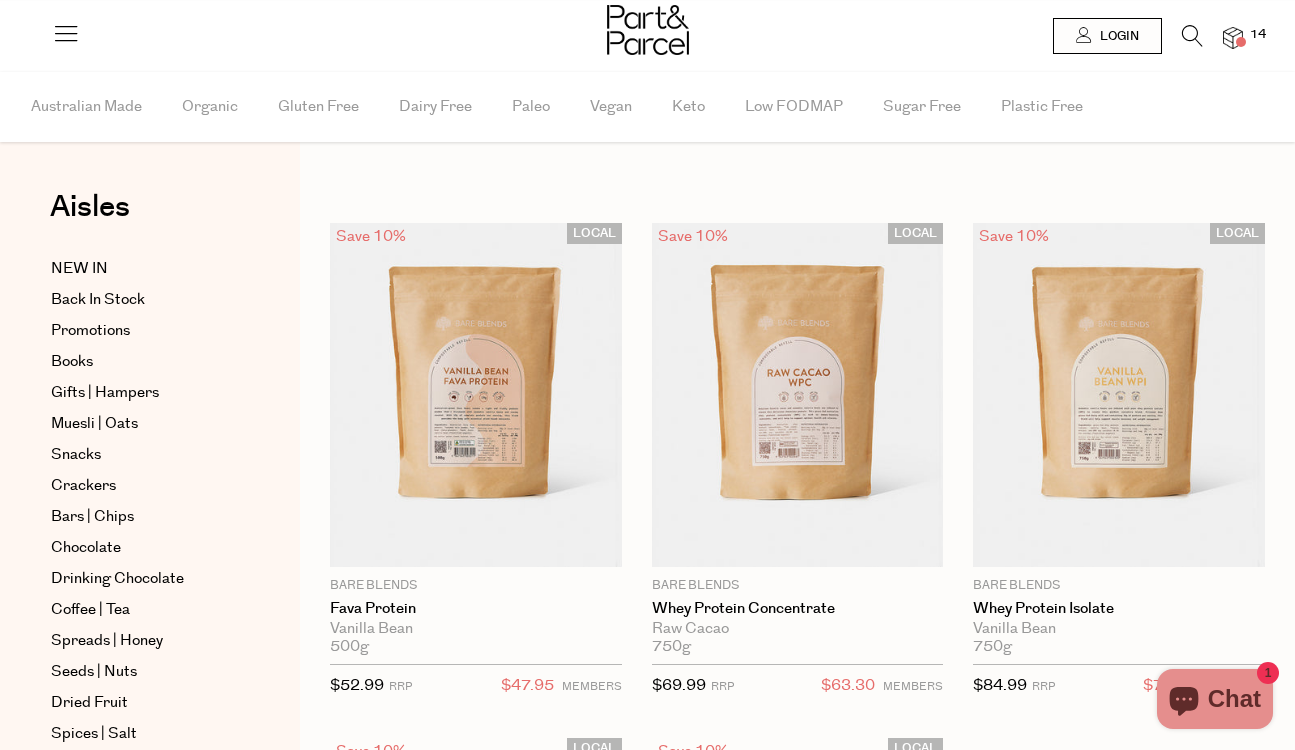 scroll, scrollTop: 0, scrollLeft: 0, axis: both 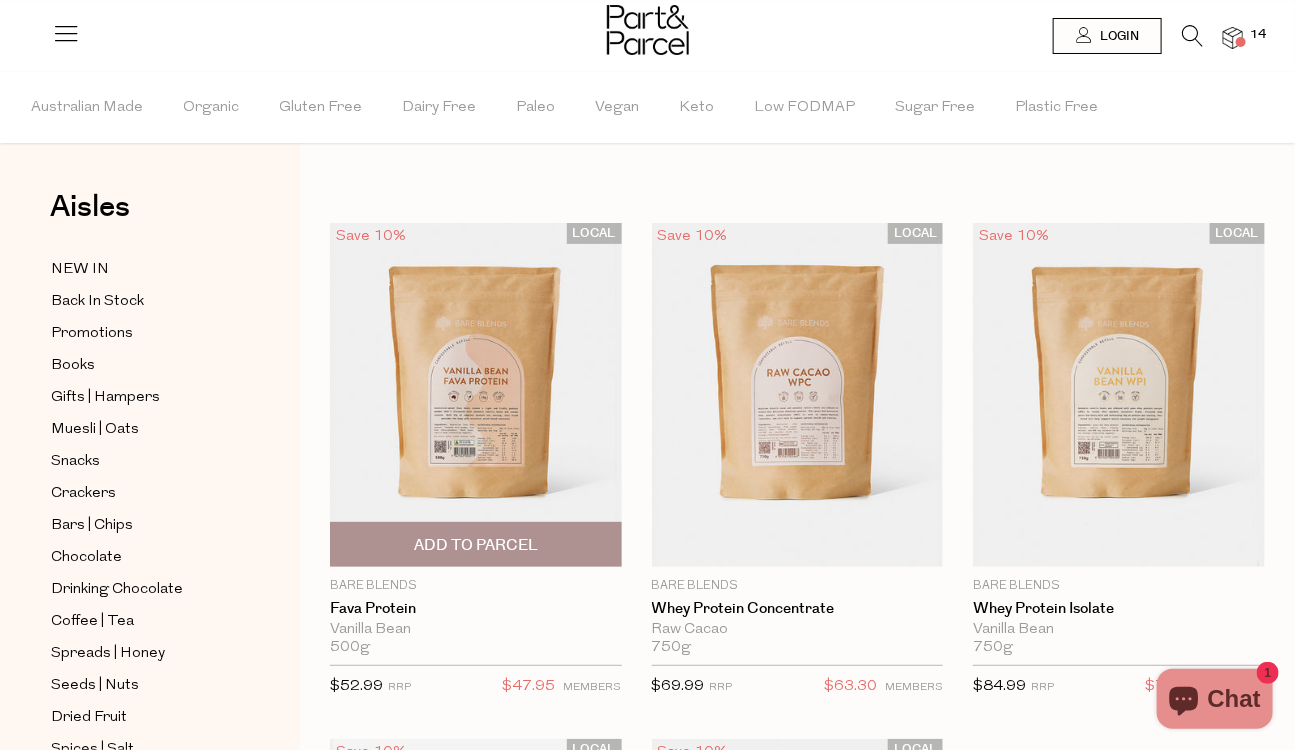 click at bounding box center (476, 395) 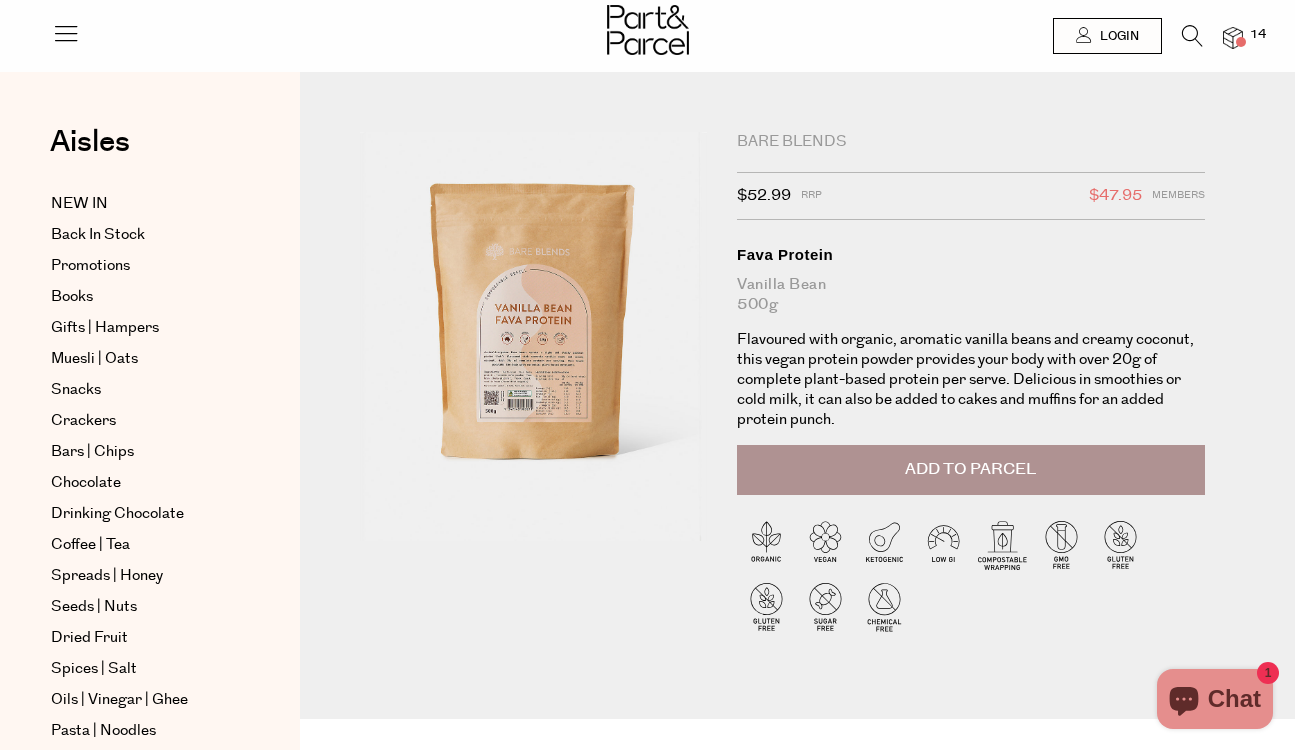 scroll, scrollTop: 0, scrollLeft: 0, axis: both 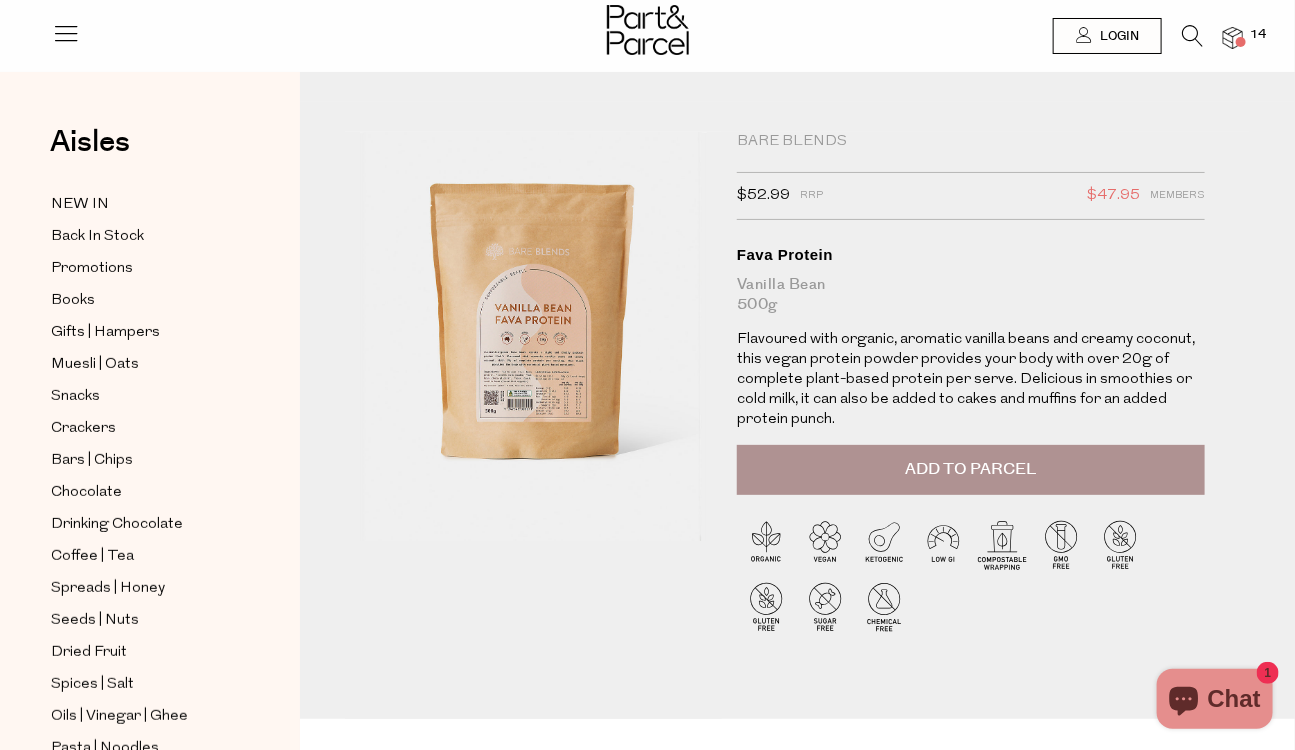 click at bounding box center [1192, 36] 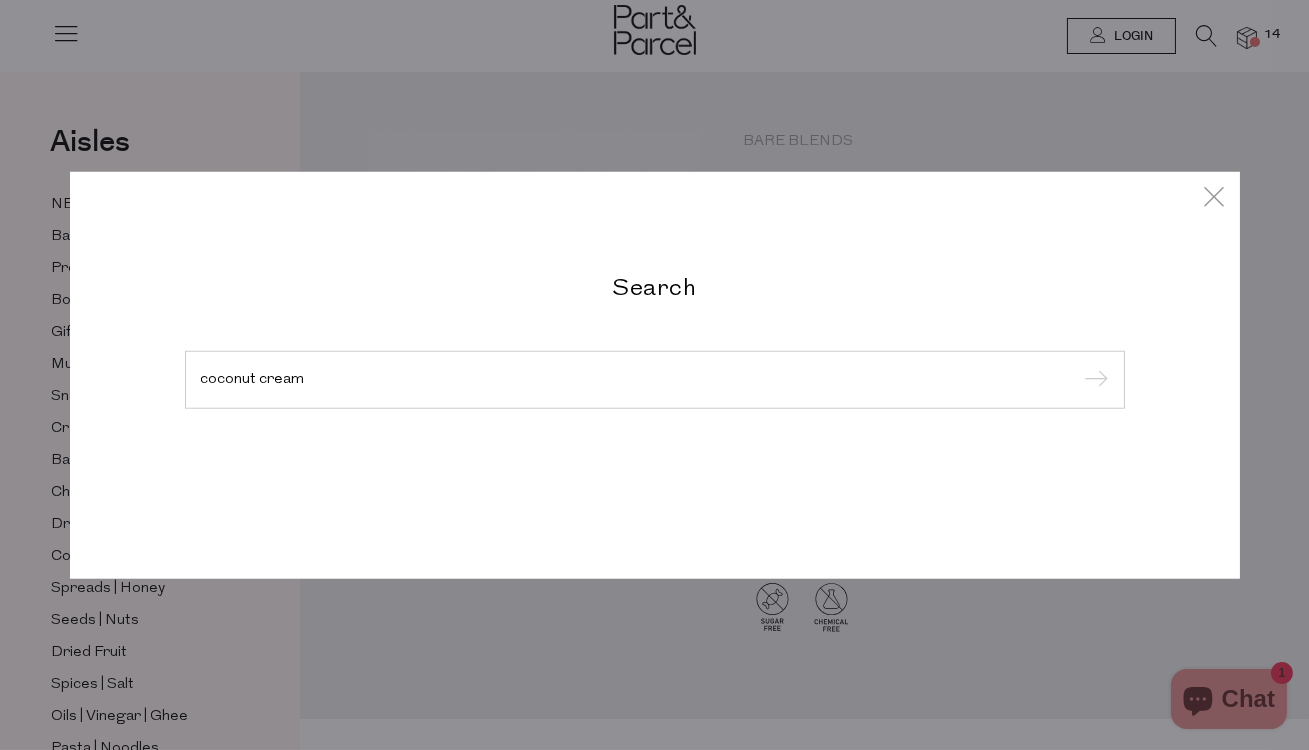 type on "coconut cream" 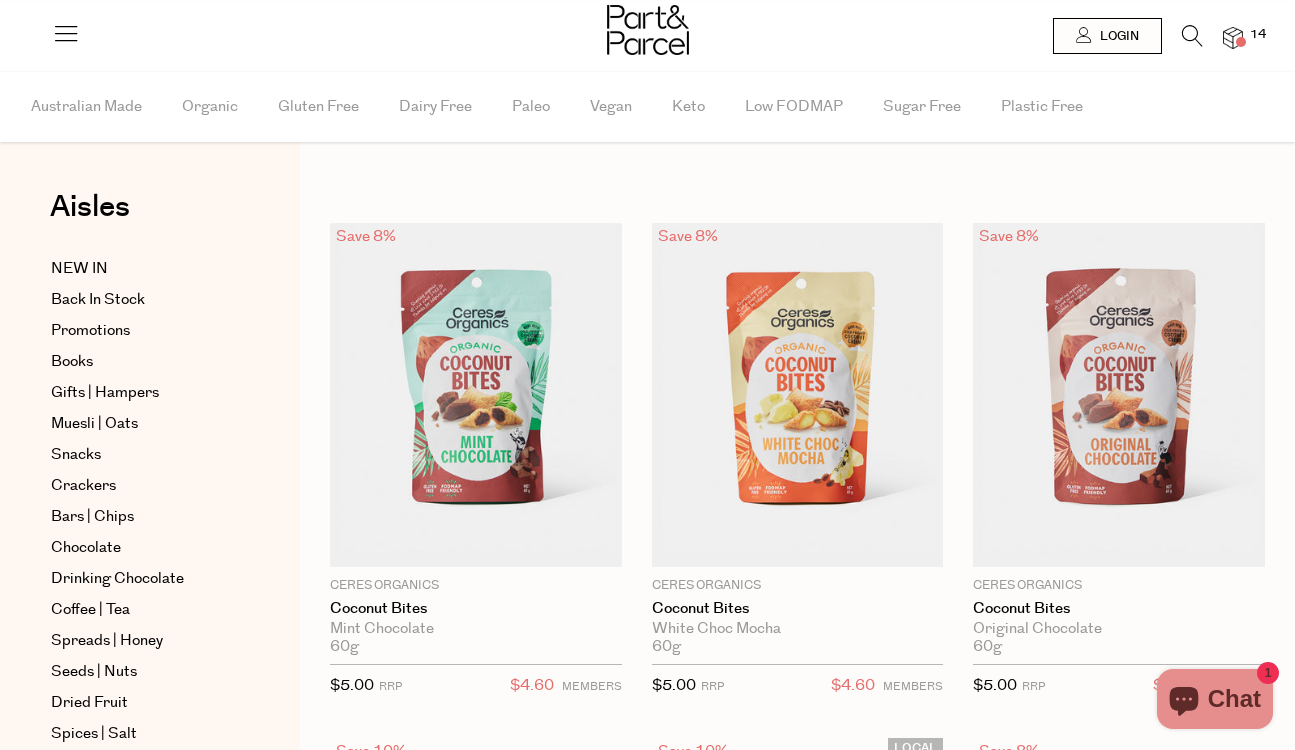 scroll, scrollTop: 0, scrollLeft: 0, axis: both 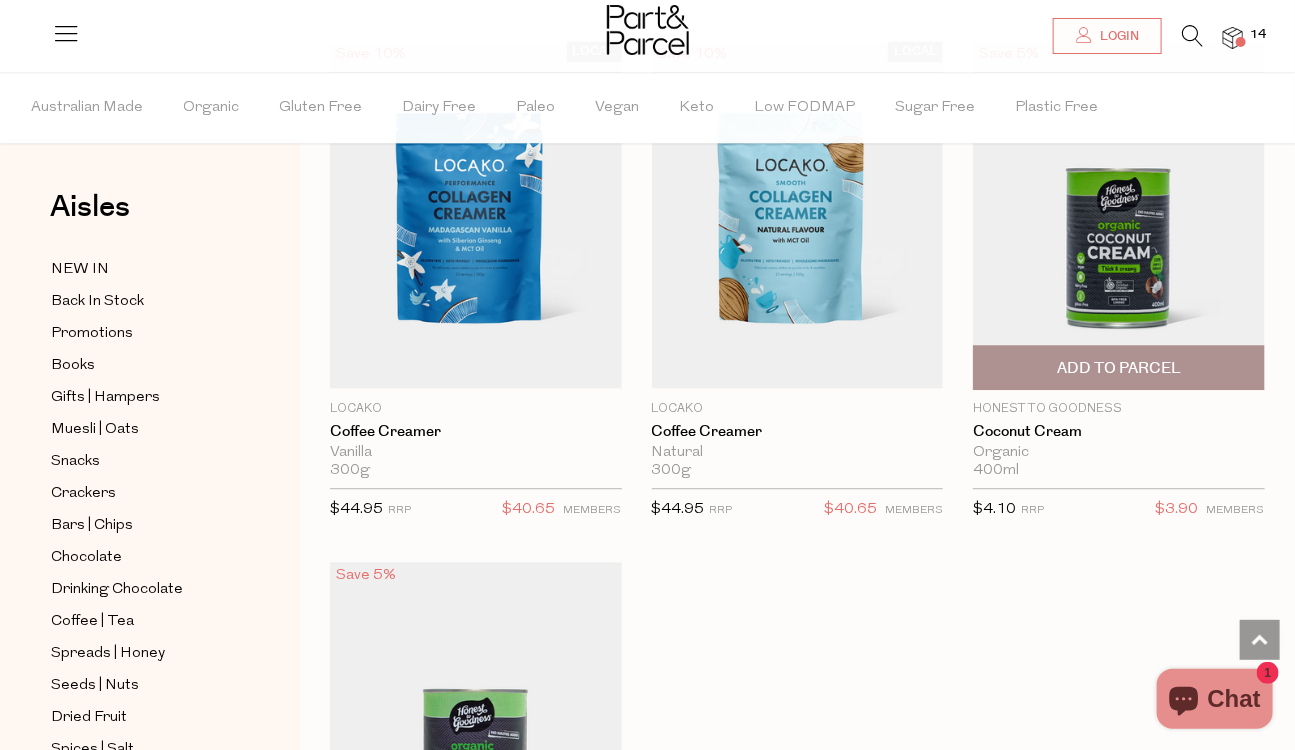 click at bounding box center [1119, 215] 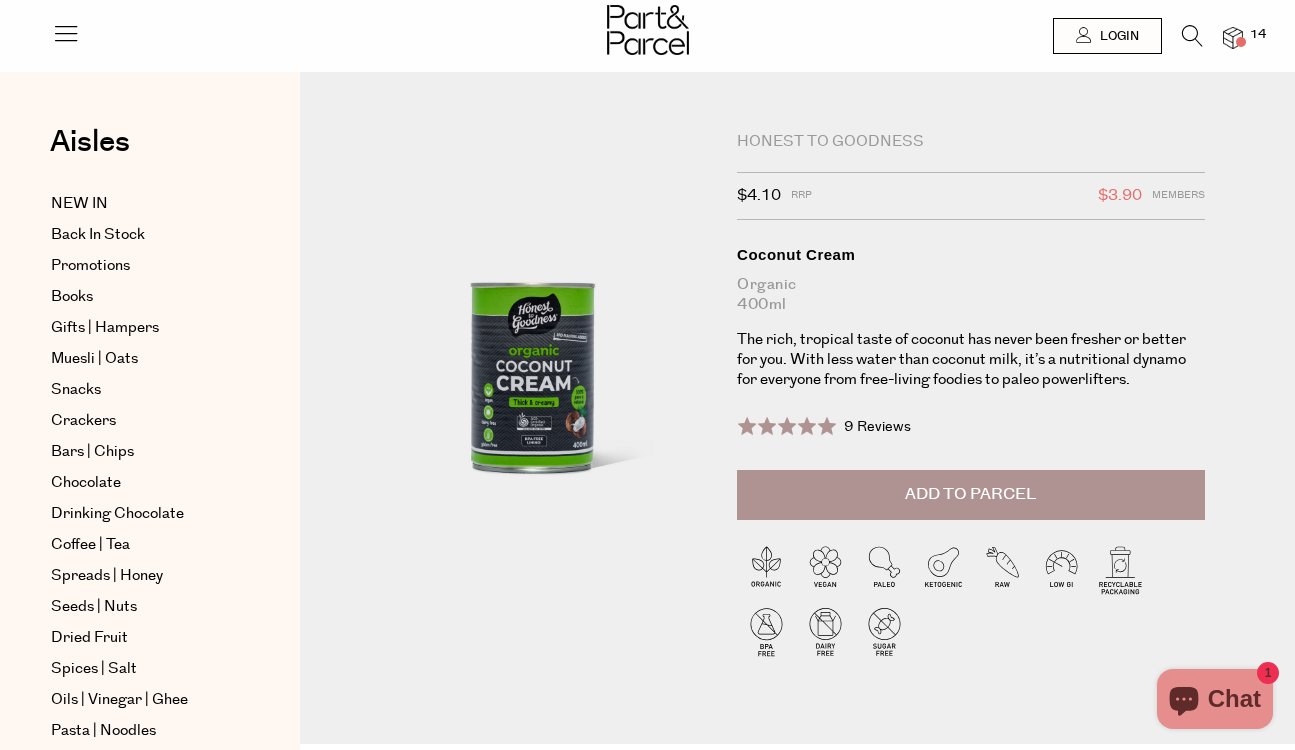 scroll, scrollTop: 0, scrollLeft: 0, axis: both 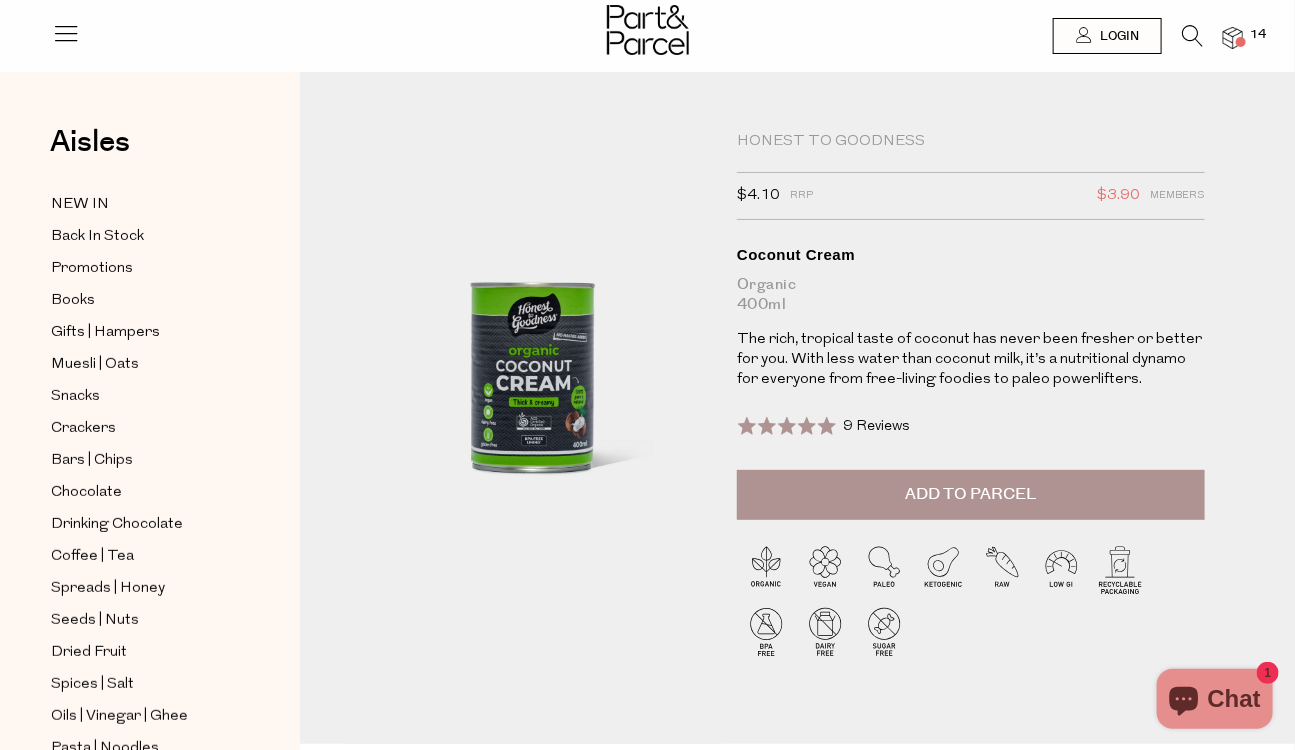 click on "Add to Parcel" at bounding box center [971, 495] 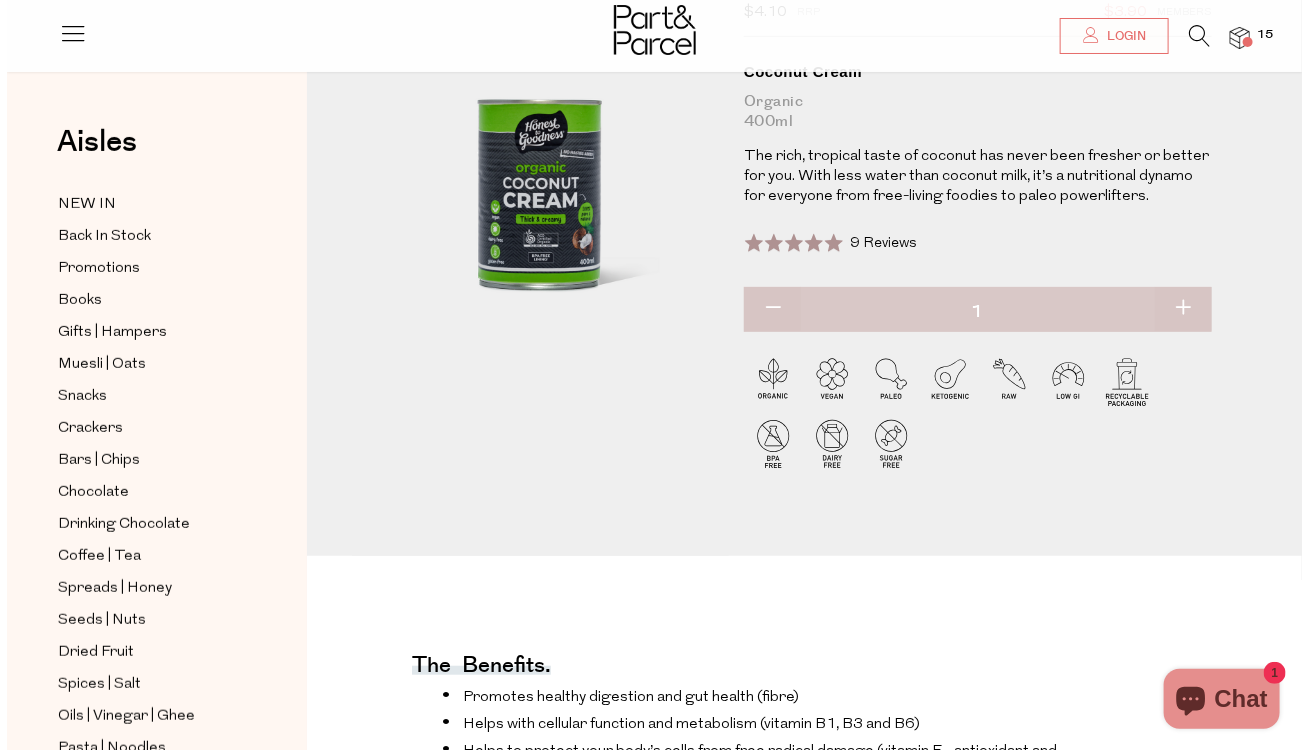 scroll, scrollTop: 182, scrollLeft: 0, axis: vertical 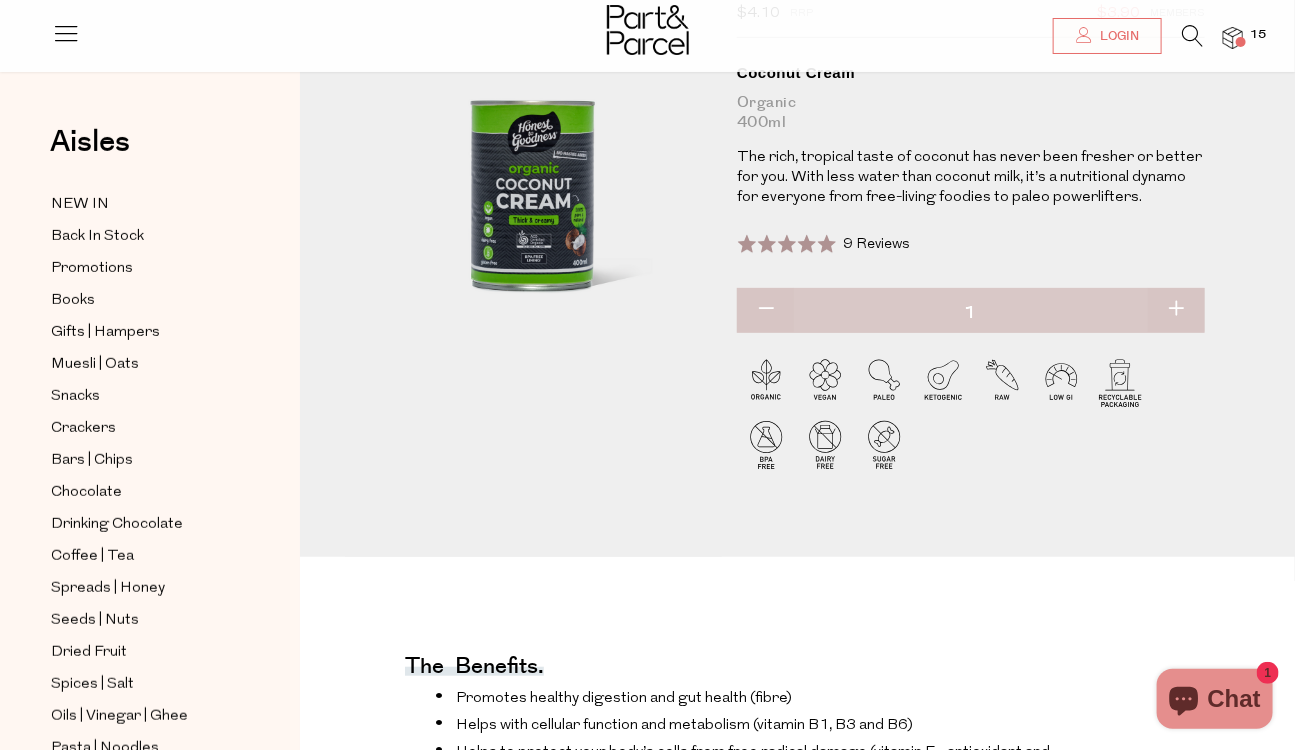 click at bounding box center (1176, 310) 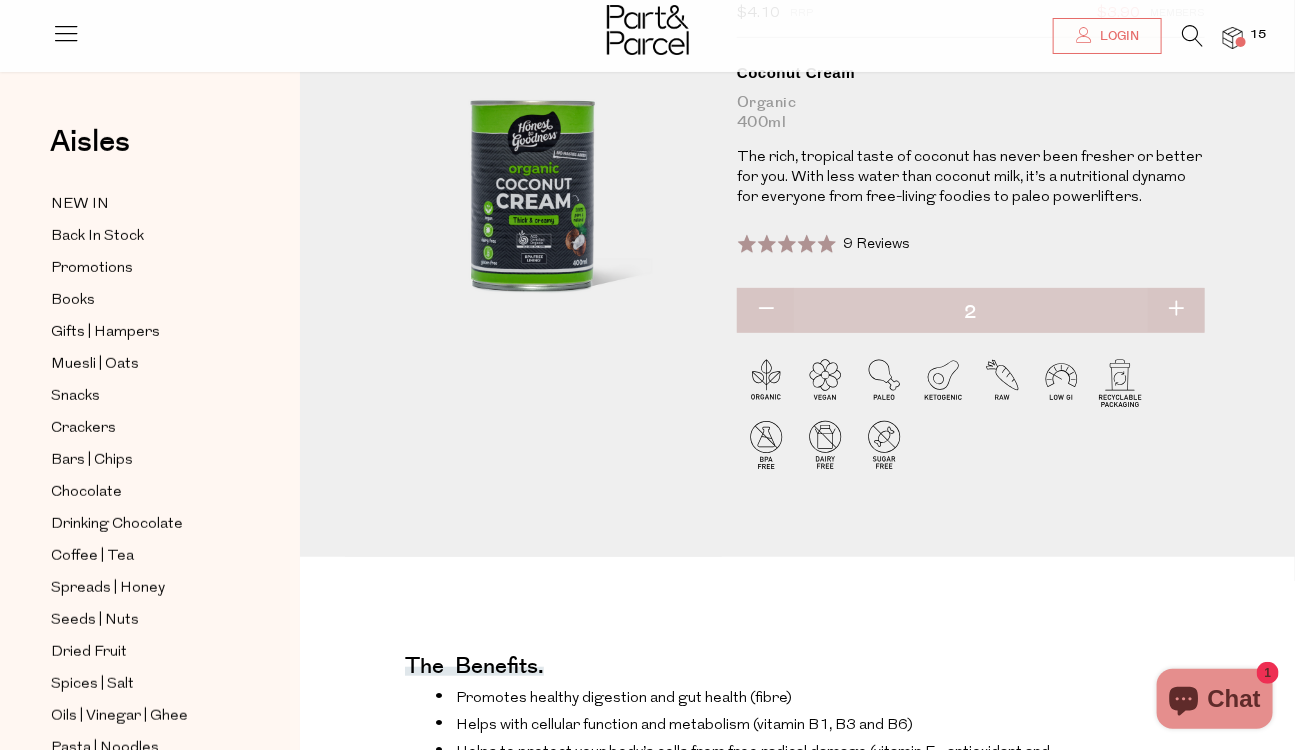 type on "2" 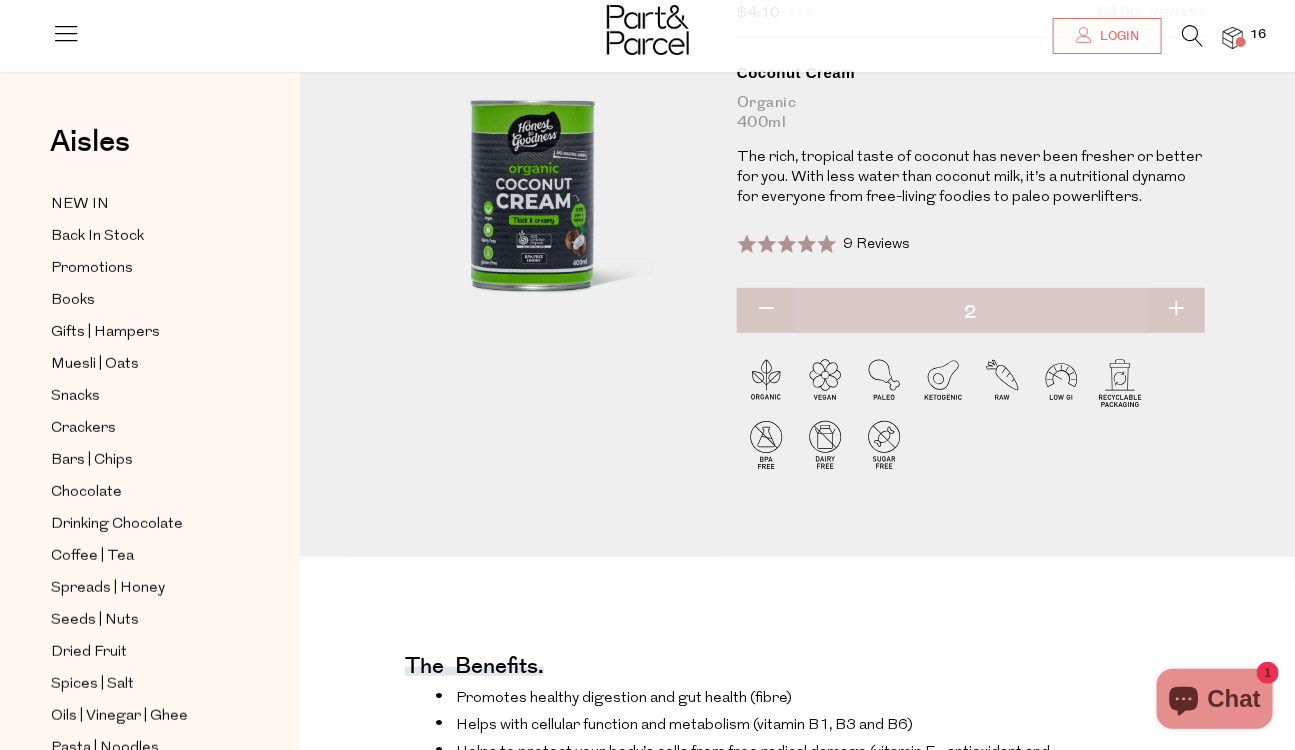 click at bounding box center (1176, 310) 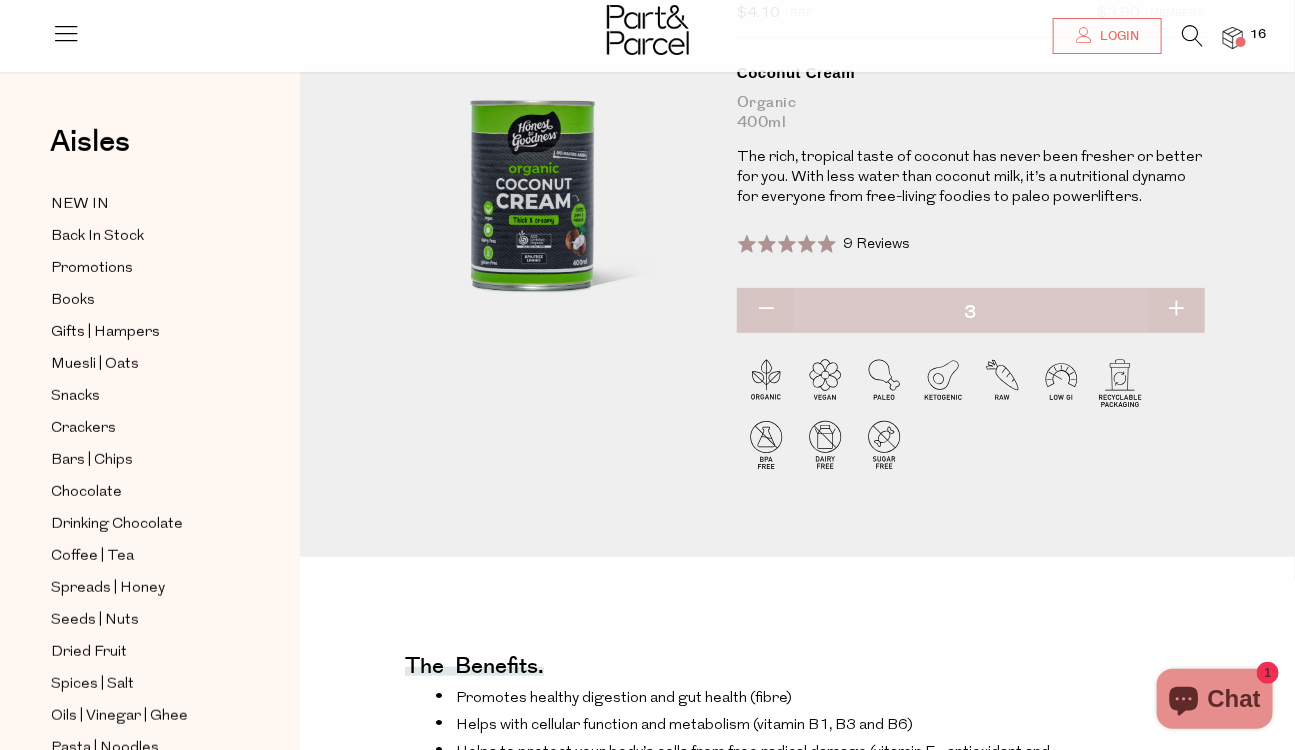 type on "3" 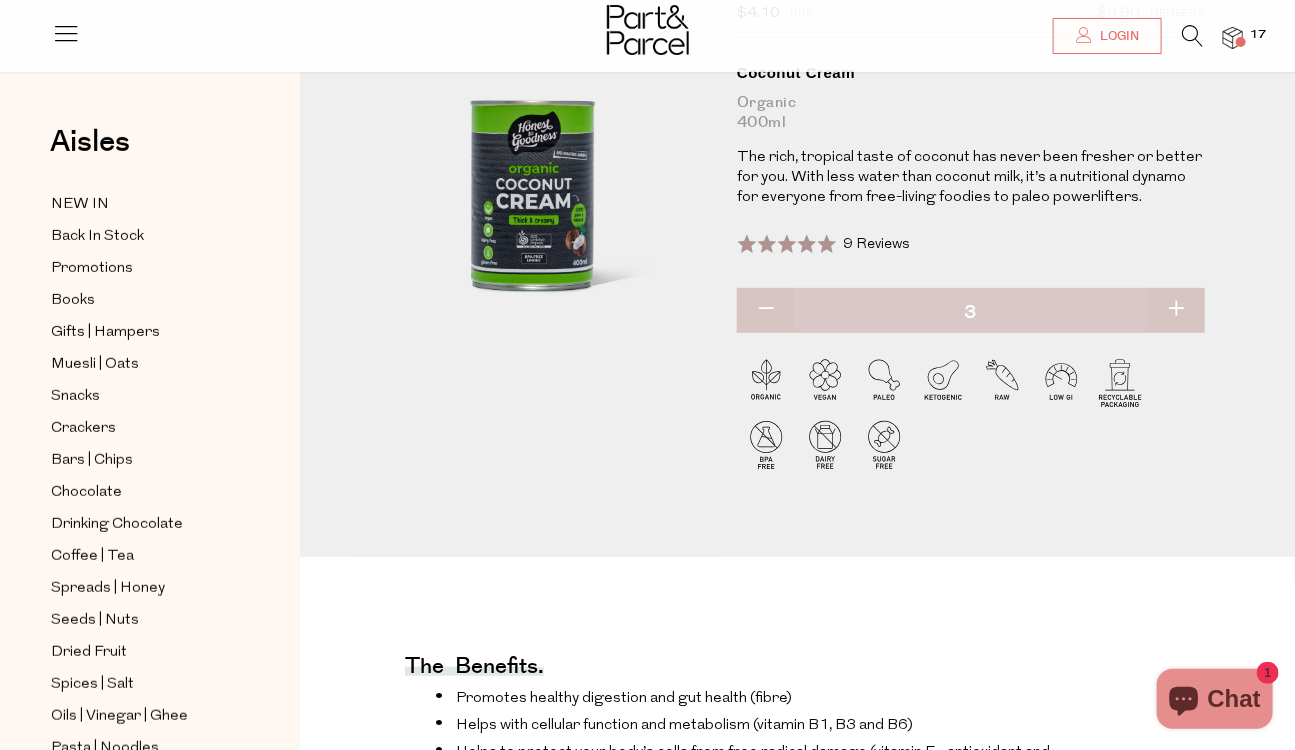 click at bounding box center [1192, 36] 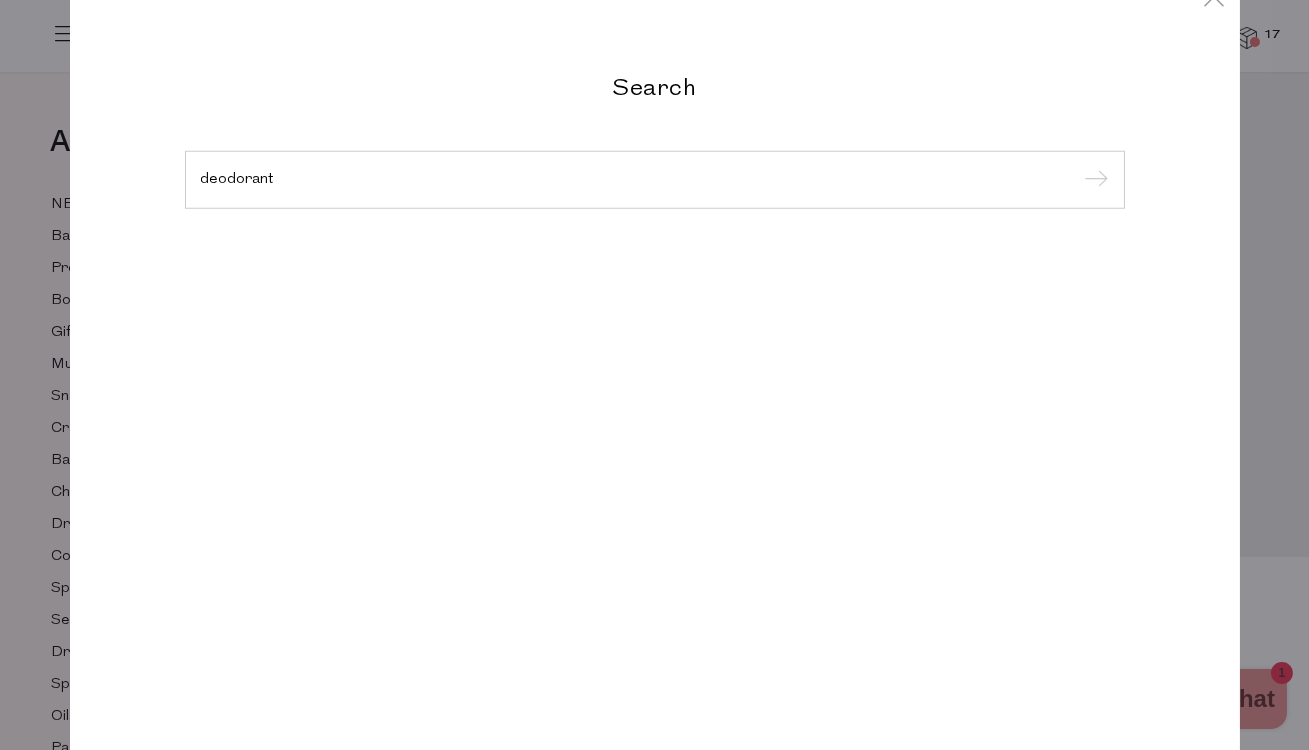 type on "deodorant" 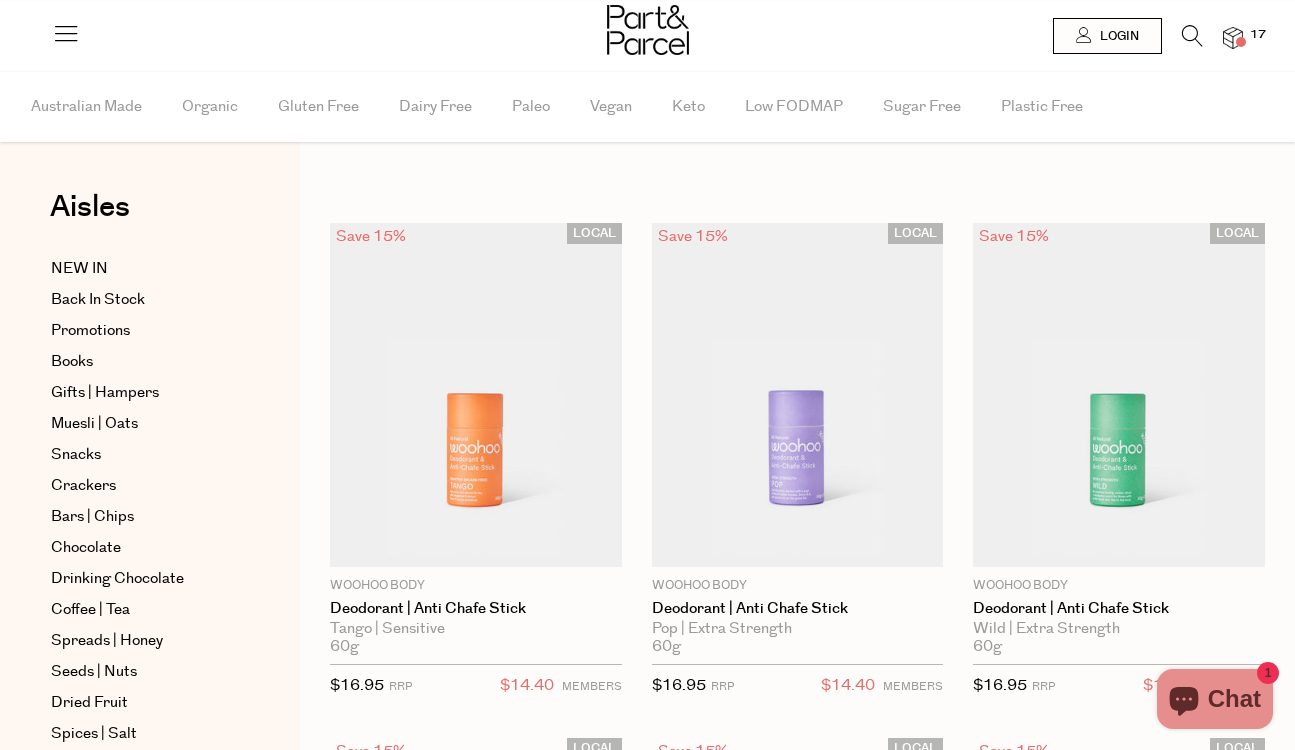 scroll, scrollTop: 0, scrollLeft: 0, axis: both 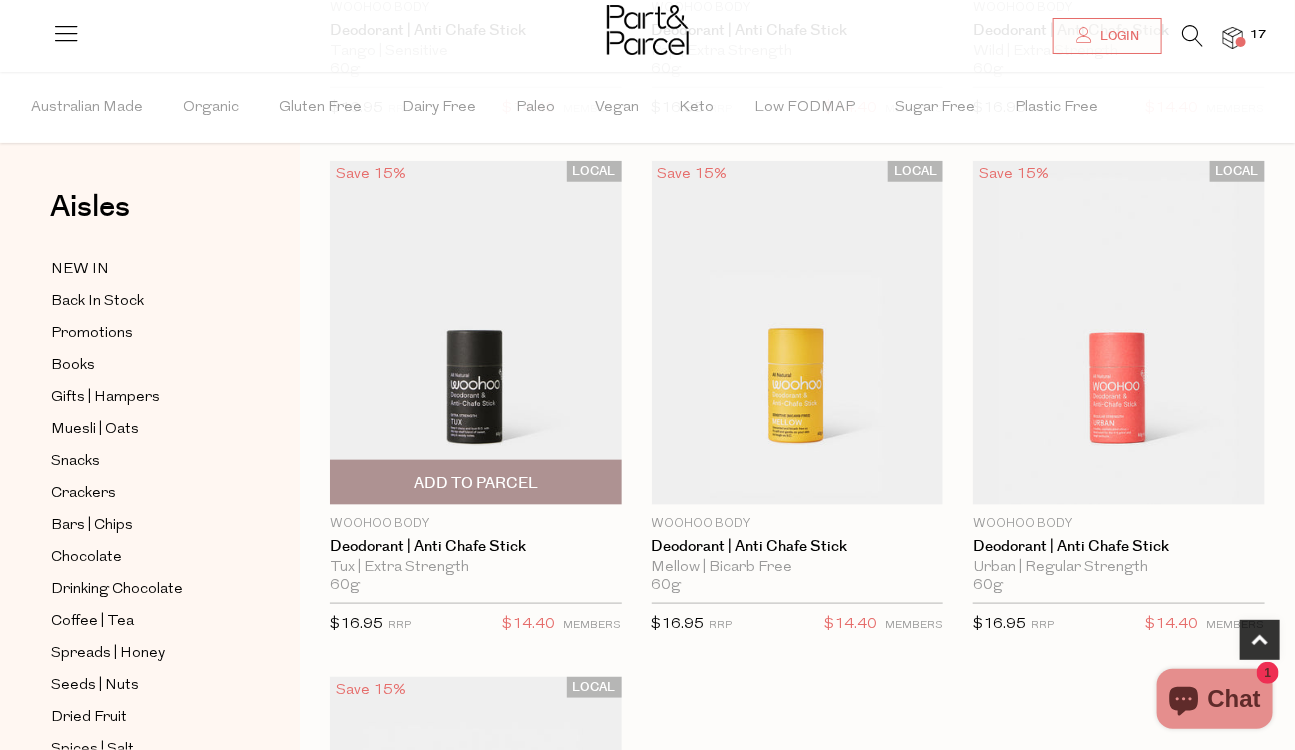 click on "Add To Parcel" at bounding box center (476, 483) 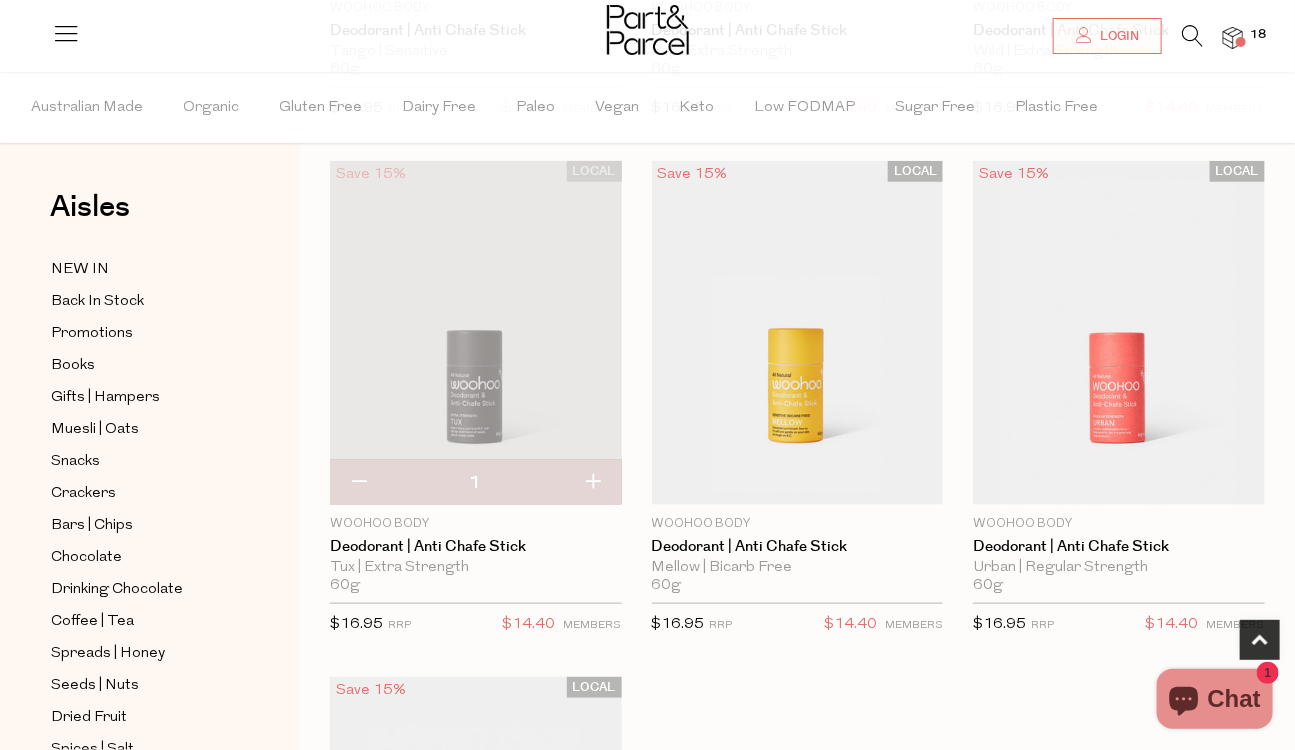 click at bounding box center [593, 483] 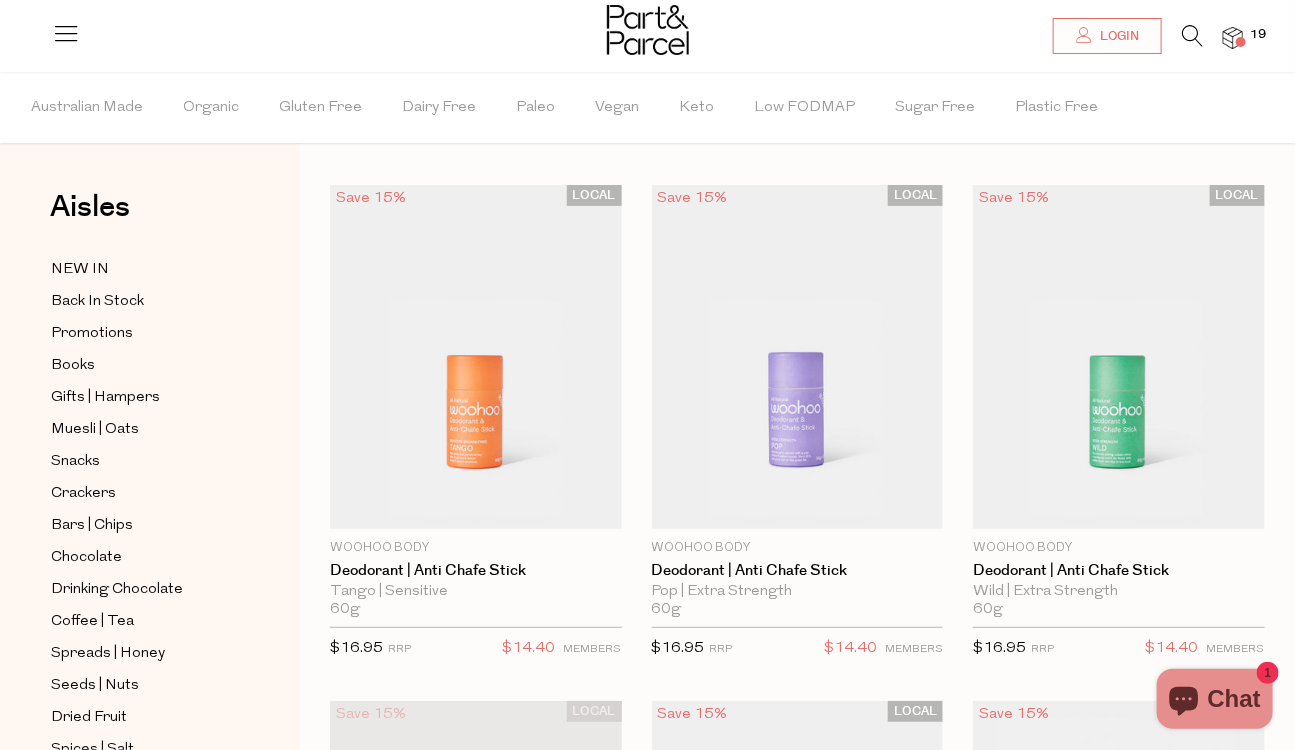 scroll, scrollTop: 0, scrollLeft: 0, axis: both 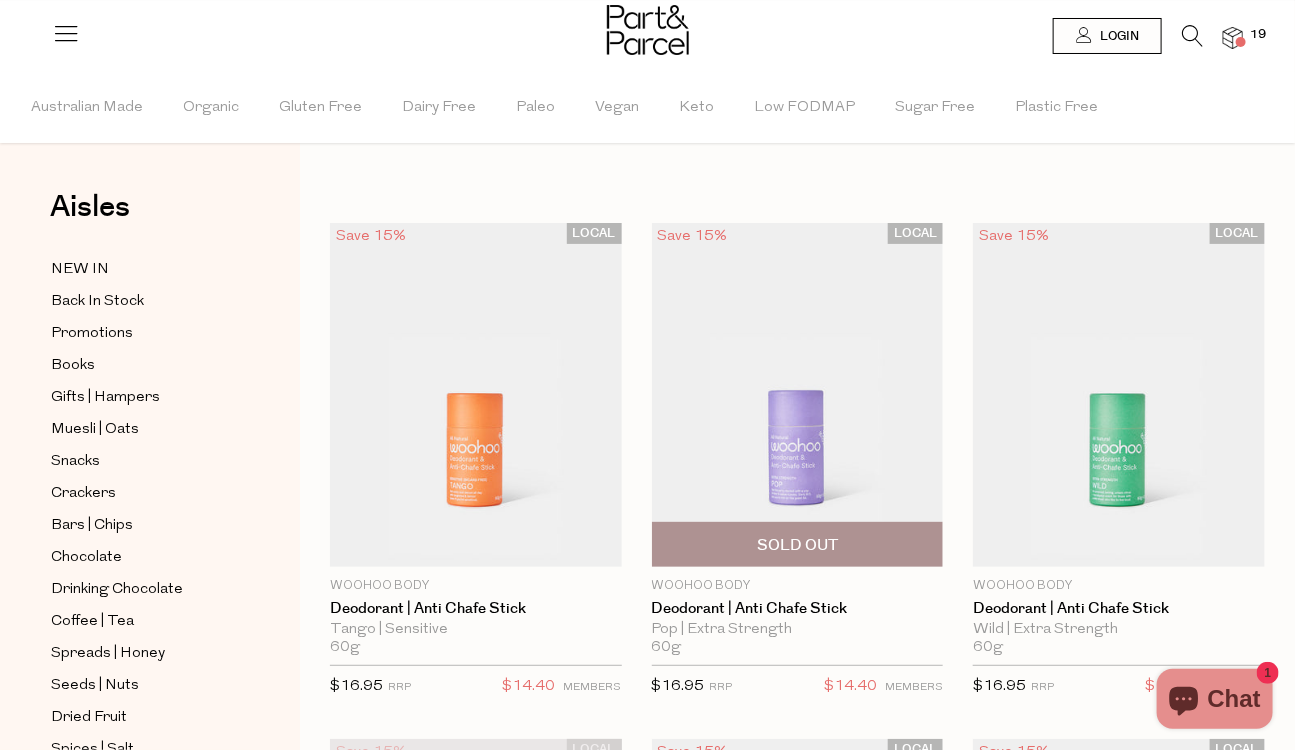 click at bounding box center [798, 395] 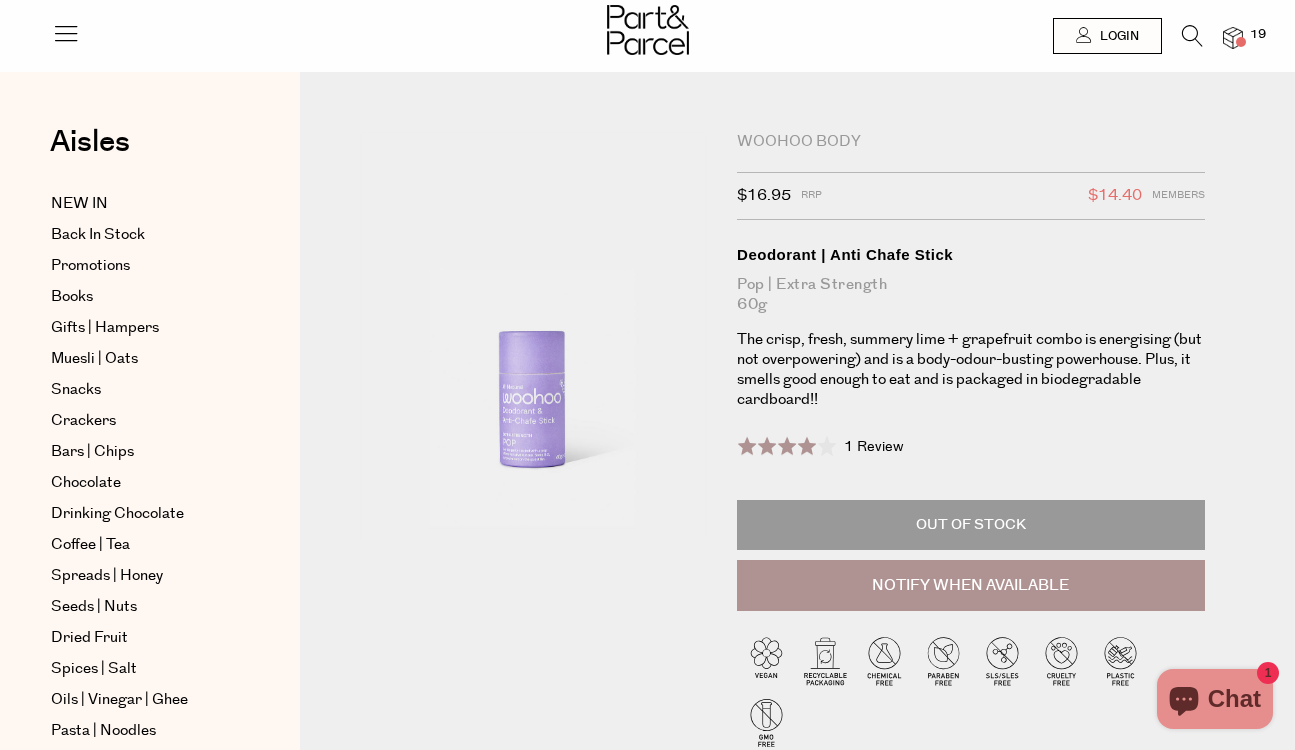 scroll, scrollTop: 0, scrollLeft: 0, axis: both 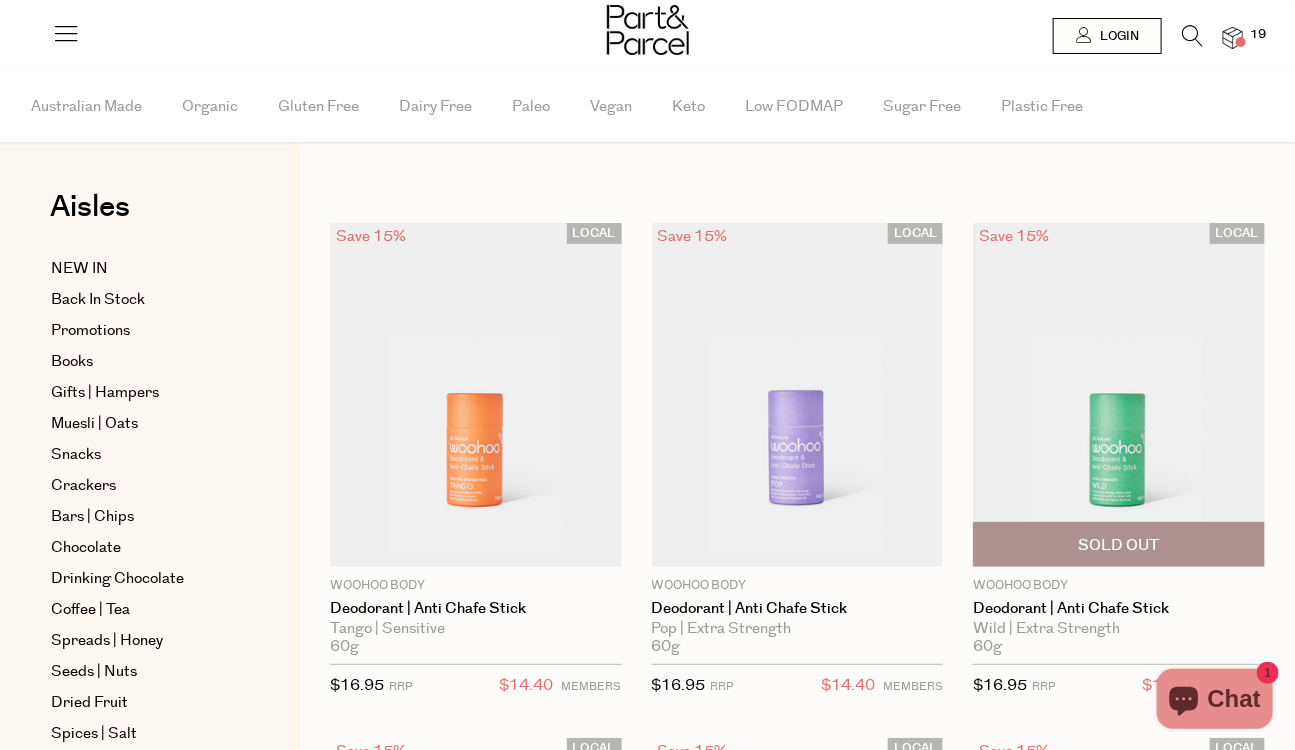 type on "2" 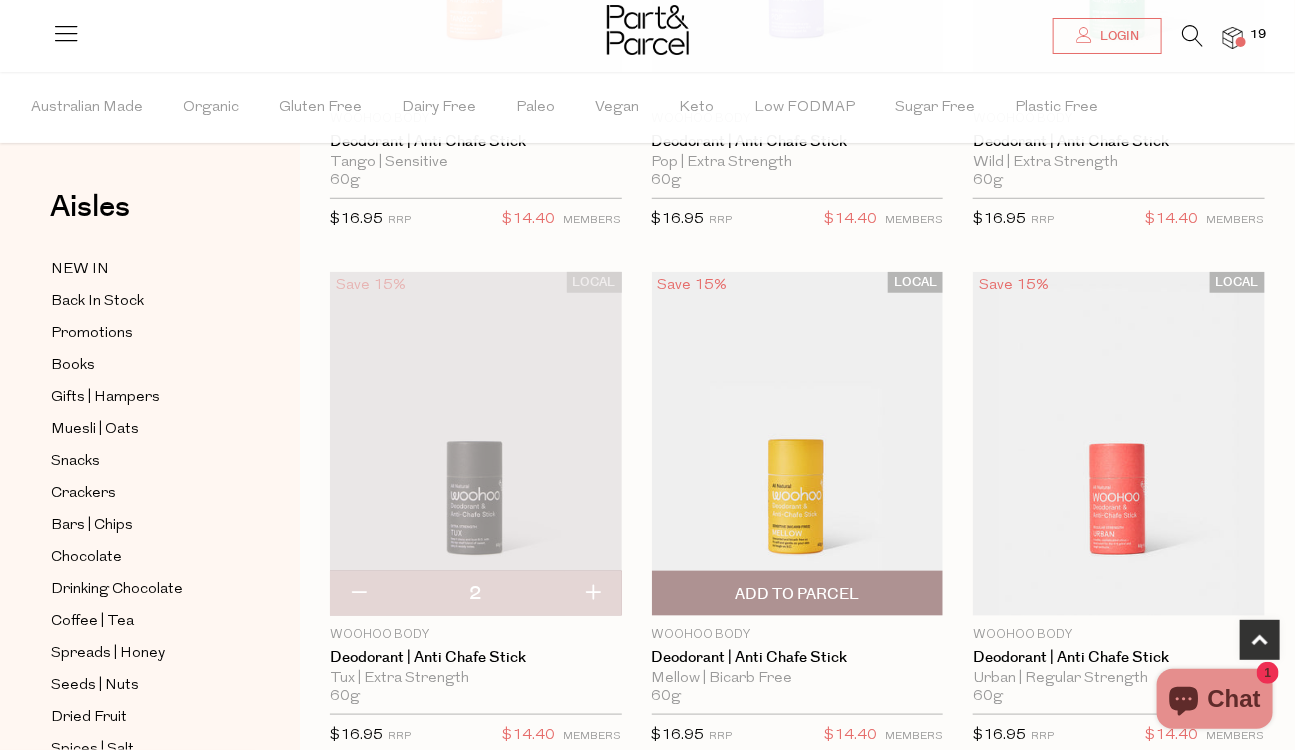 scroll, scrollTop: 468, scrollLeft: 0, axis: vertical 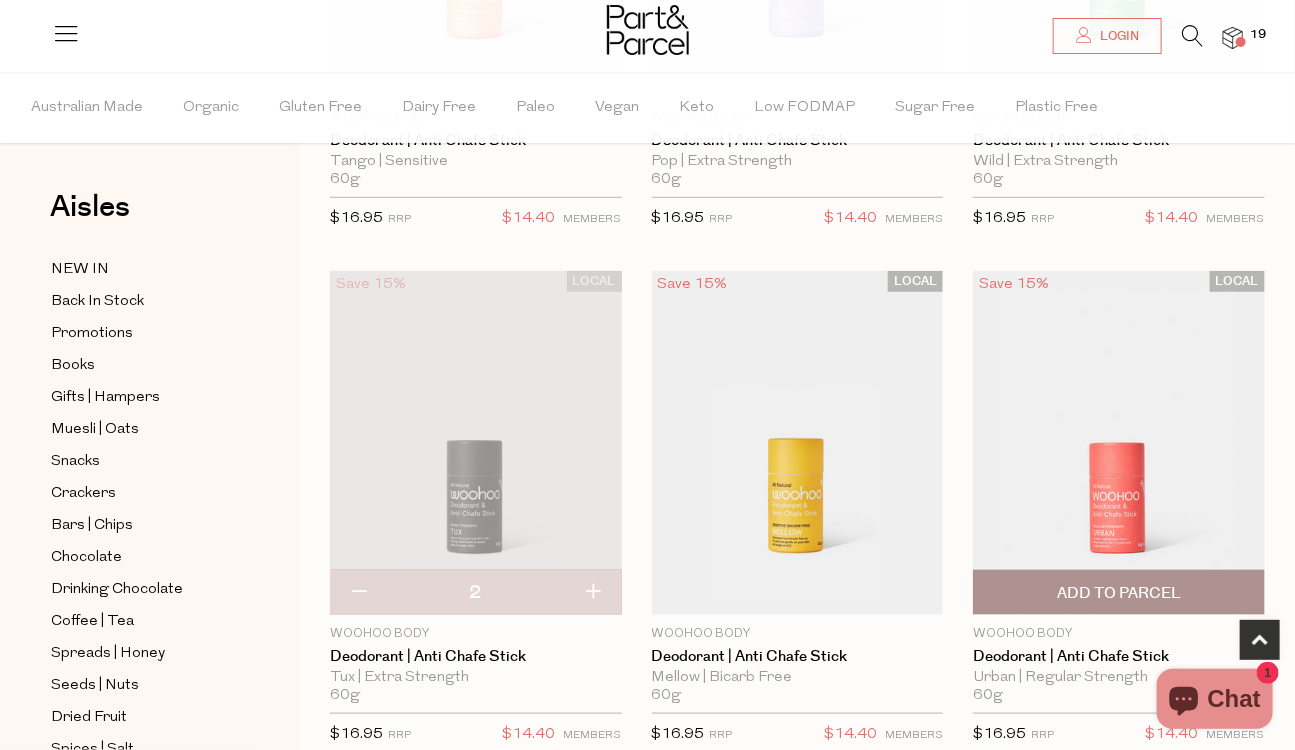 click at bounding box center (1119, 443) 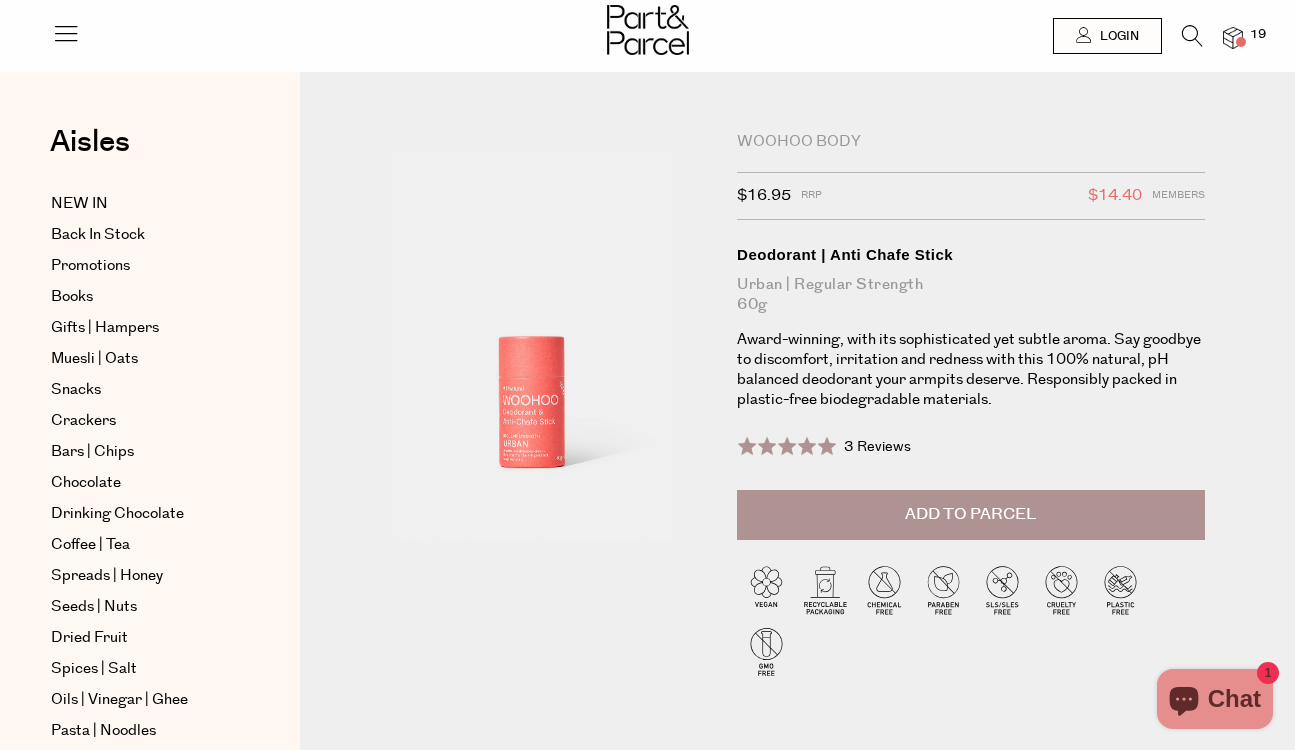 scroll, scrollTop: 0, scrollLeft: 0, axis: both 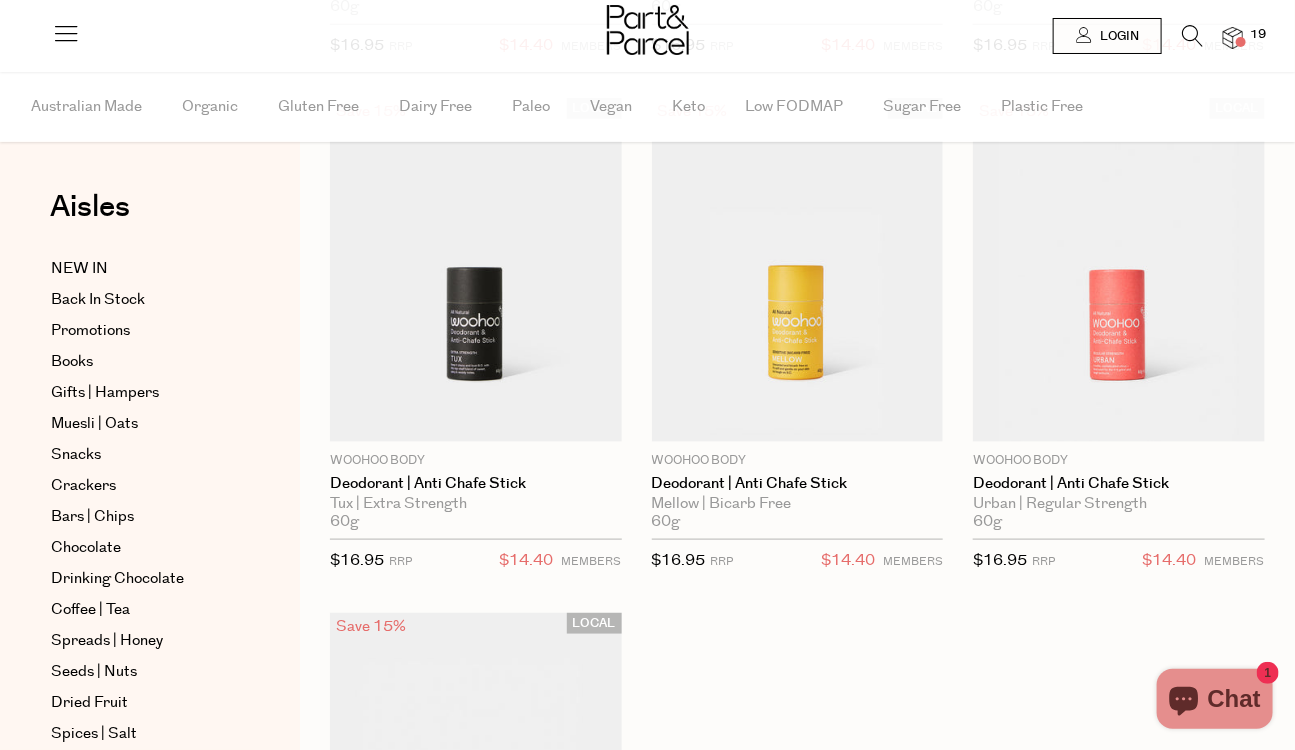type on "2" 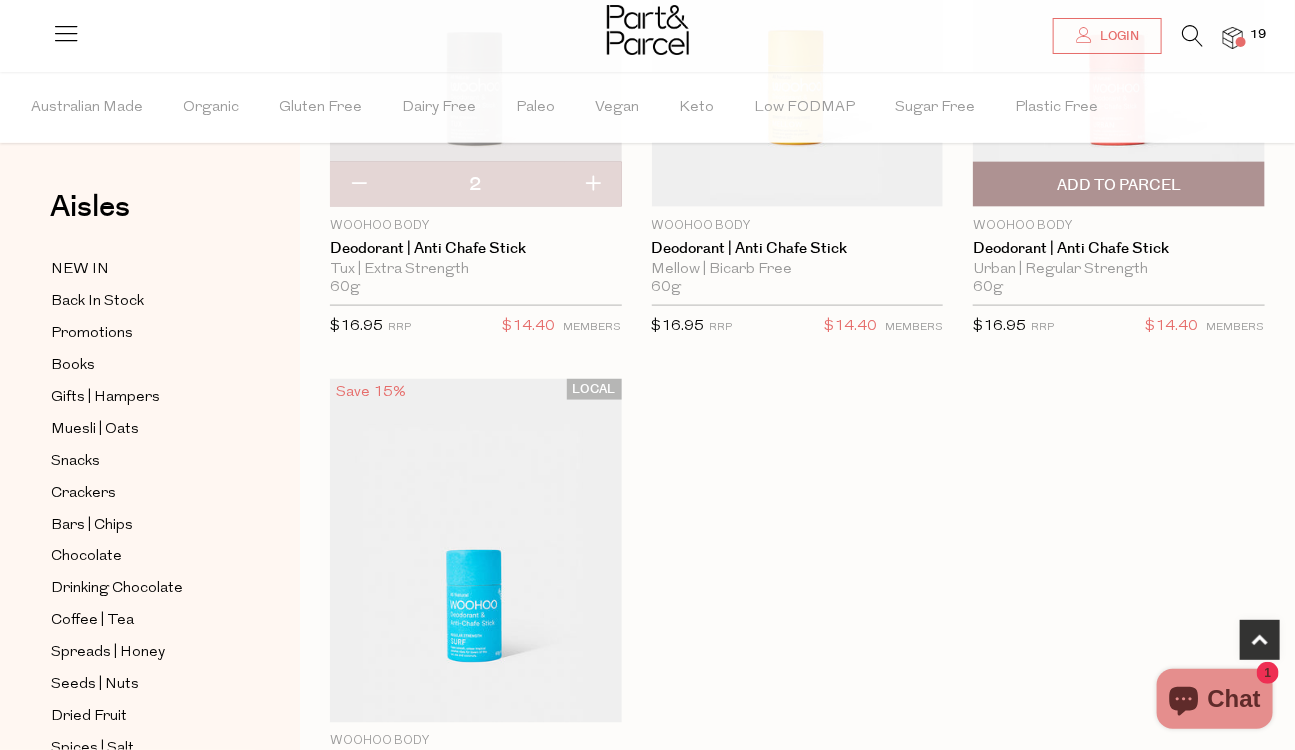scroll, scrollTop: 877, scrollLeft: 0, axis: vertical 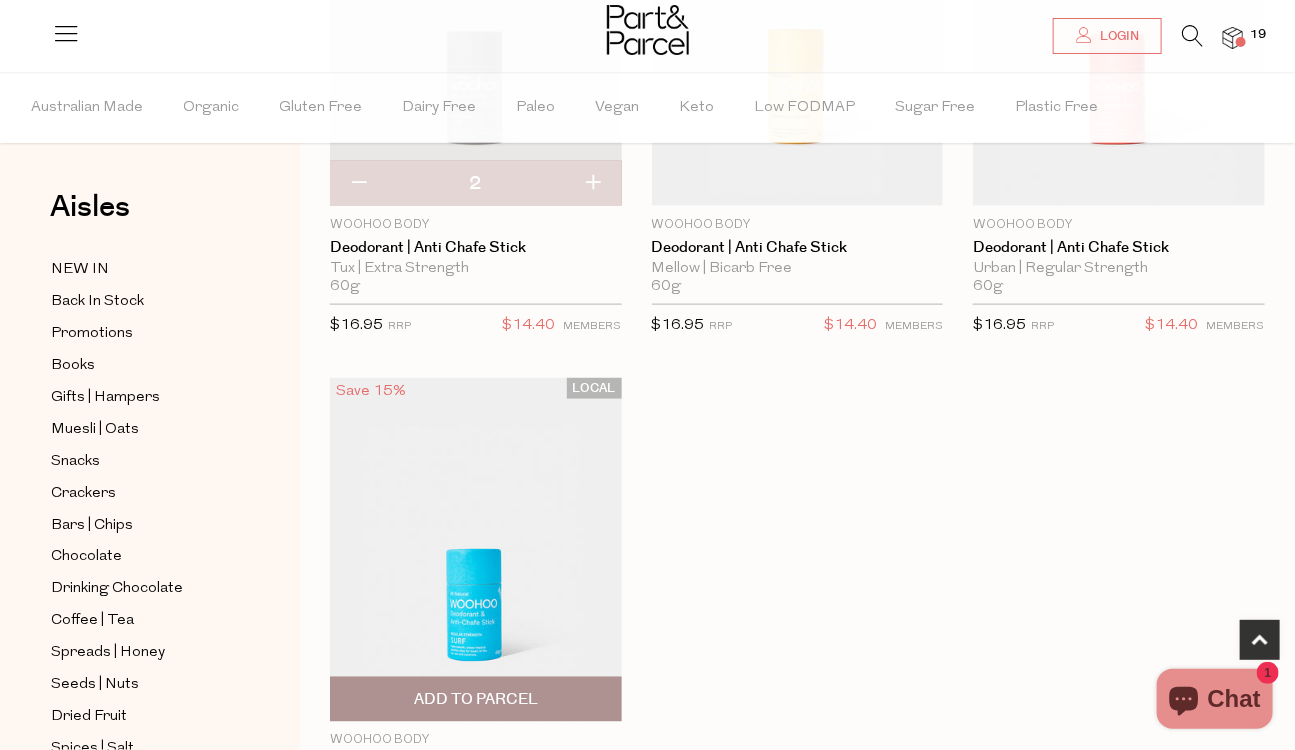 click at bounding box center (476, 550) 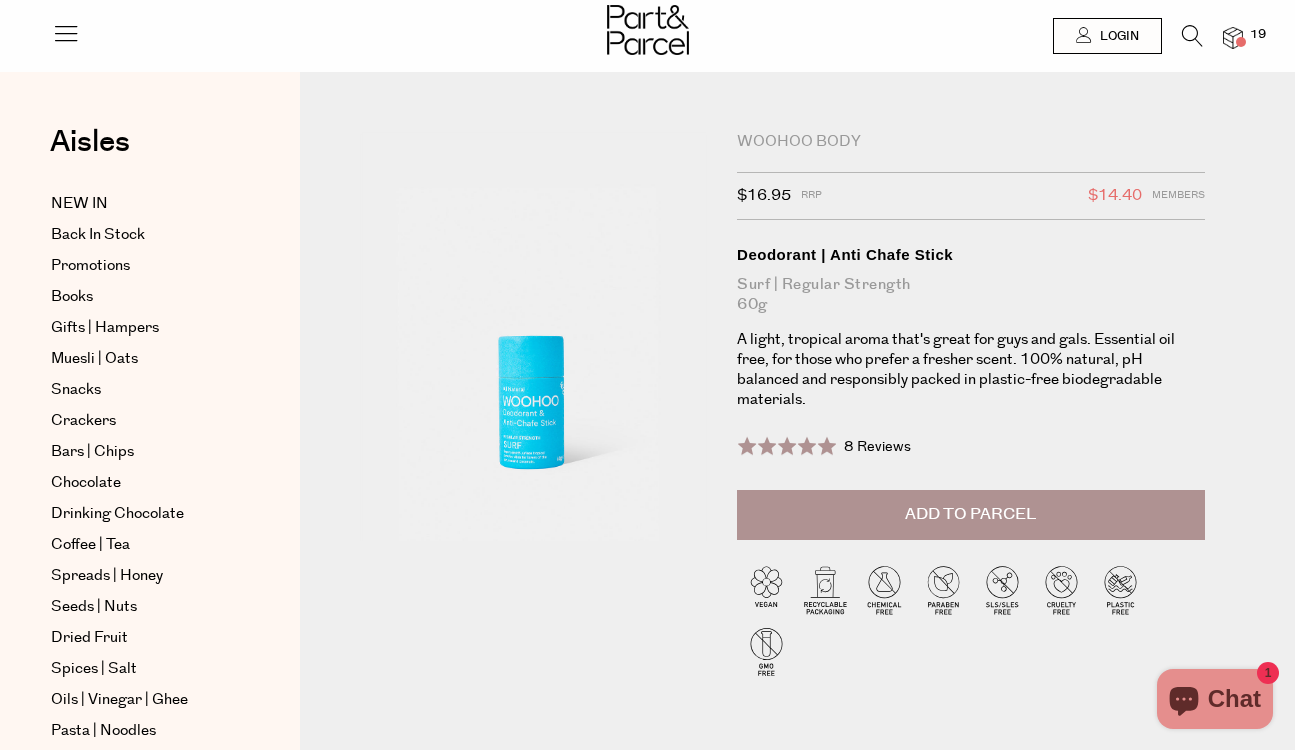 scroll, scrollTop: 0, scrollLeft: 0, axis: both 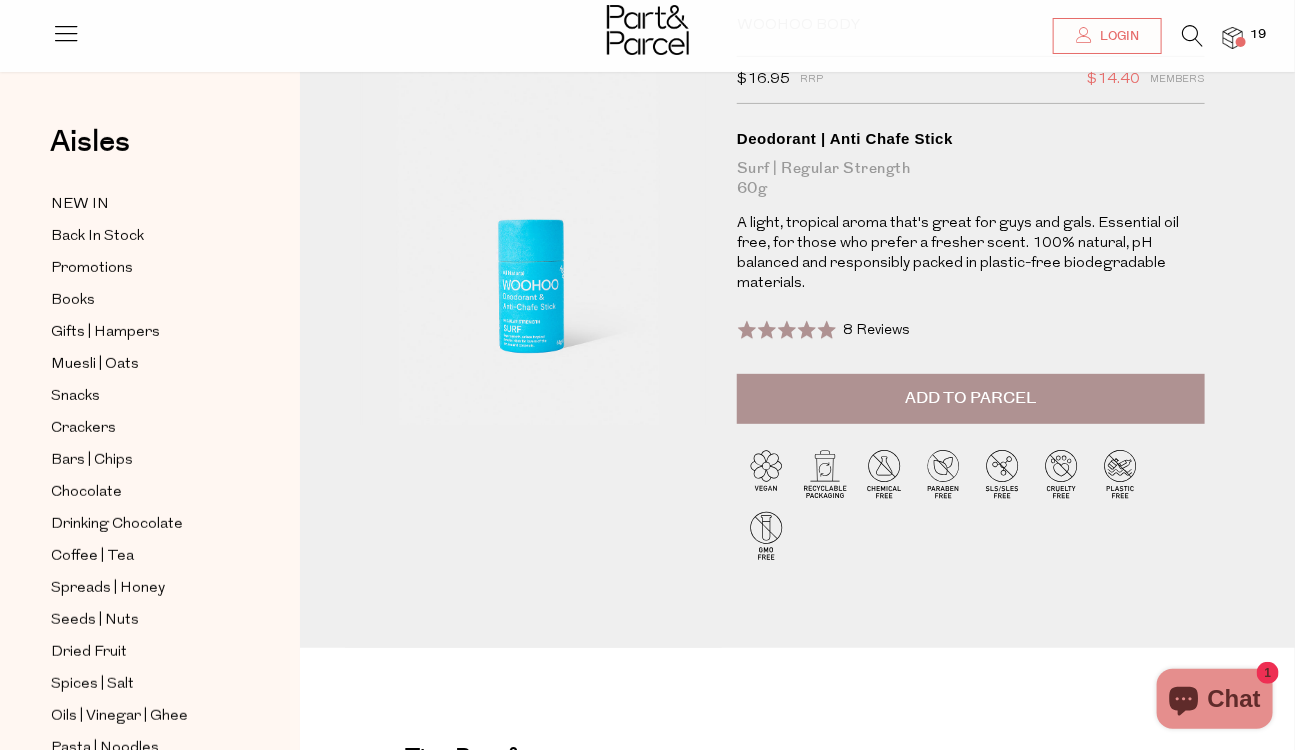 click on "Add to Parcel" at bounding box center [970, 398] 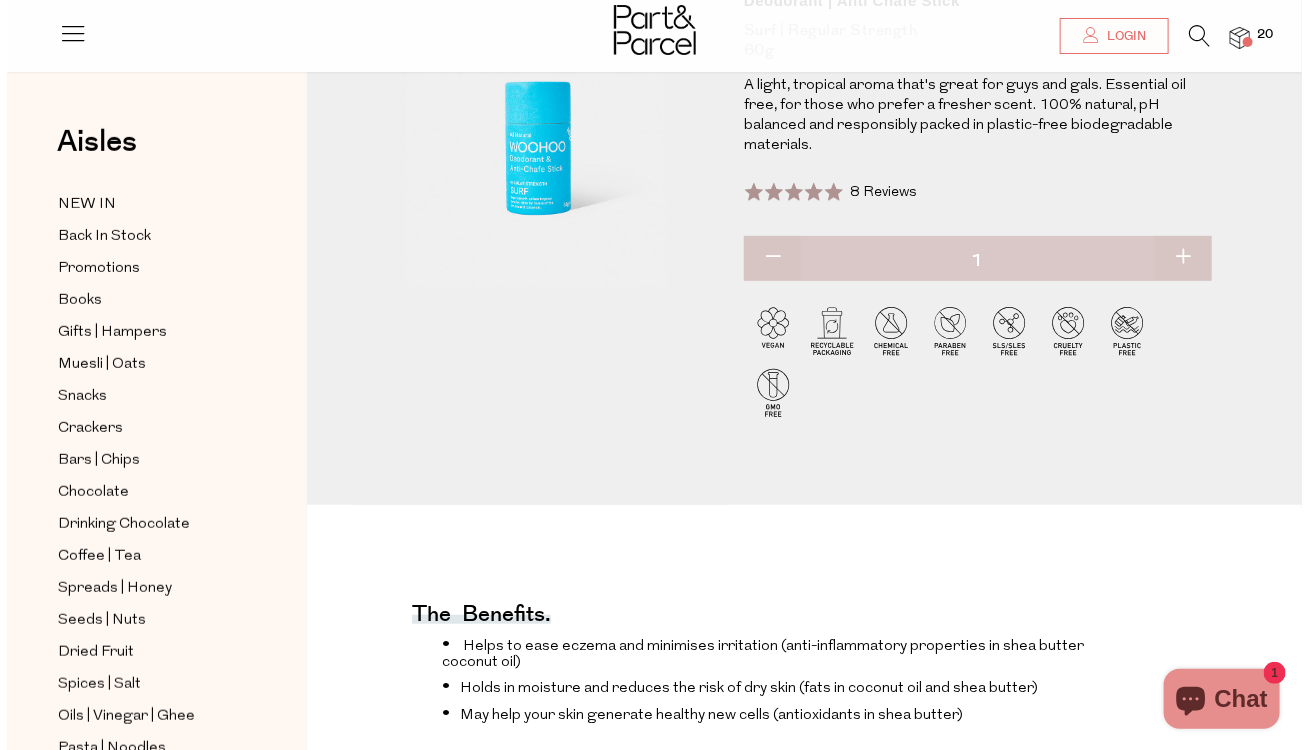 scroll, scrollTop: 0, scrollLeft: 0, axis: both 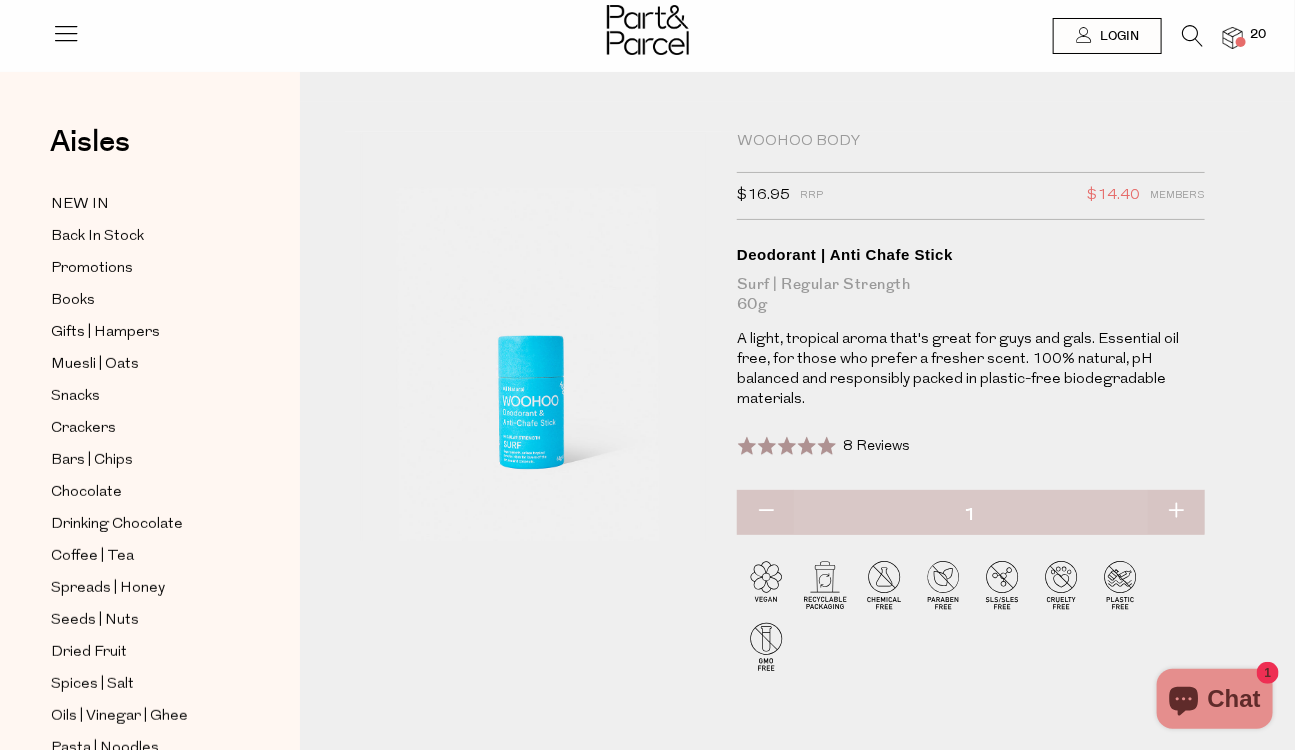 click at bounding box center [1192, 36] 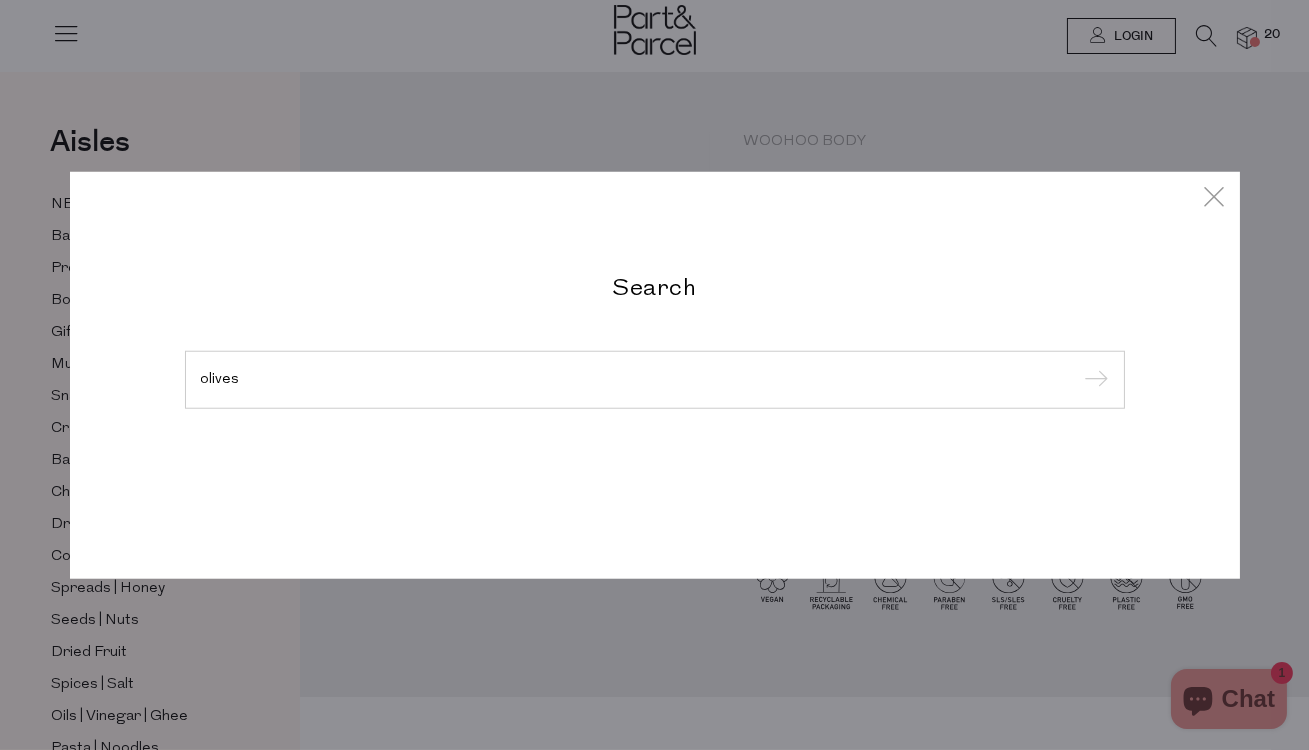 type on "olives" 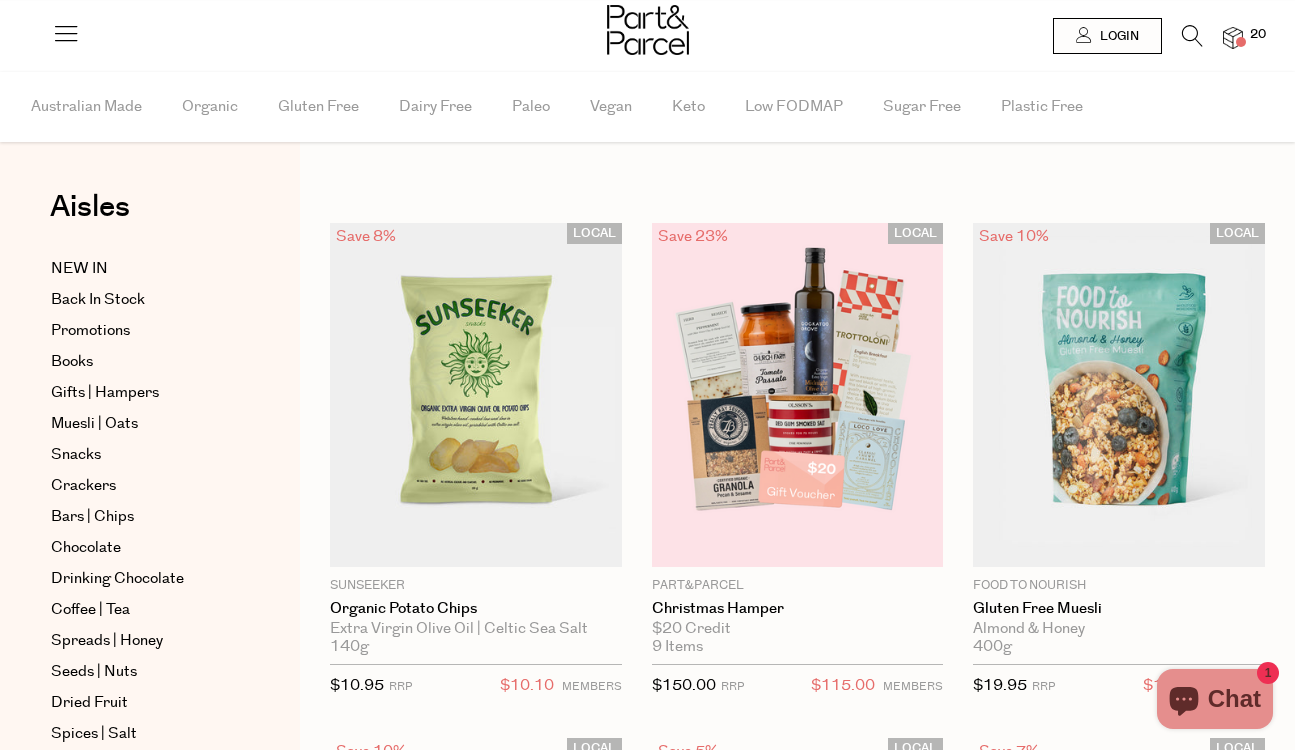 scroll, scrollTop: 0, scrollLeft: 0, axis: both 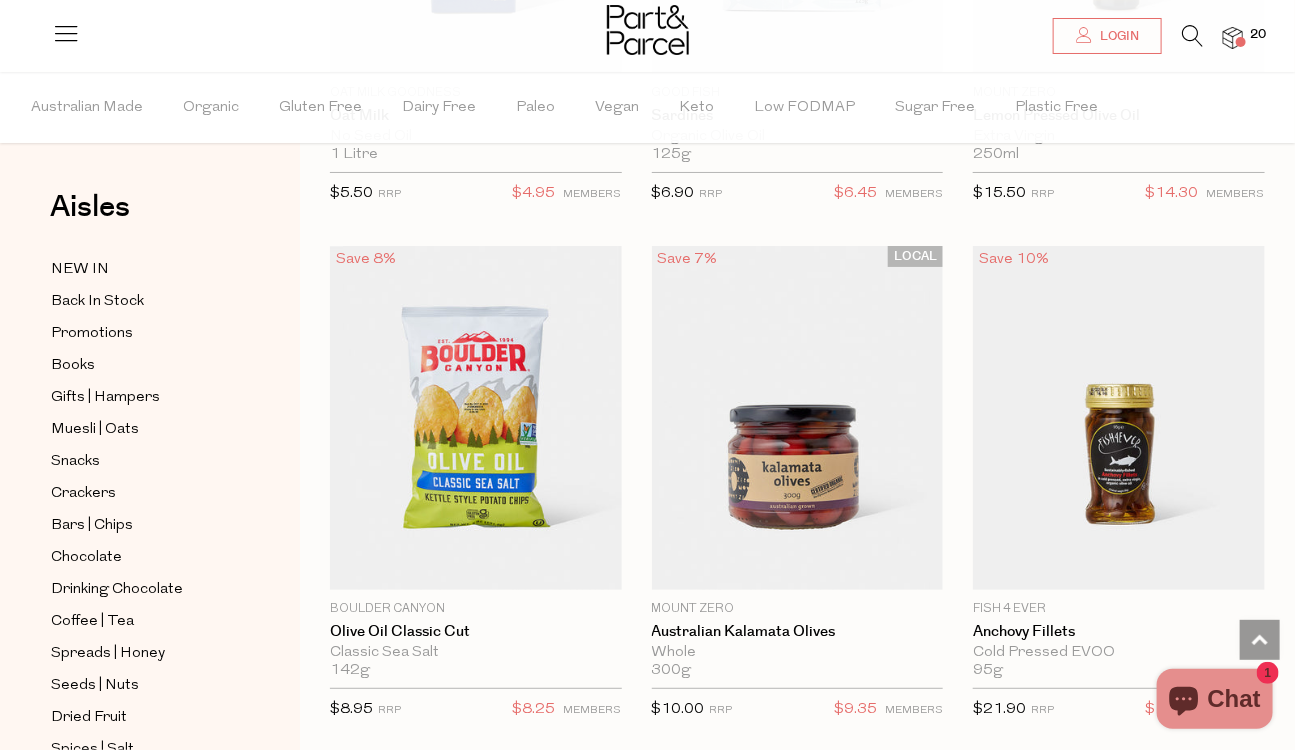 click at bounding box center (1192, 36) 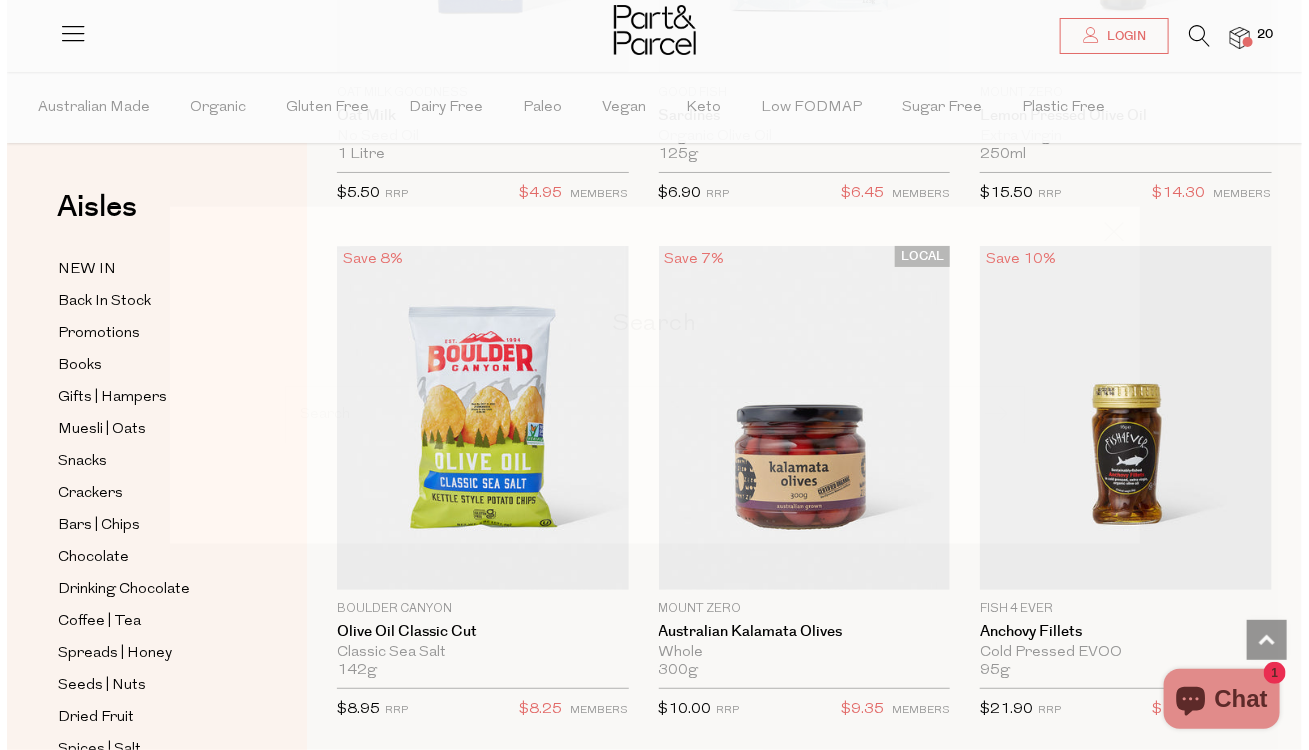 scroll, scrollTop: 5708, scrollLeft: 0, axis: vertical 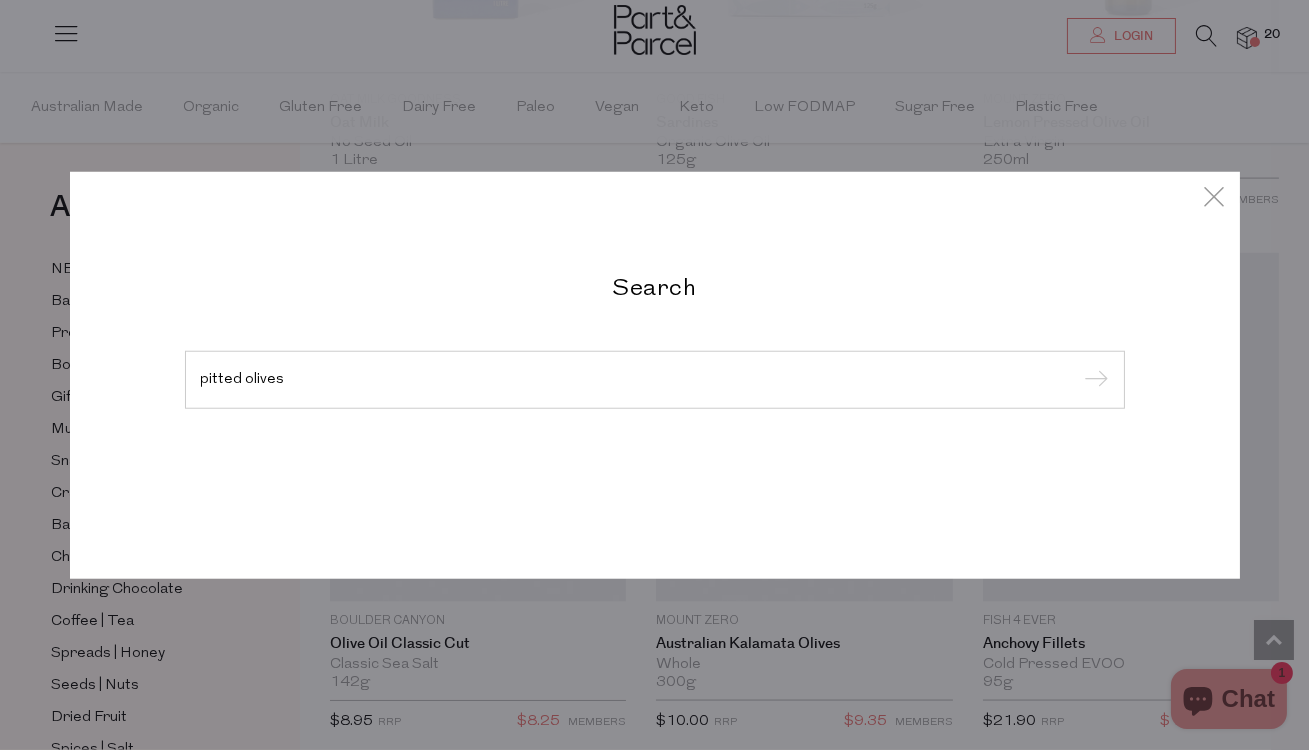 type on "pitted olives" 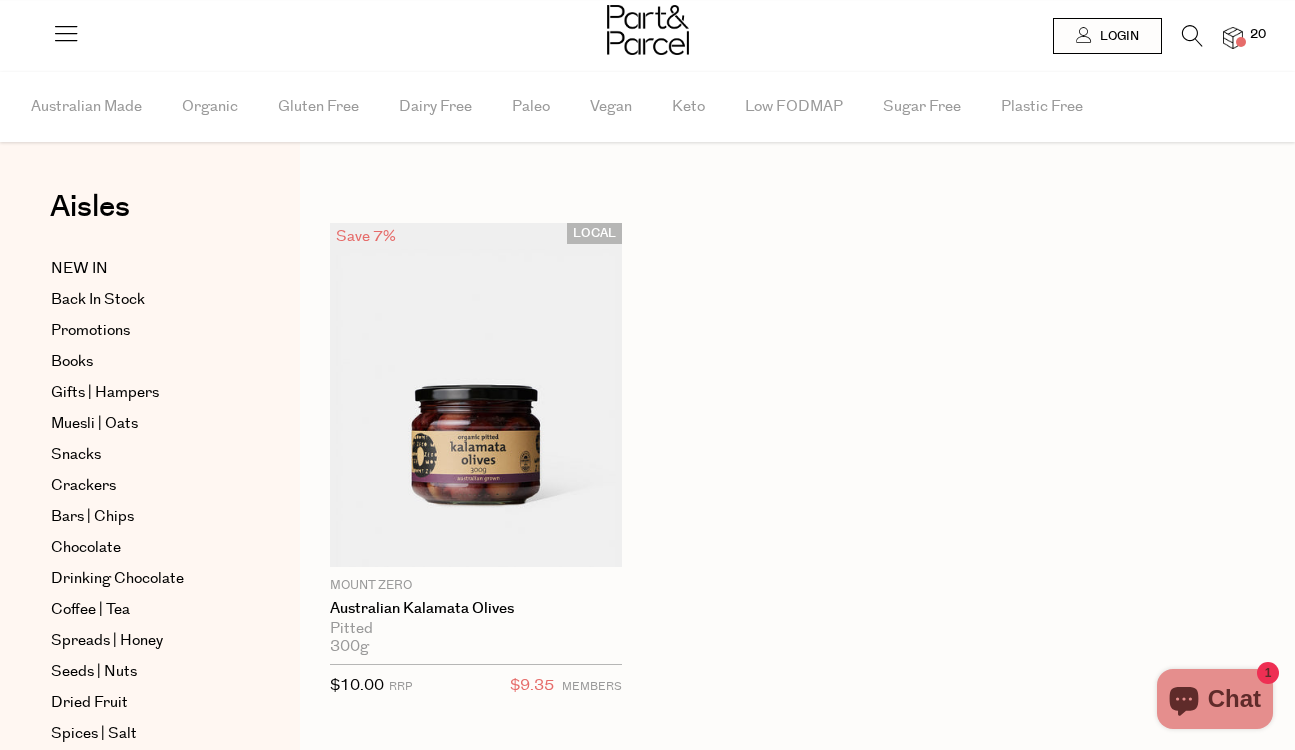 scroll, scrollTop: 0, scrollLeft: 0, axis: both 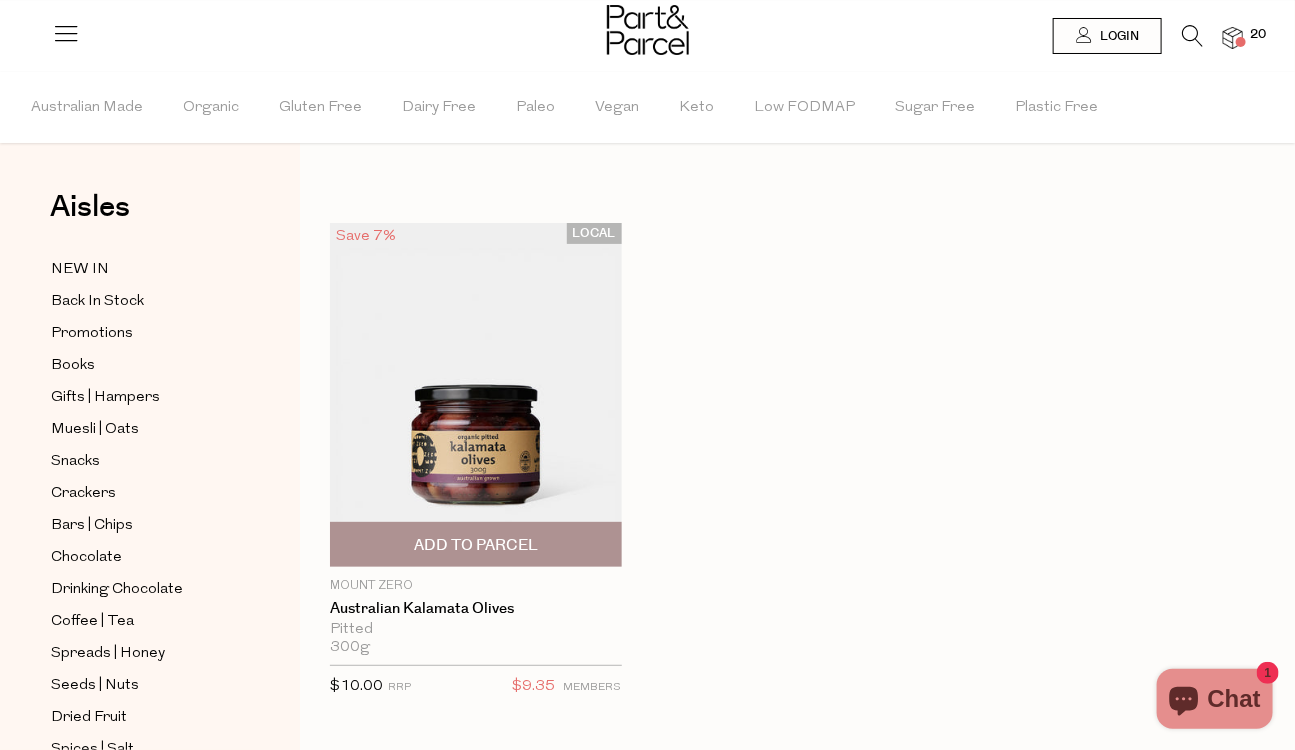 click on "Add To Parcel" at bounding box center (476, 545) 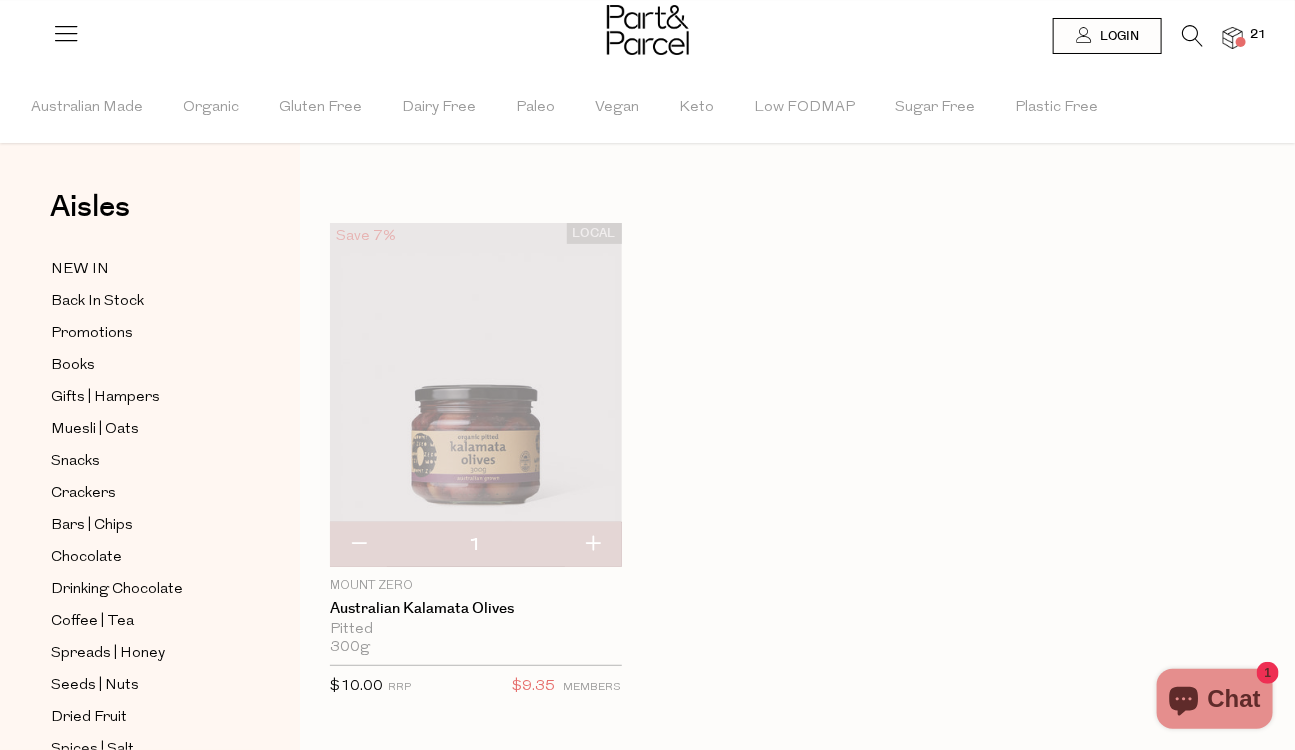 click at bounding box center [1192, 36] 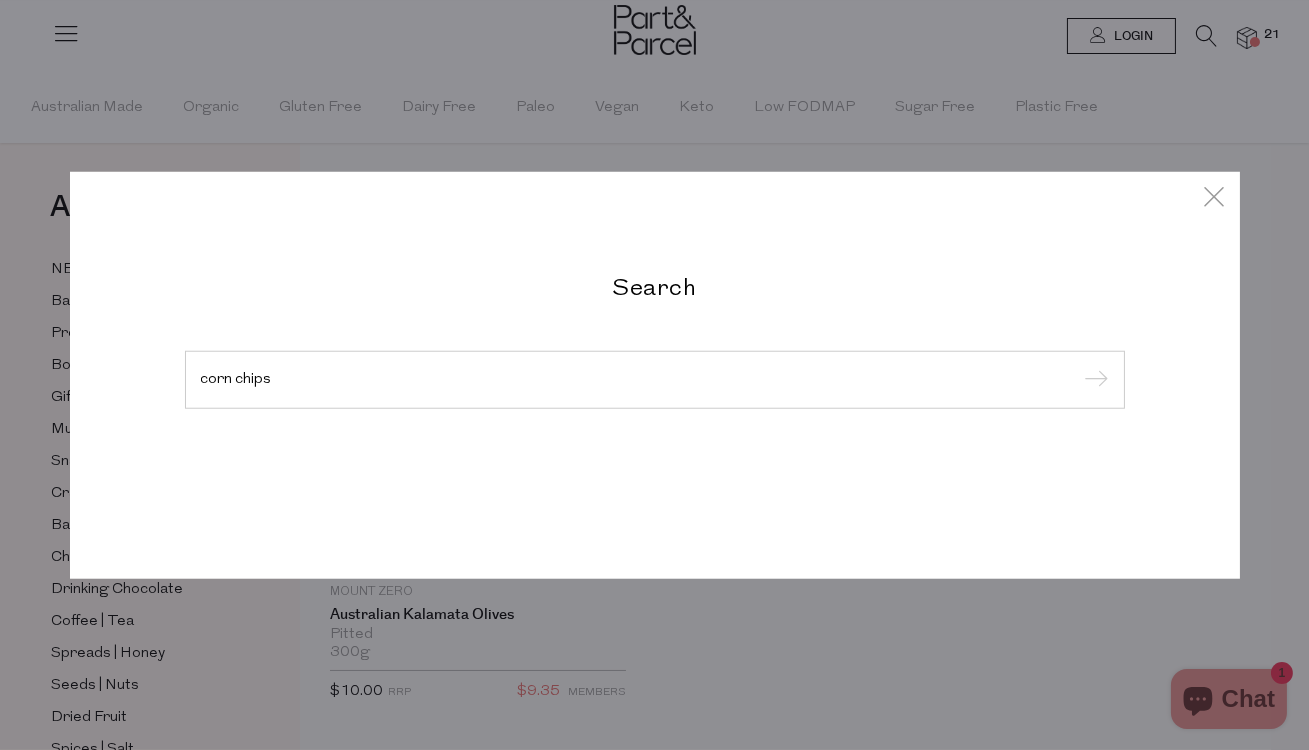 type on "corn chips" 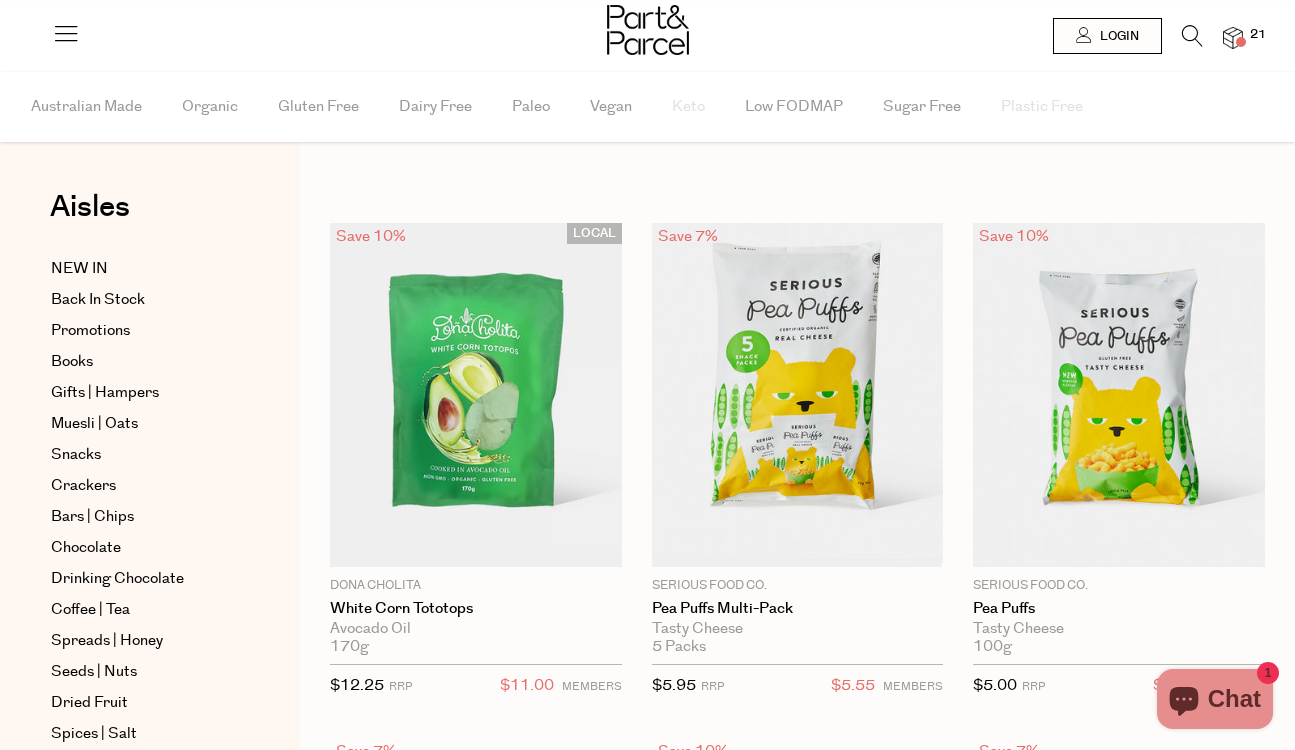 scroll, scrollTop: 0, scrollLeft: 0, axis: both 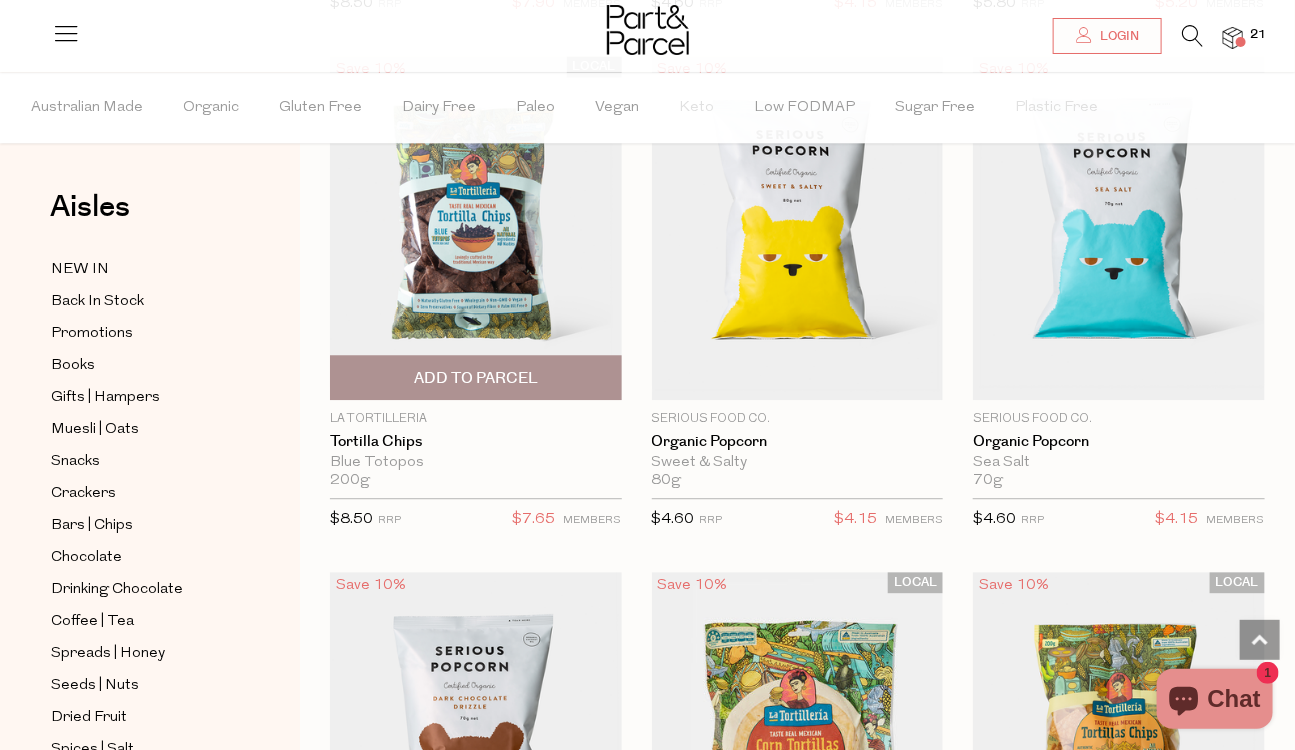 click at bounding box center (476, 228) 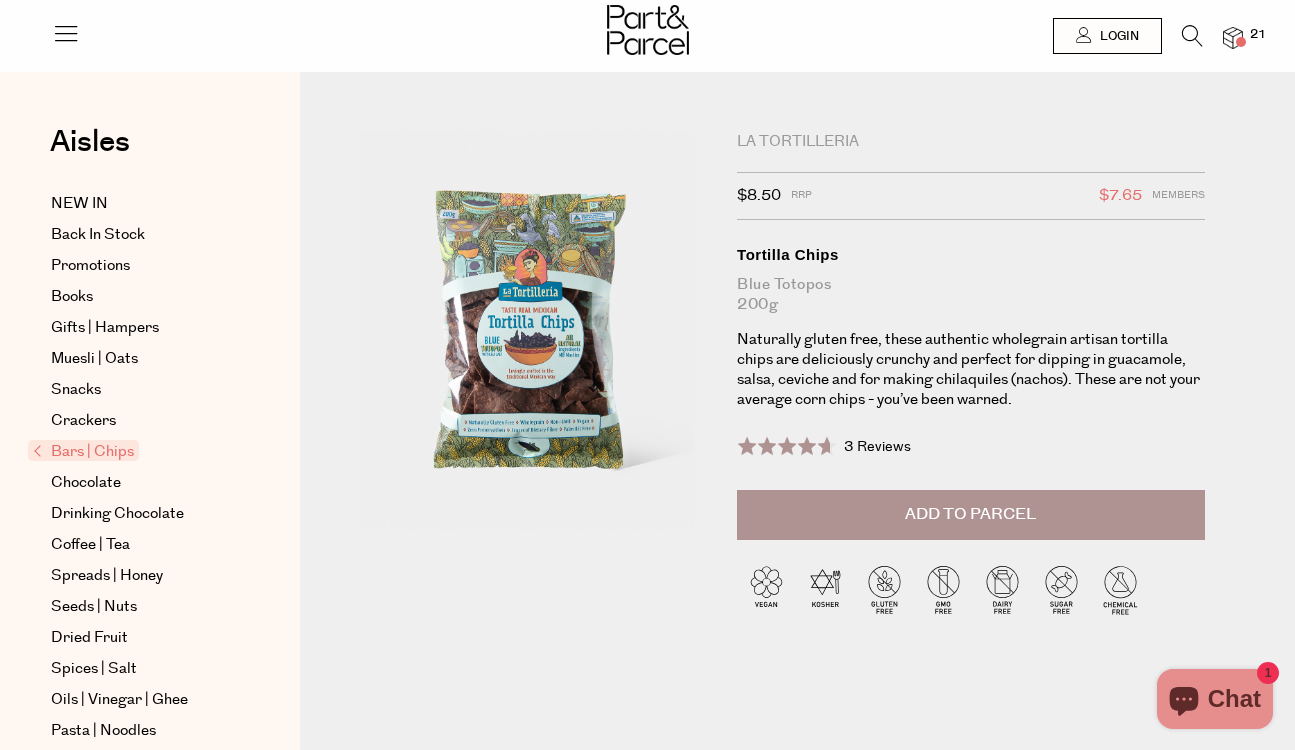 scroll, scrollTop: 0, scrollLeft: 0, axis: both 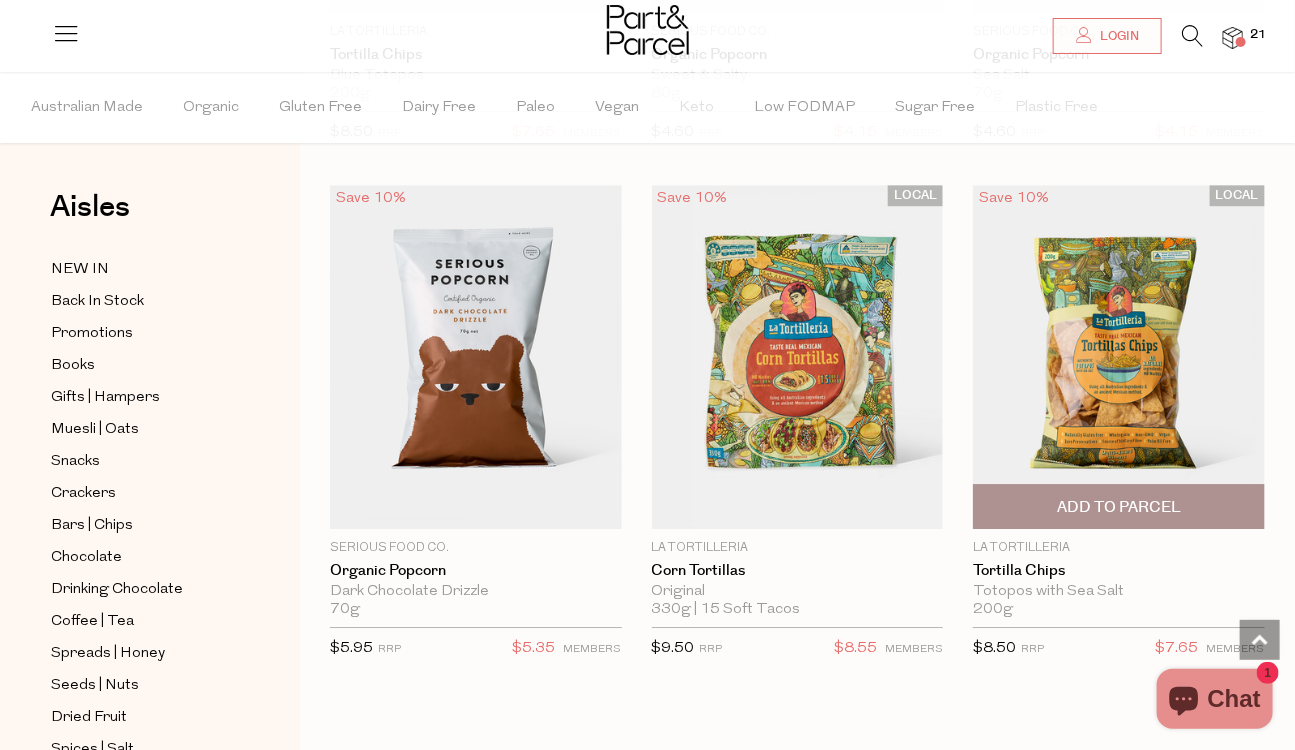 click at bounding box center (1119, 357) 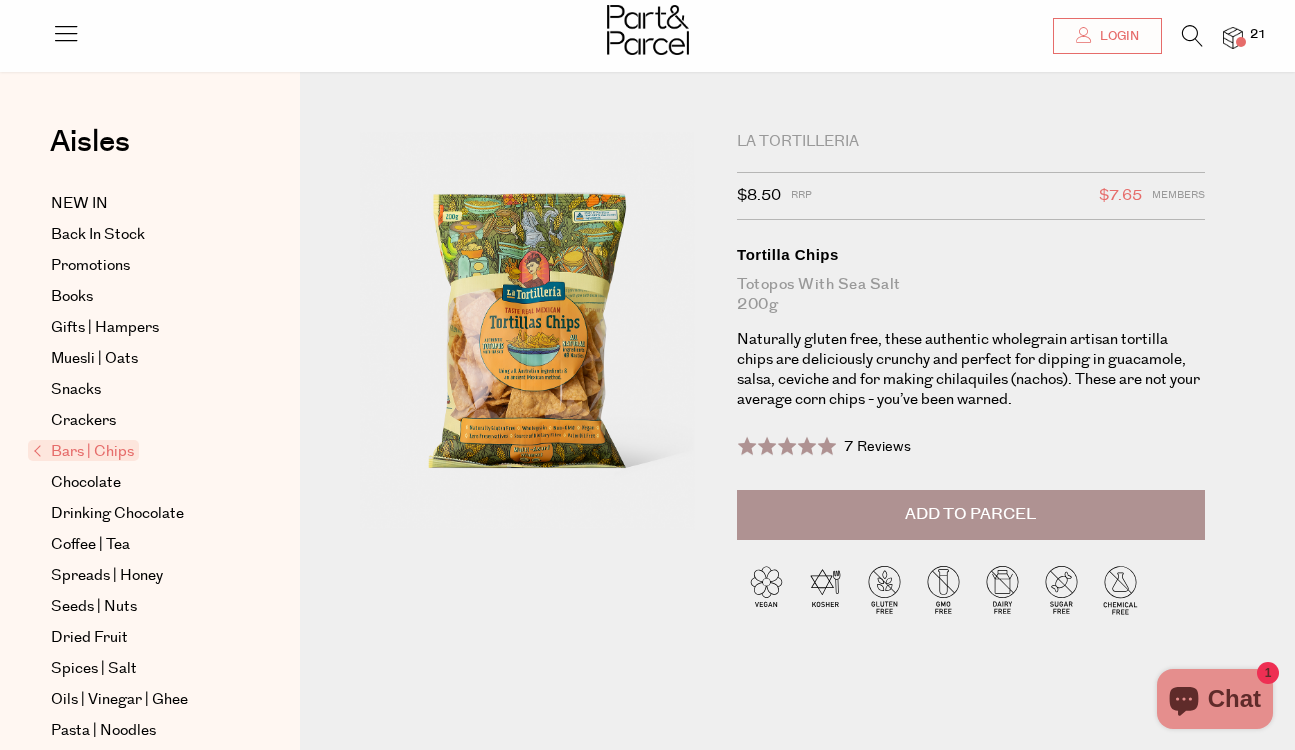 scroll, scrollTop: 450, scrollLeft: 0, axis: vertical 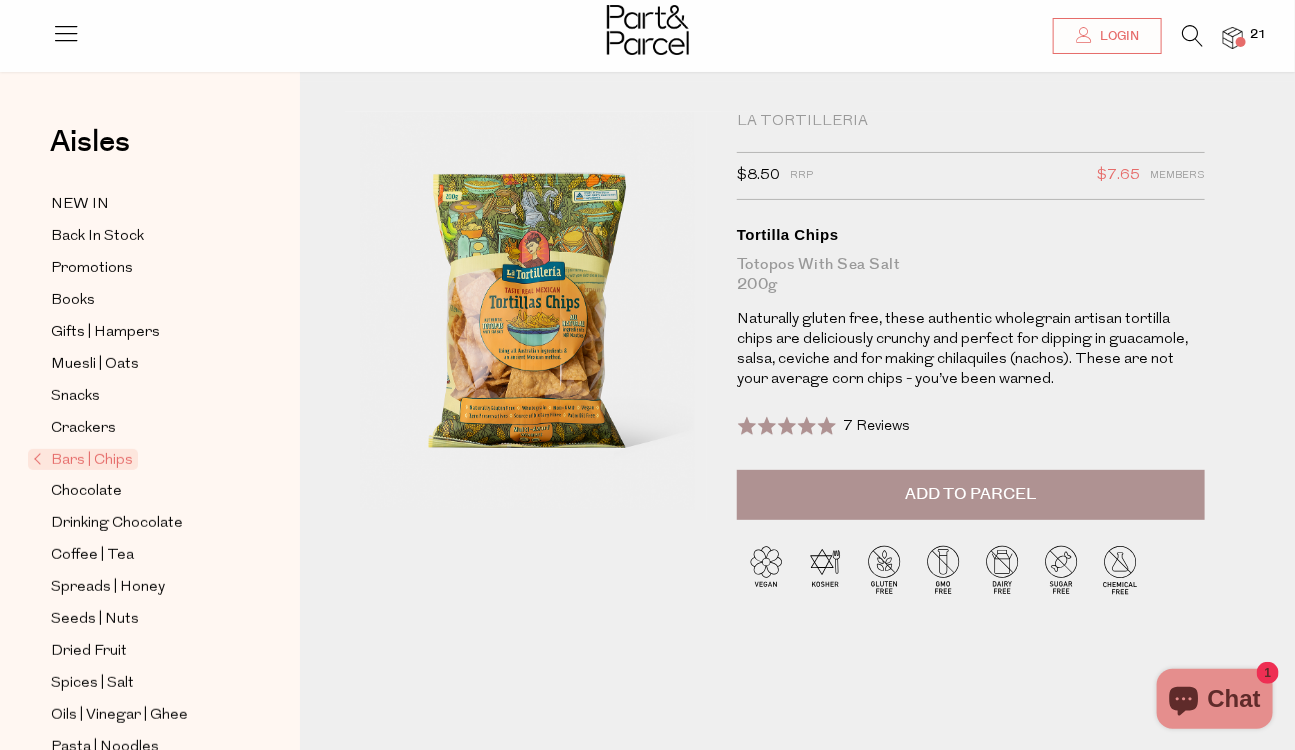 click on "Add to Parcel" at bounding box center [970, 494] 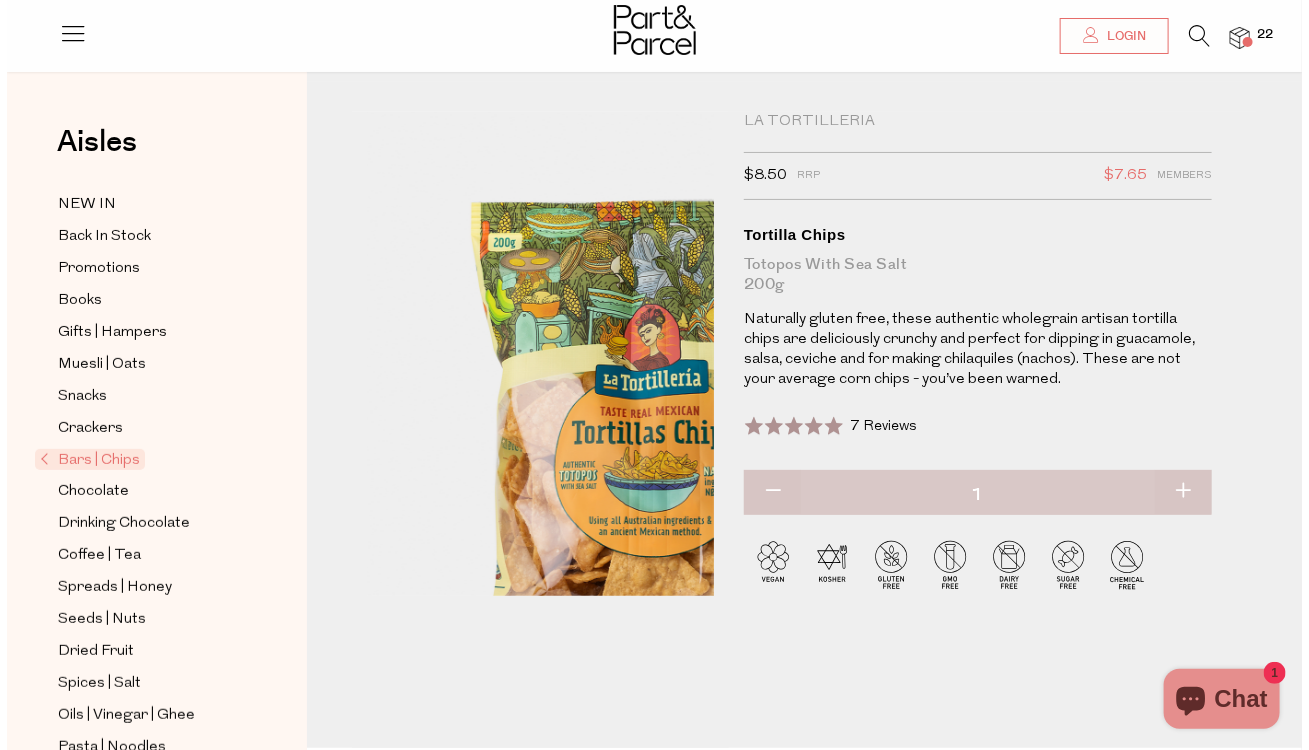 scroll, scrollTop: 0, scrollLeft: 0, axis: both 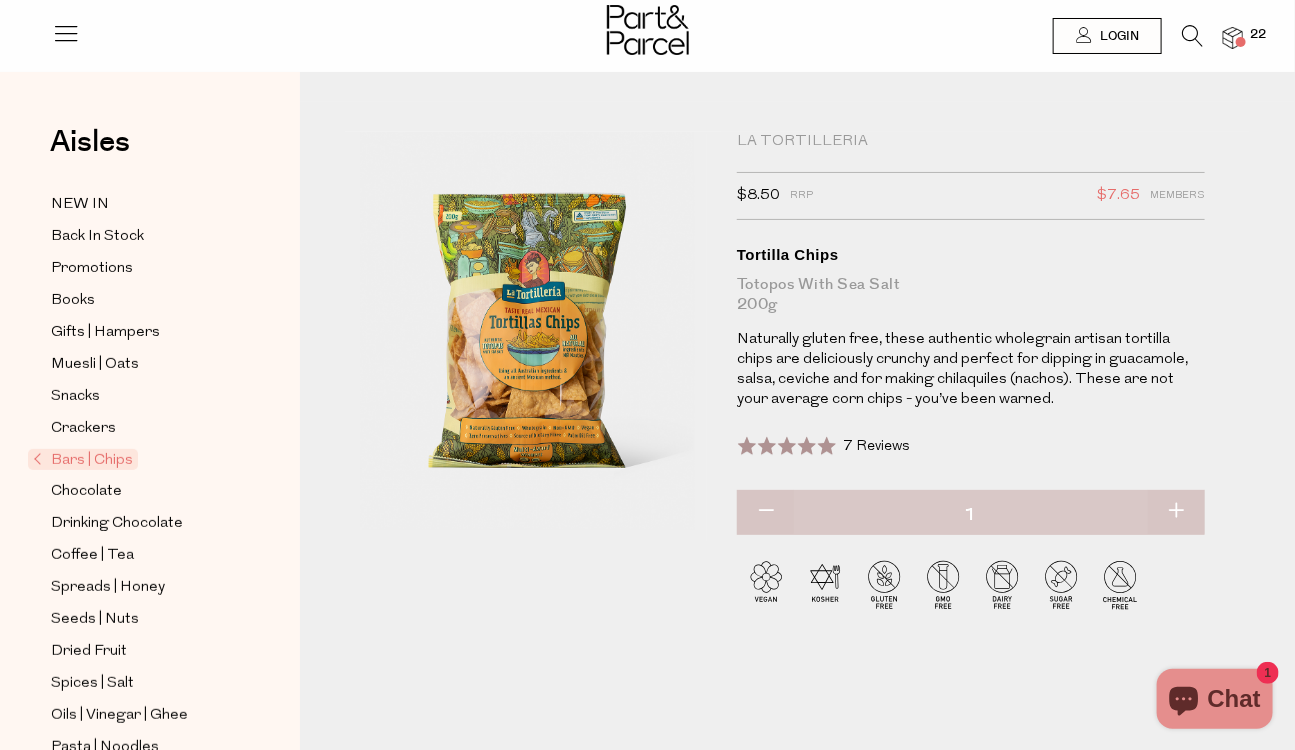 click at bounding box center (1192, 36) 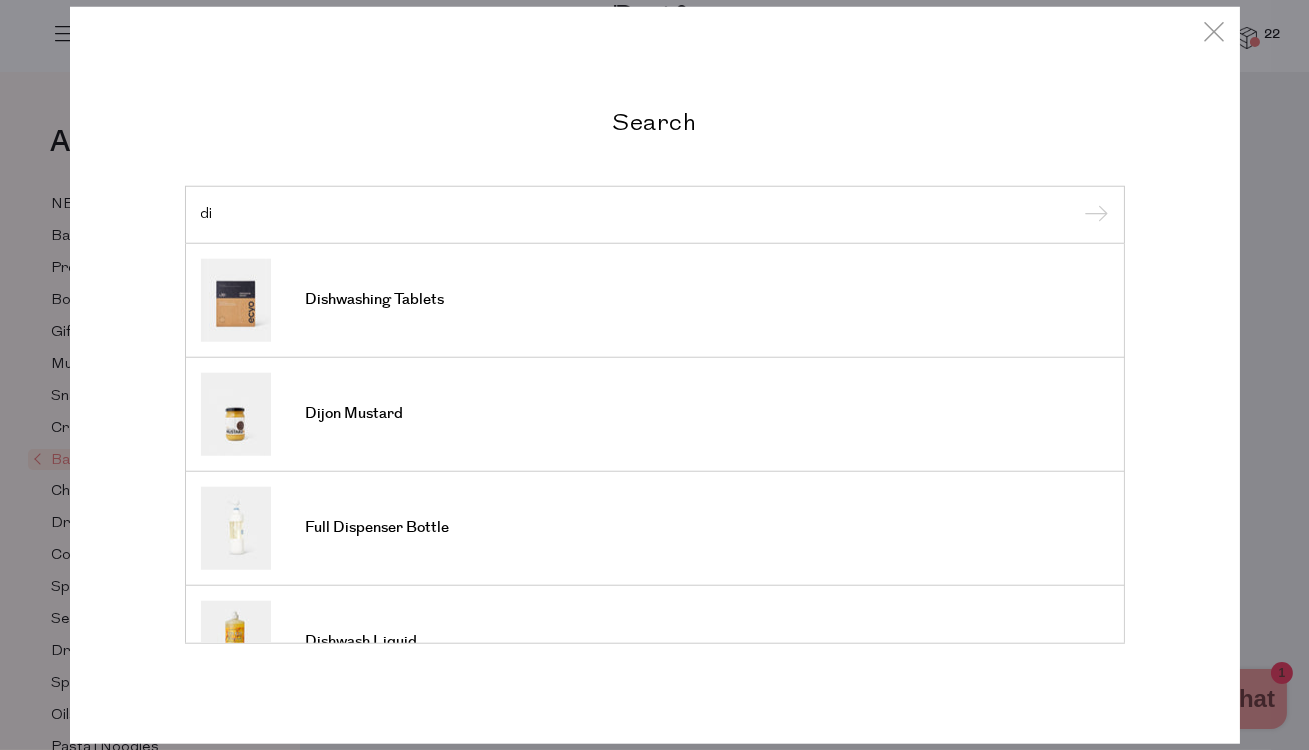 type on "di" 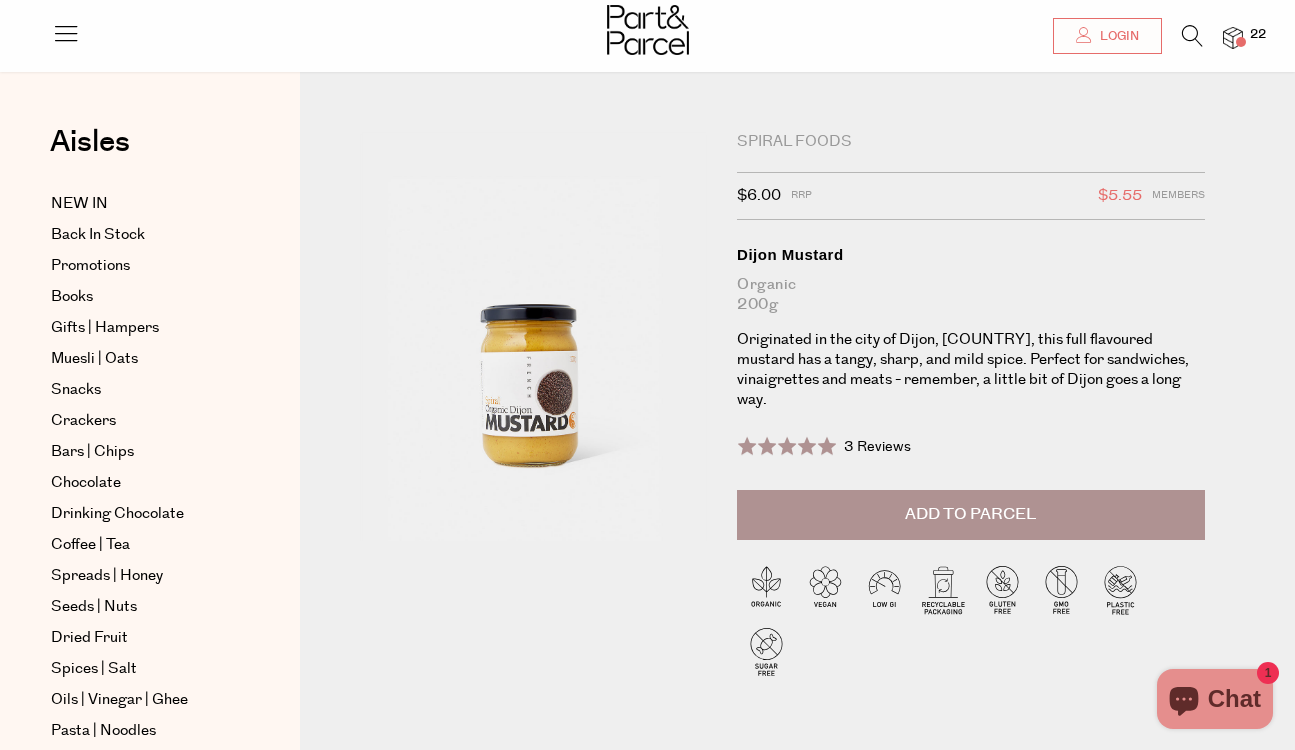 scroll, scrollTop: 324, scrollLeft: 0, axis: vertical 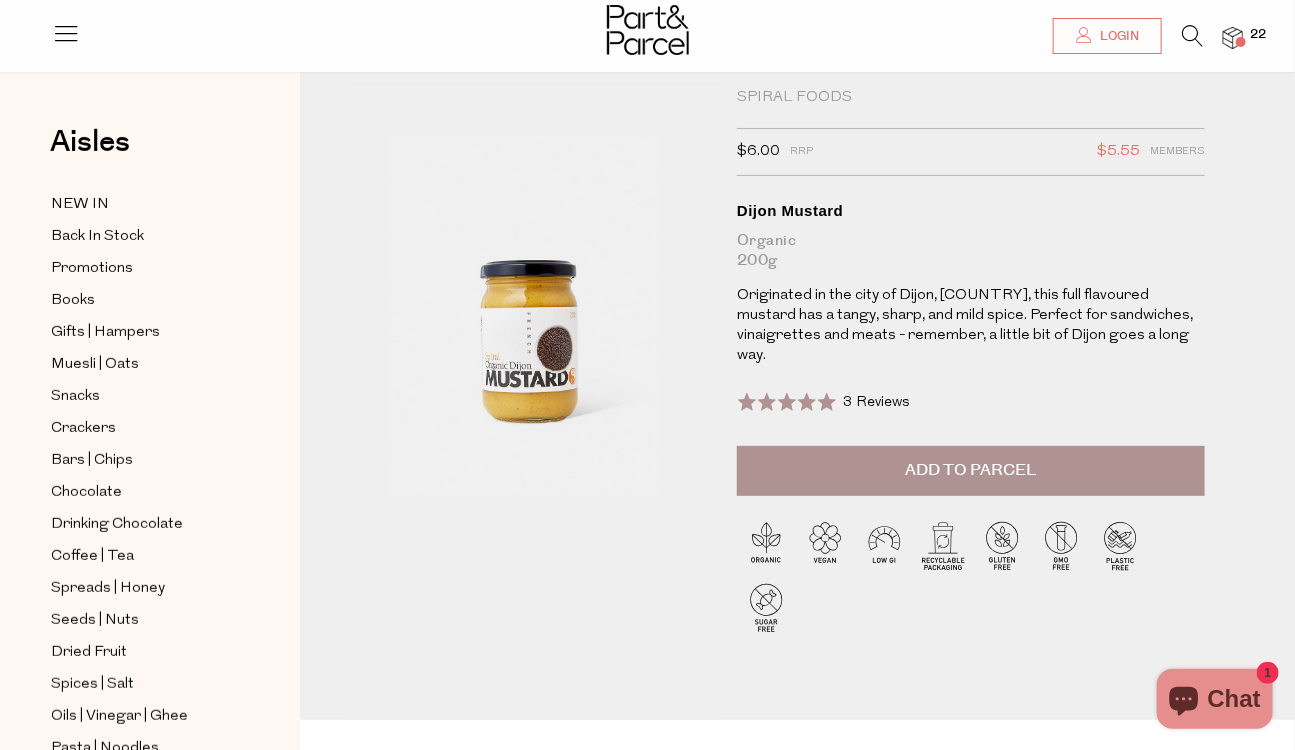 click on "Add to Parcel" at bounding box center [971, 471] 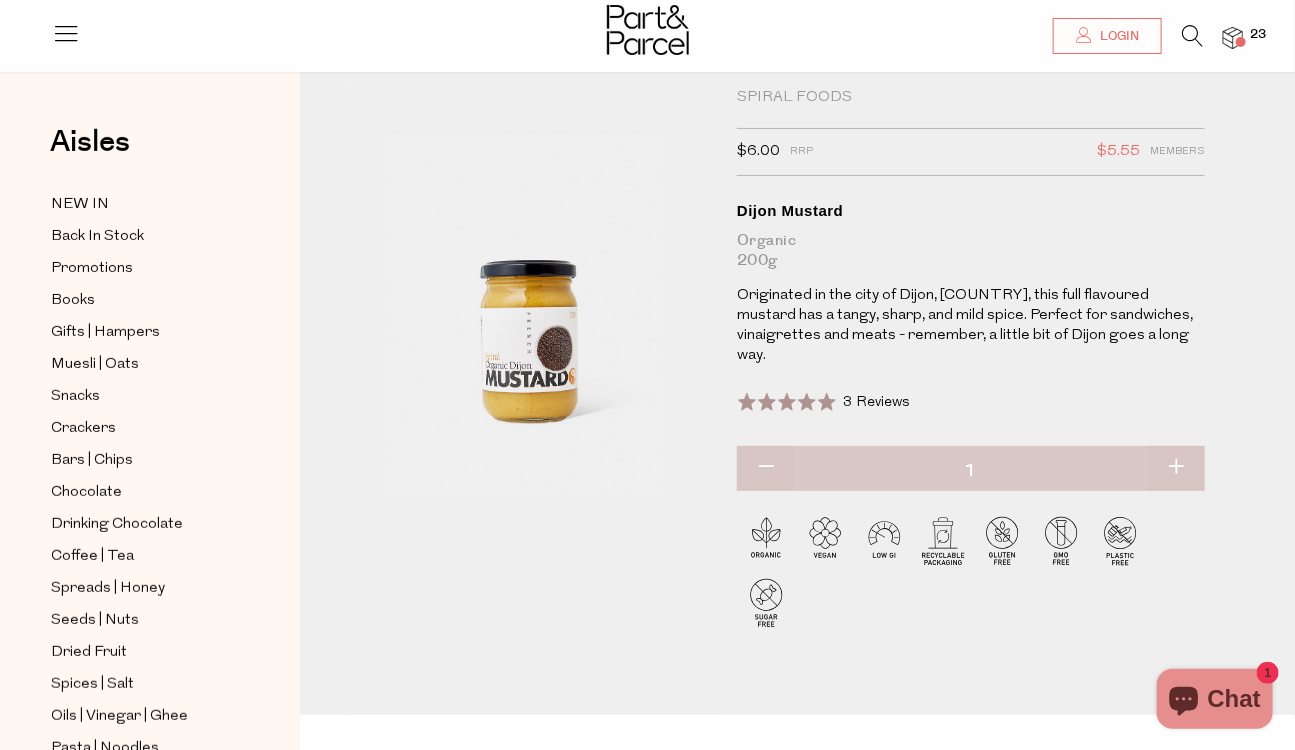 click at bounding box center (1192, 36) 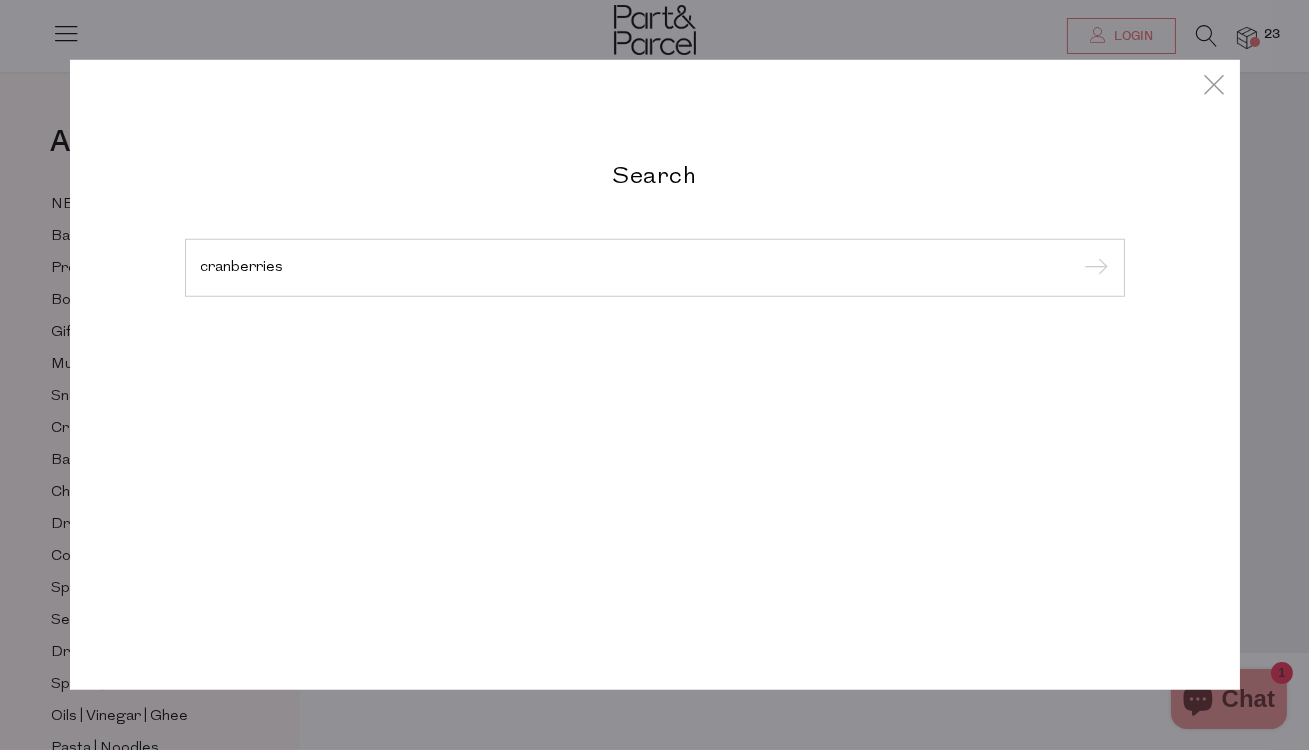 type on "cranberries" 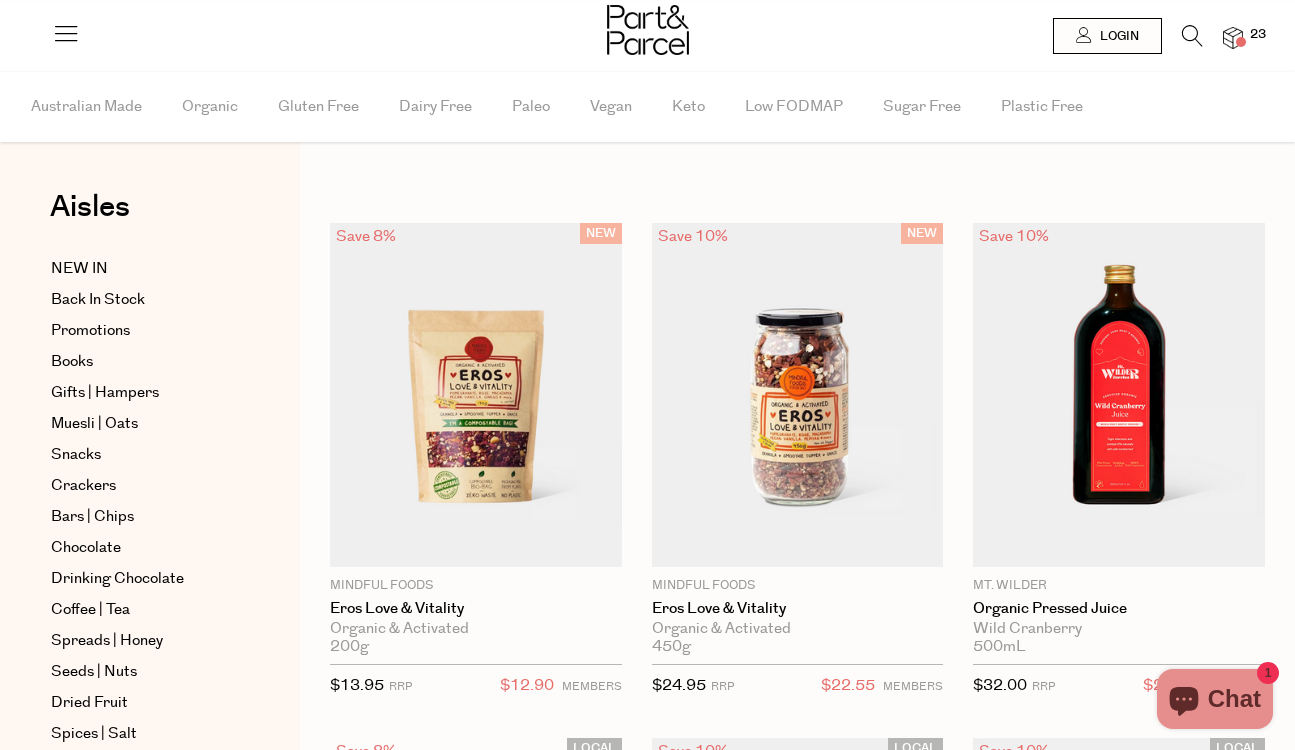 scroll, scrollTop: 0, scrollLeft: 0, axis: both 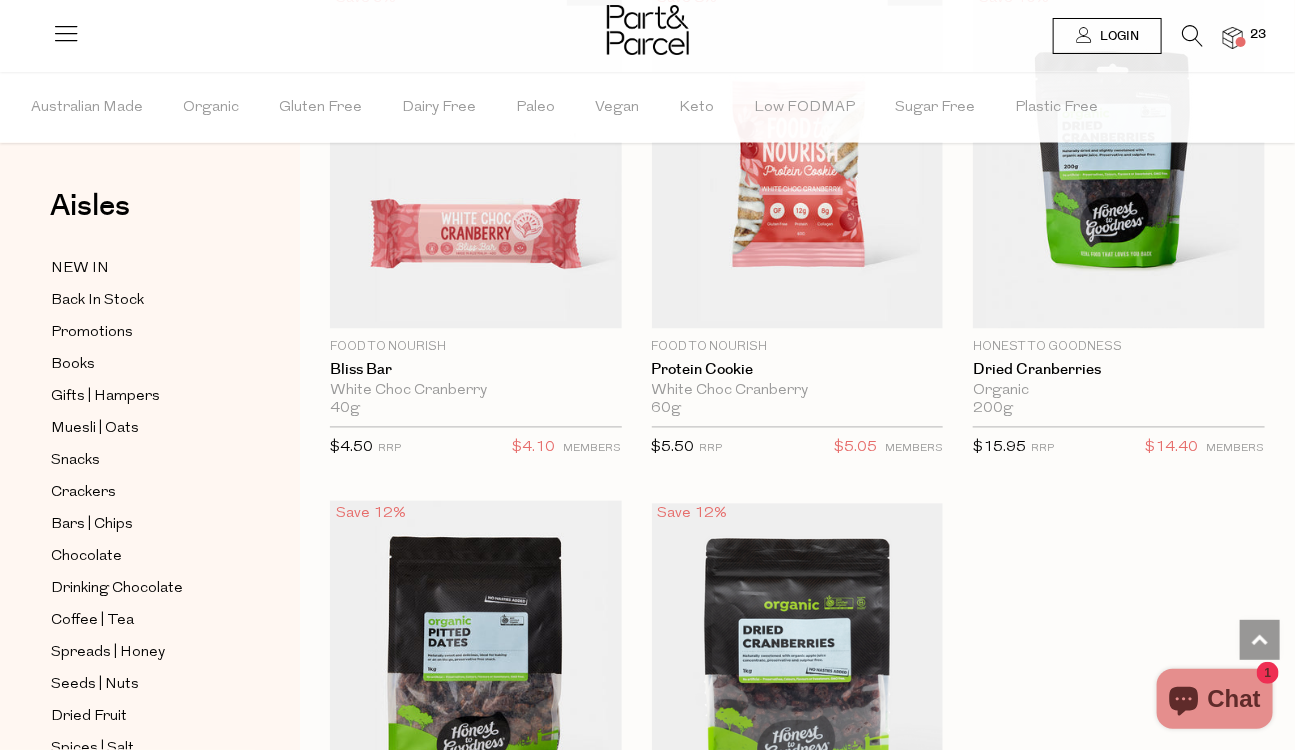 click on "Login" at bounding box center [1117, 36] 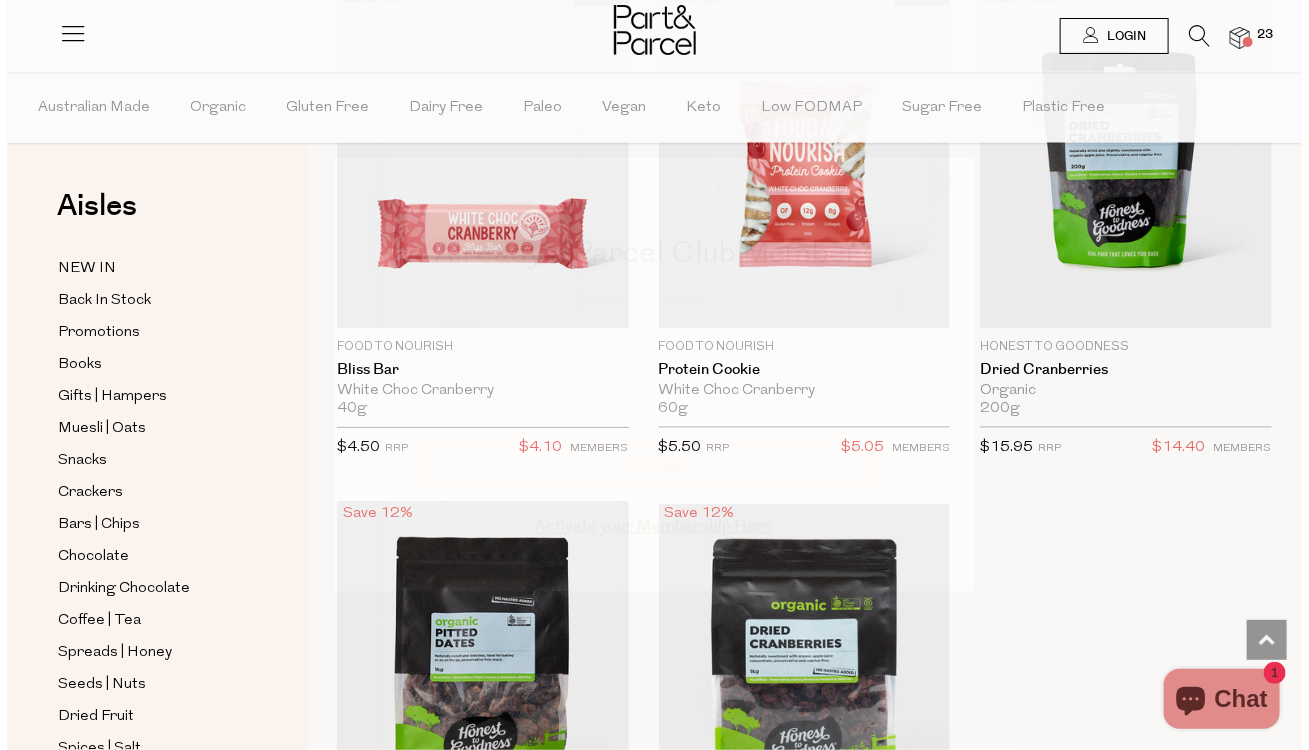 scroll, scrollTop: 1280, scrollLeft: 0, axis: vertical 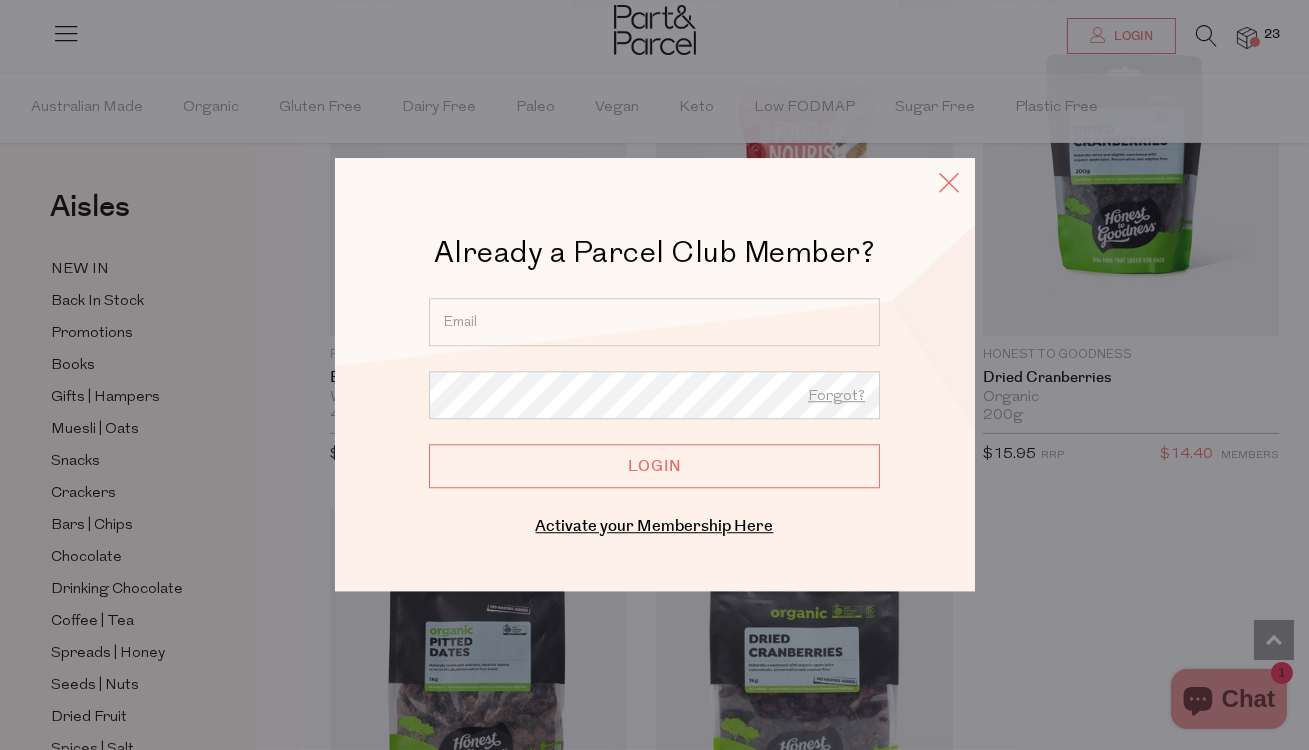 click at bounding box center [950, 182] 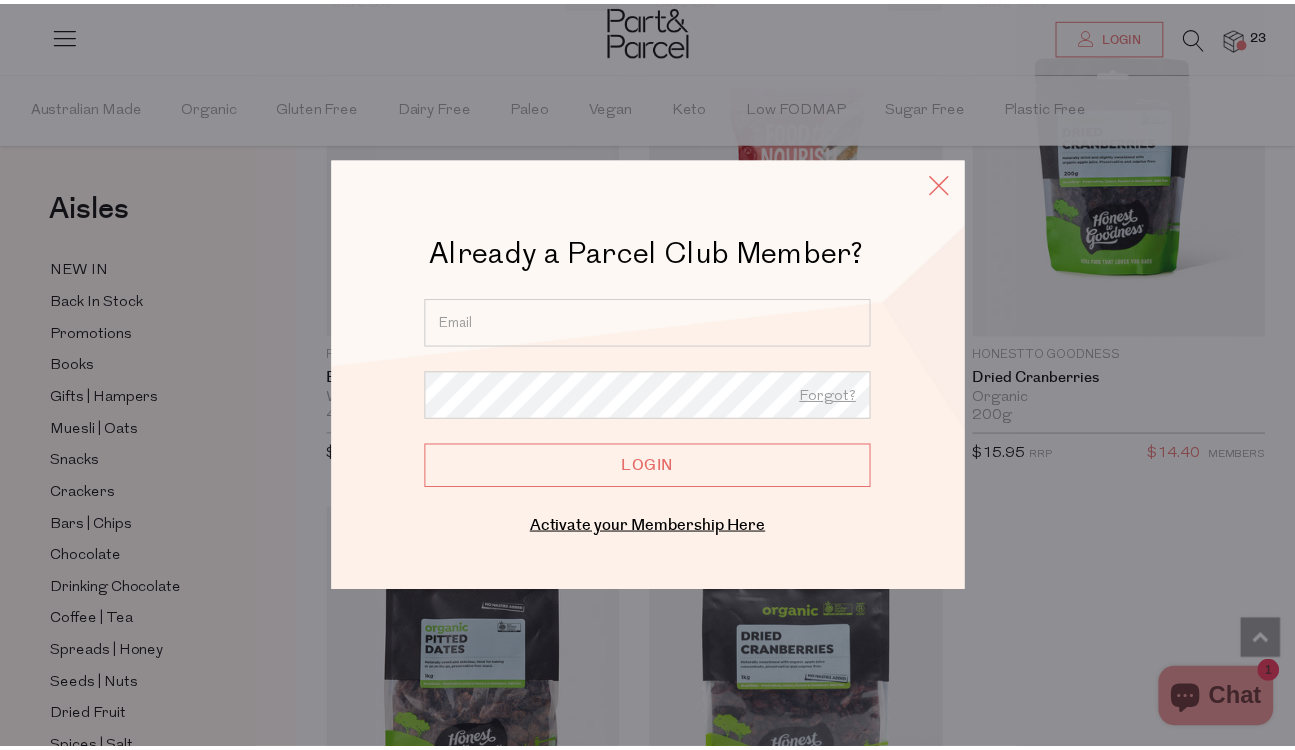 scroll, scrollTop: 1270, scrollLeft: 0, axis: vertical 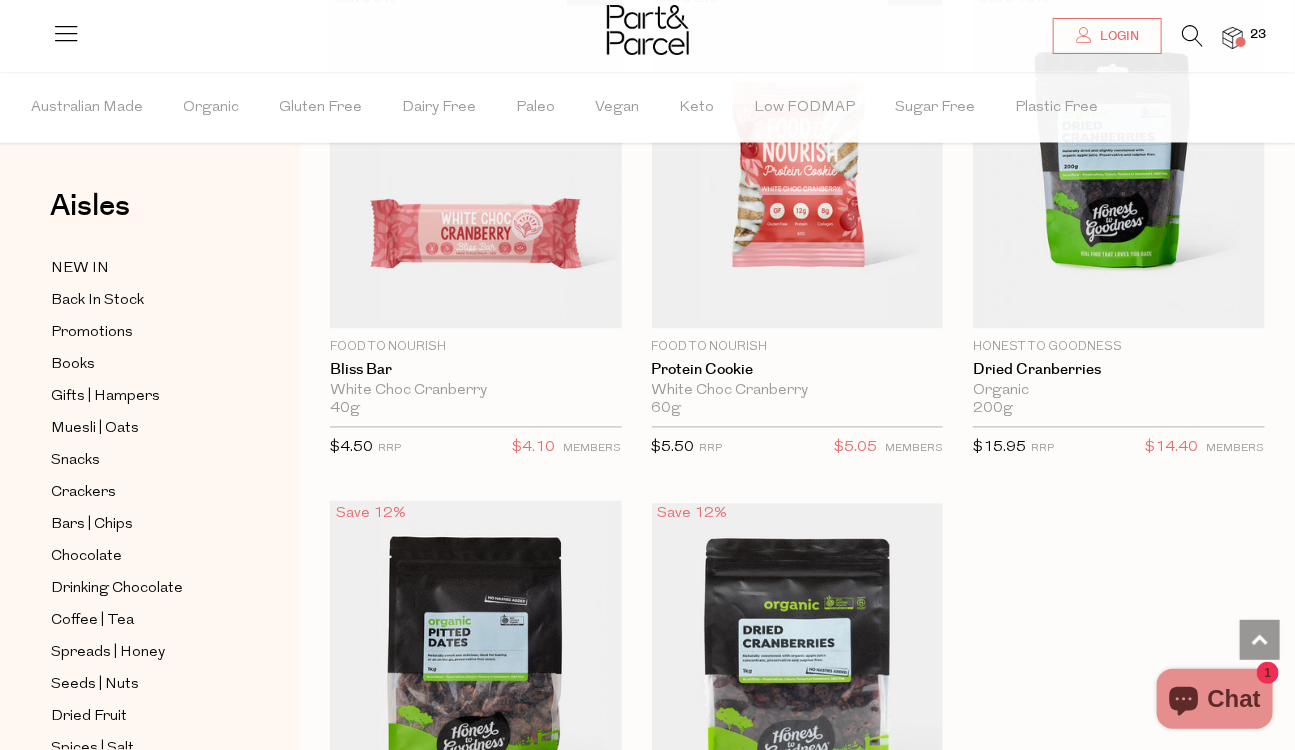 click at bounding box center [647, 32] 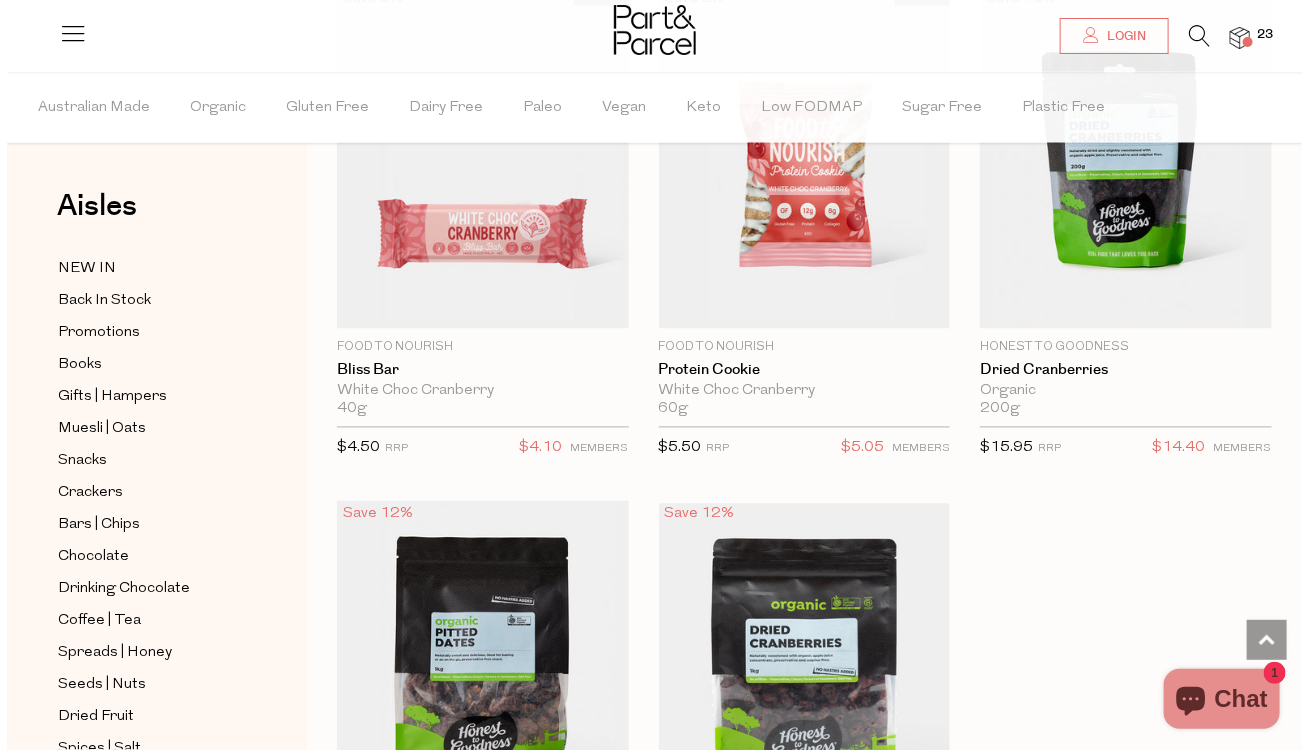 scroll, scrollTop: 1280, scrollLeft: 0, axis: vertical 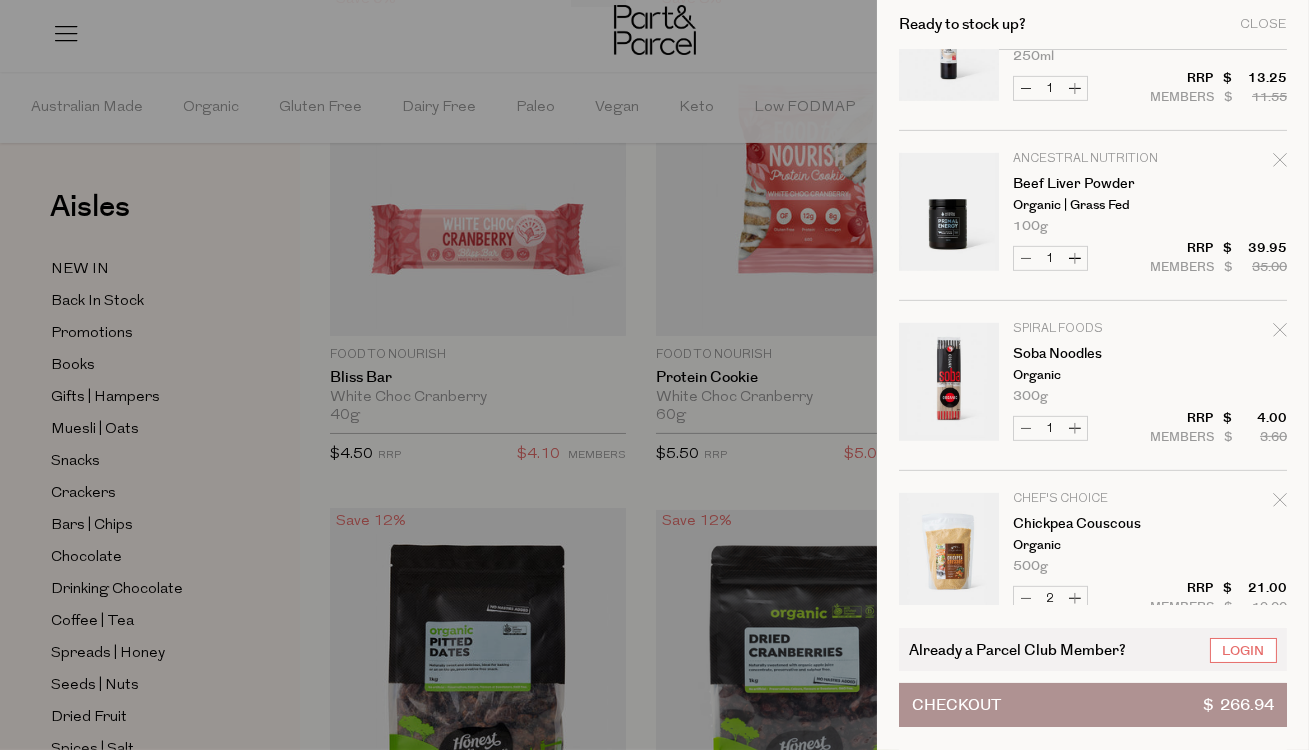 click at bounding box center (949, 385) 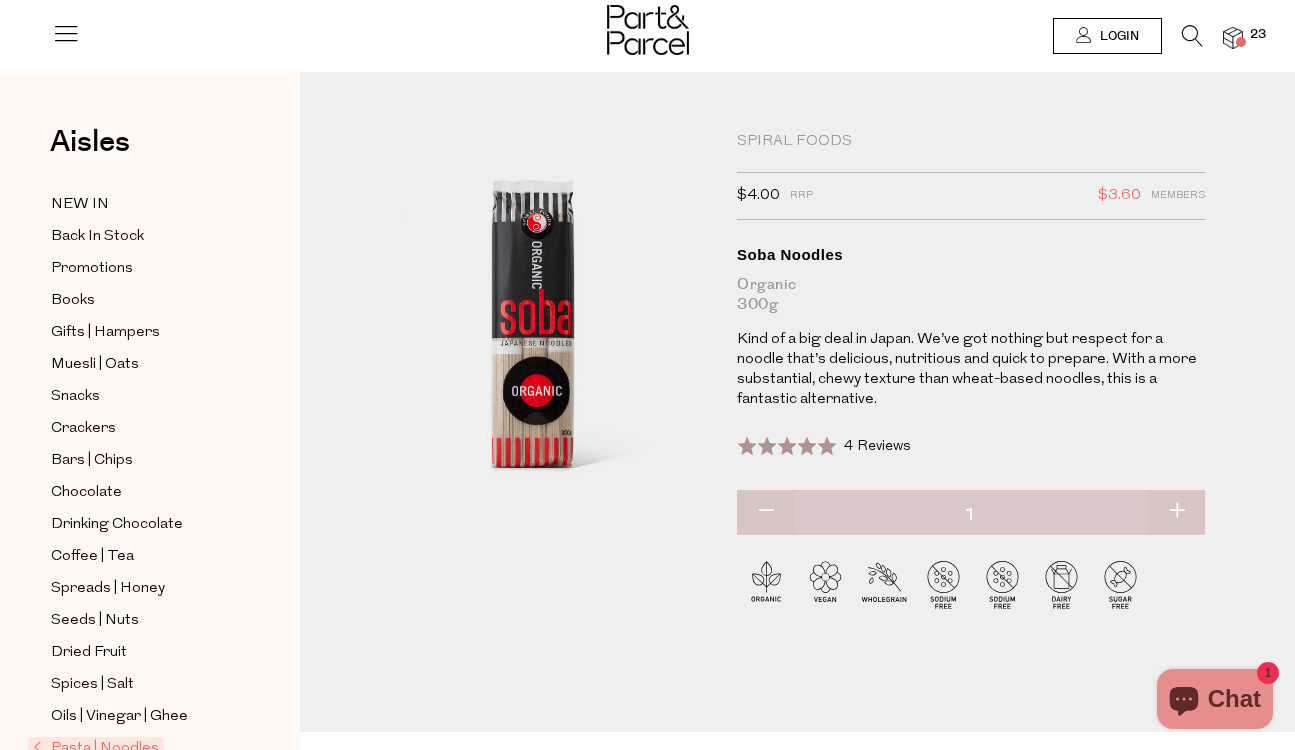scroll, scrollTop: 0, scrollLeft: 0, axis: both 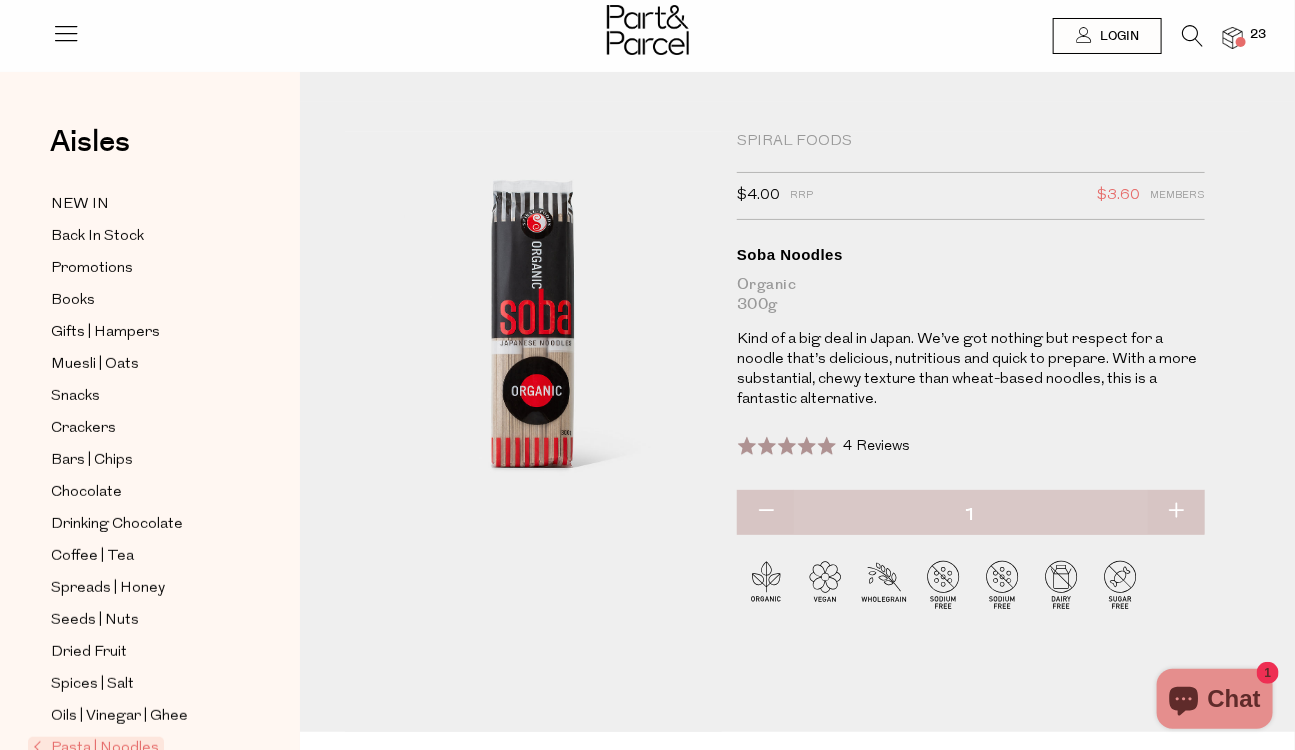 click at bounding box center (1192, 36) 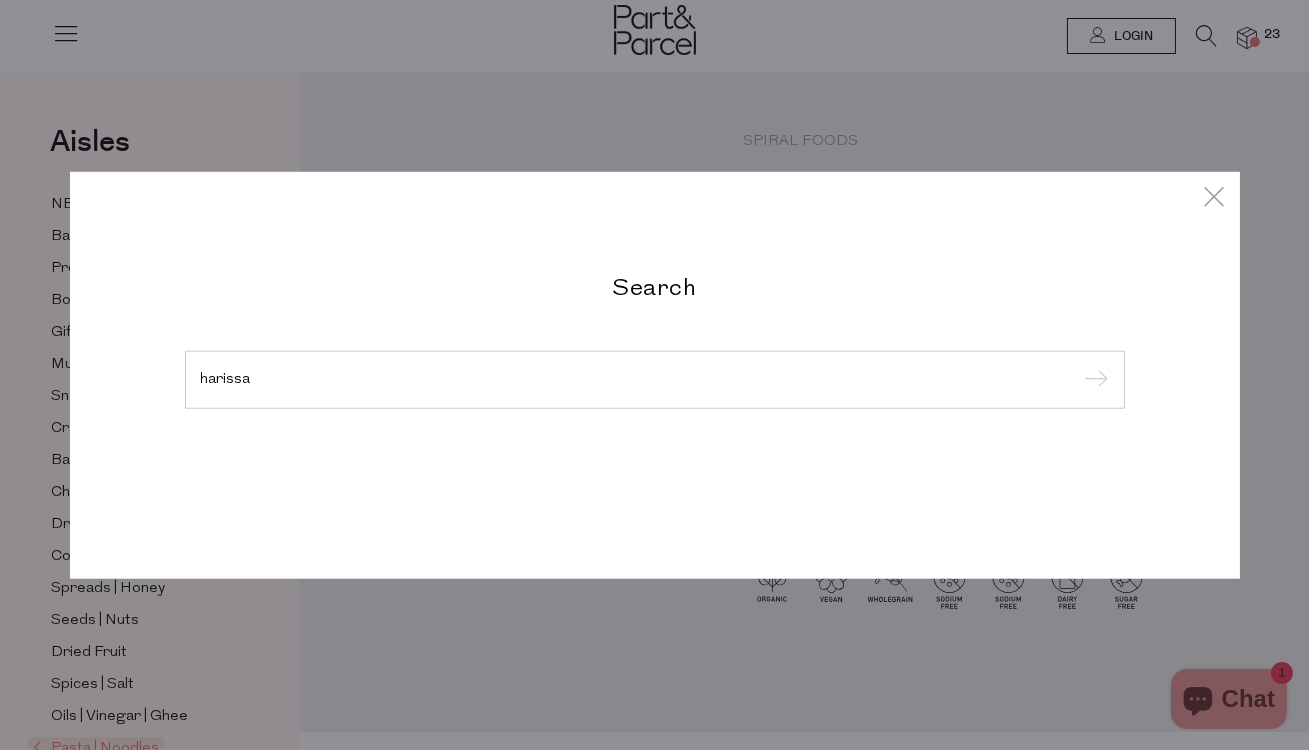 type on "harissa" 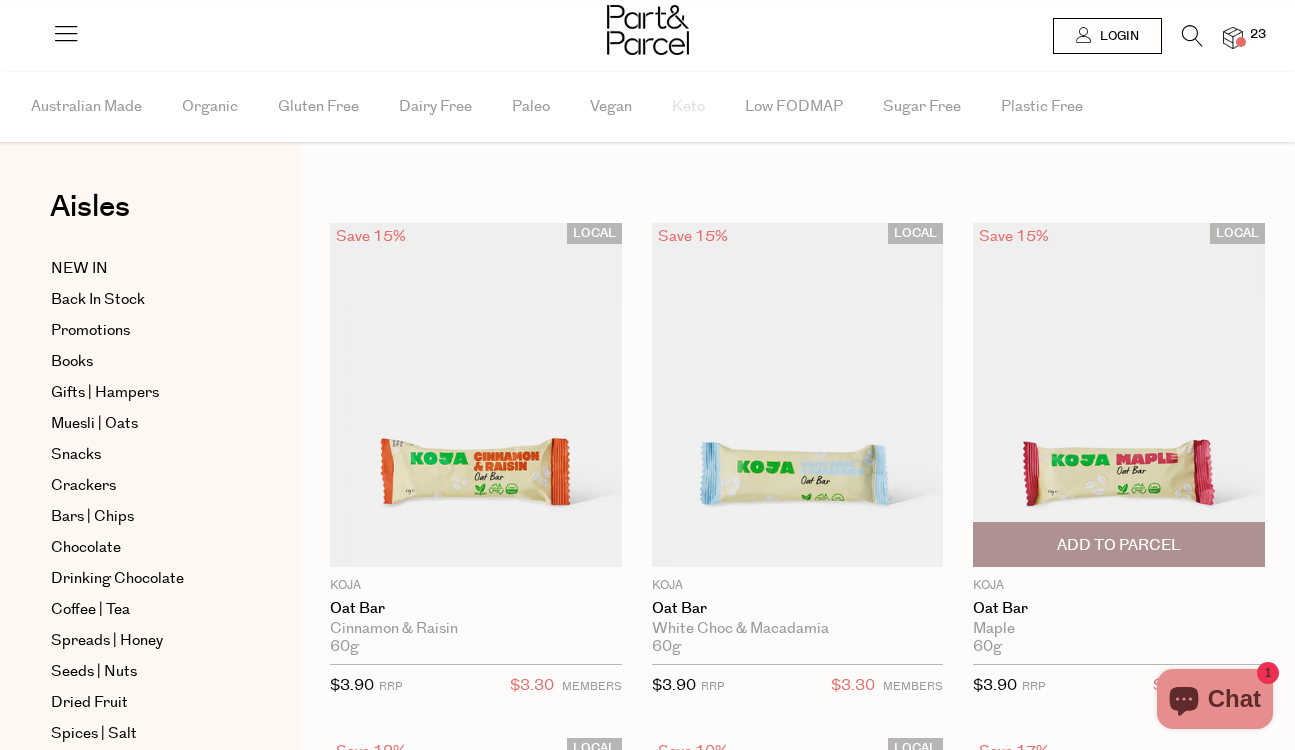 scroll, scrollTop: 0, scrollLeft: 0, axis: both 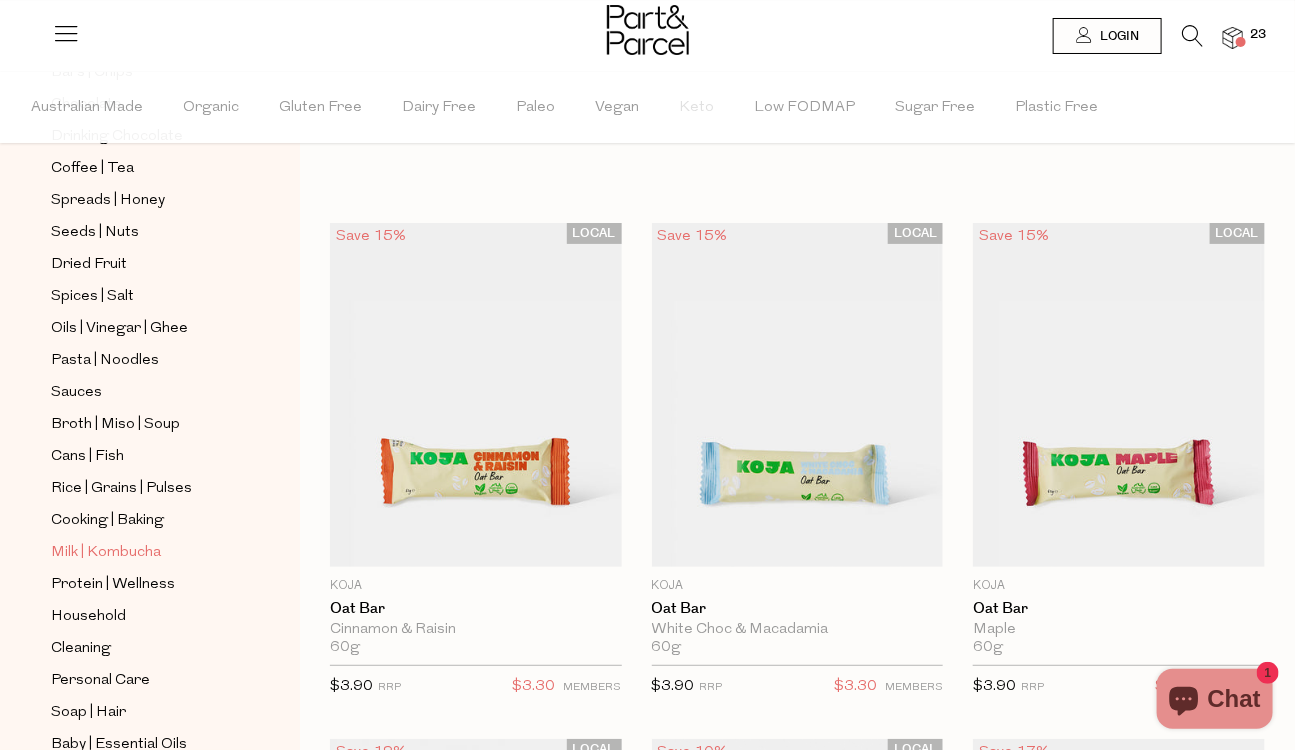click on "Milk | Kombucha" at bounding box center [106, 553] 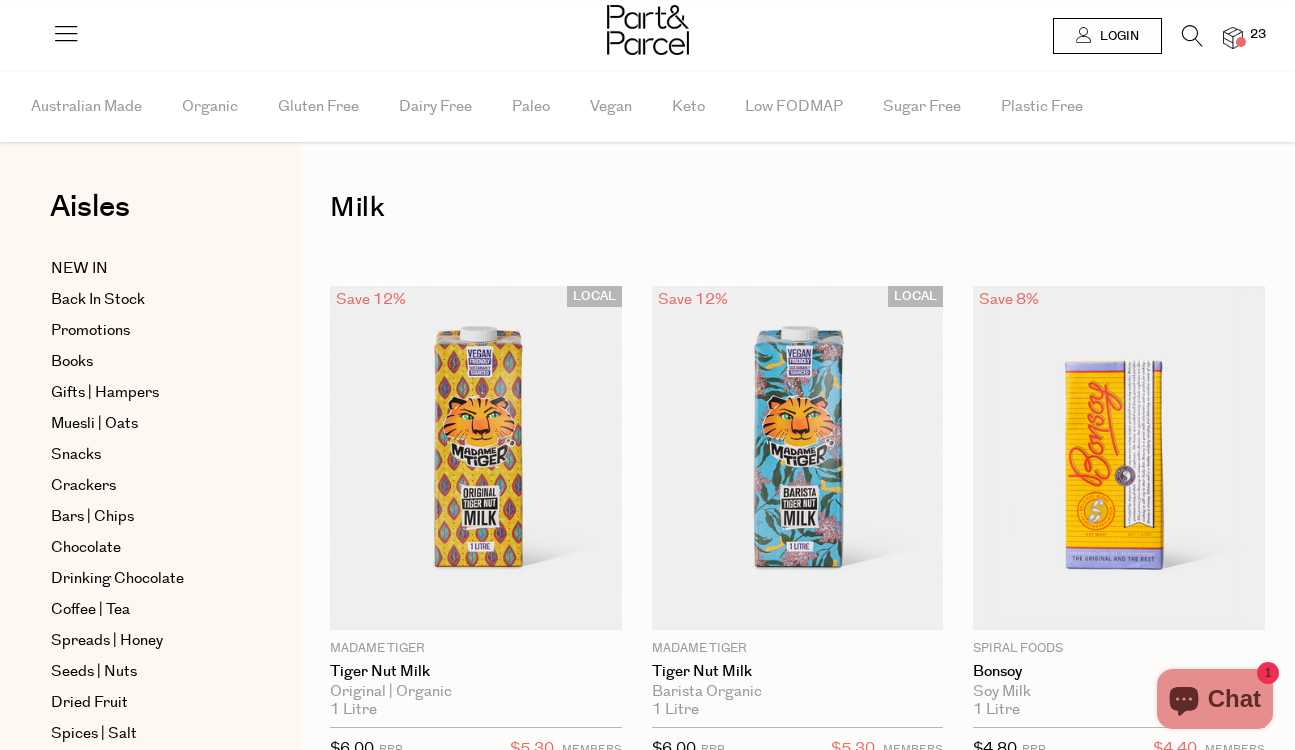 scroll, scrollTop: 0, scrollLeft: 0, axis: both 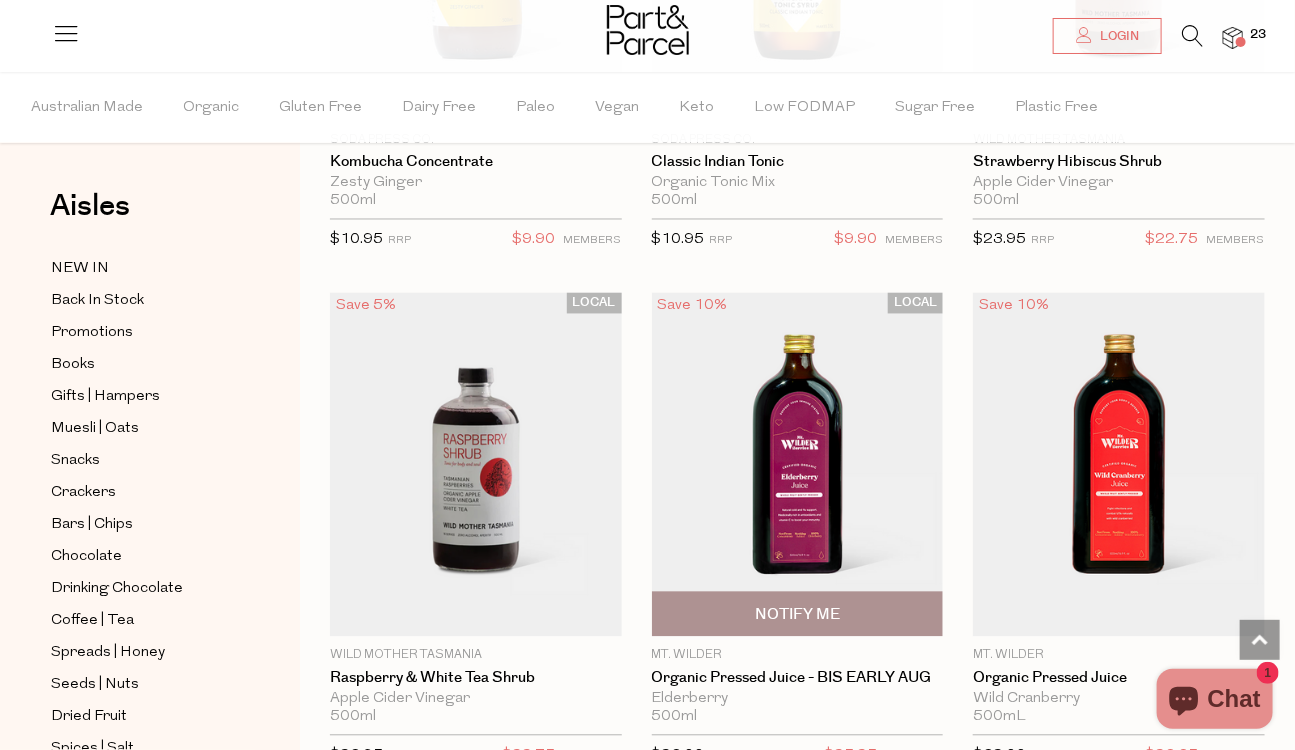 click on "Notify Me" at bounding box center (797, 615) 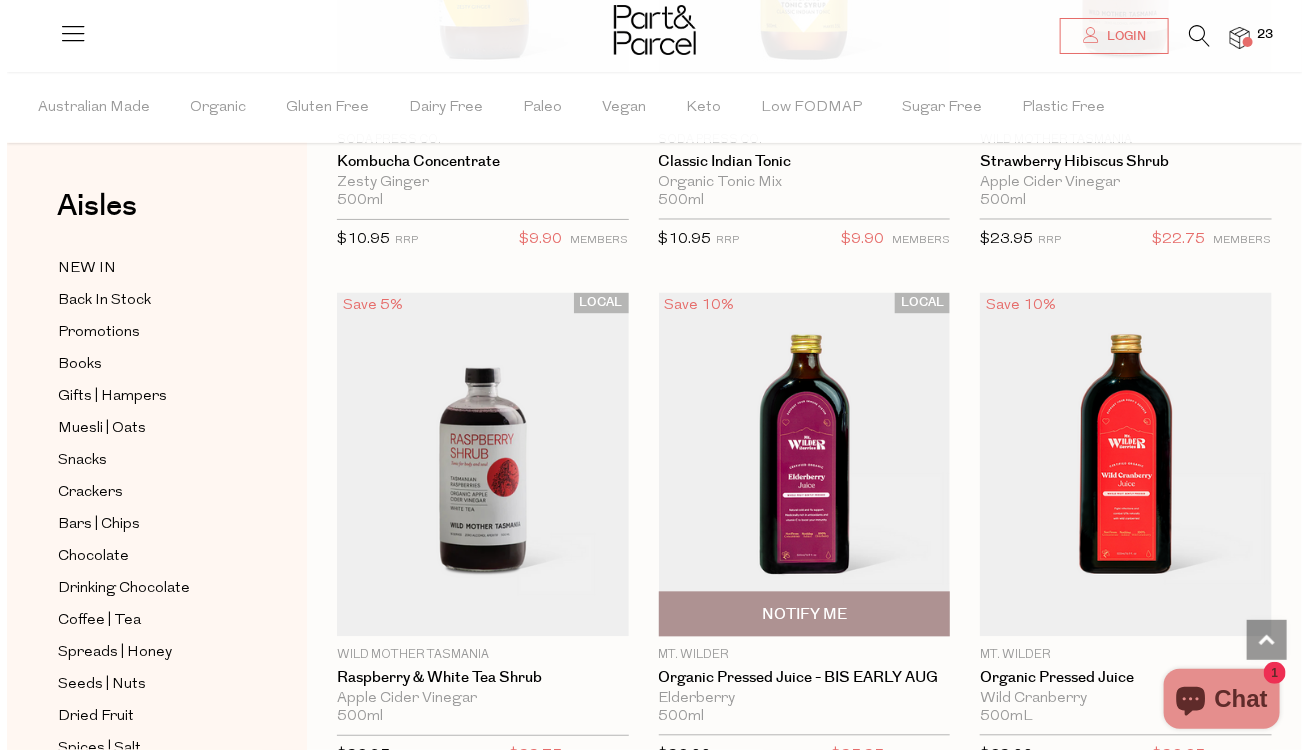 scroll, scrollTop: 4160, scrollLeft: 0, axis: vertical 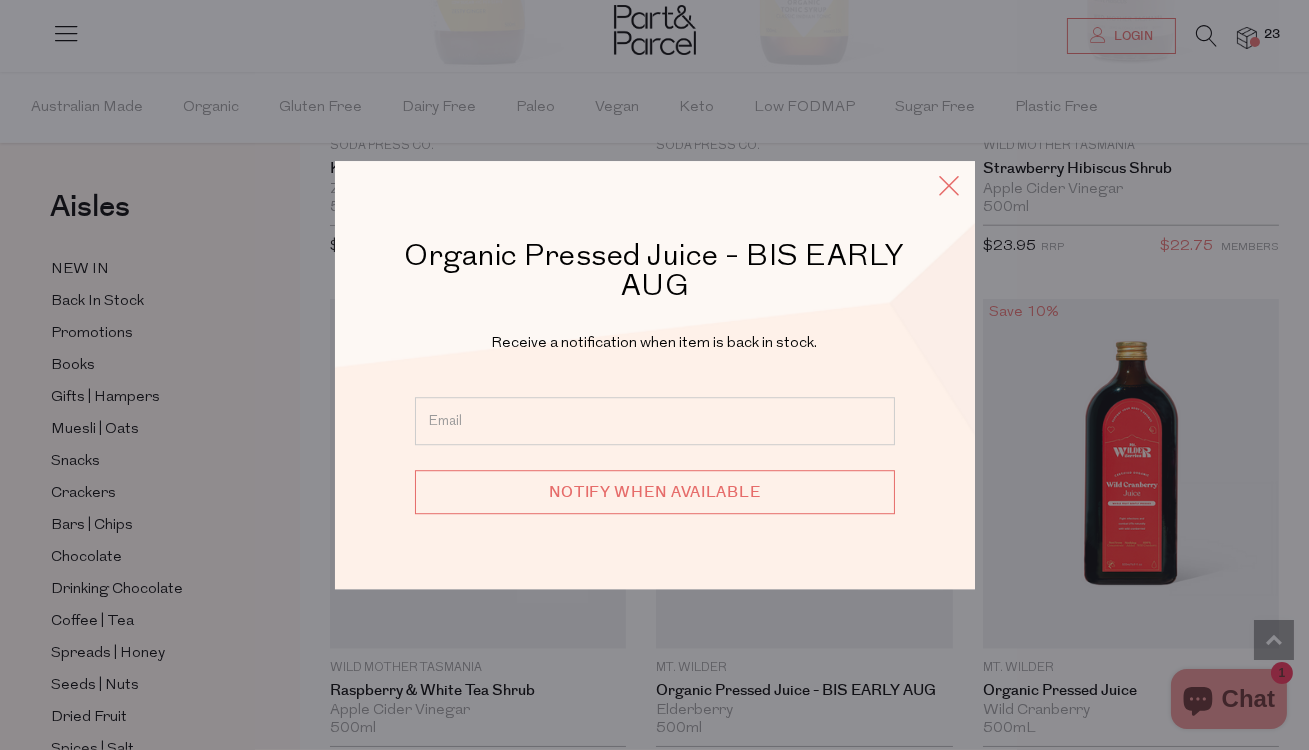 click at bounding box center [950, 185] 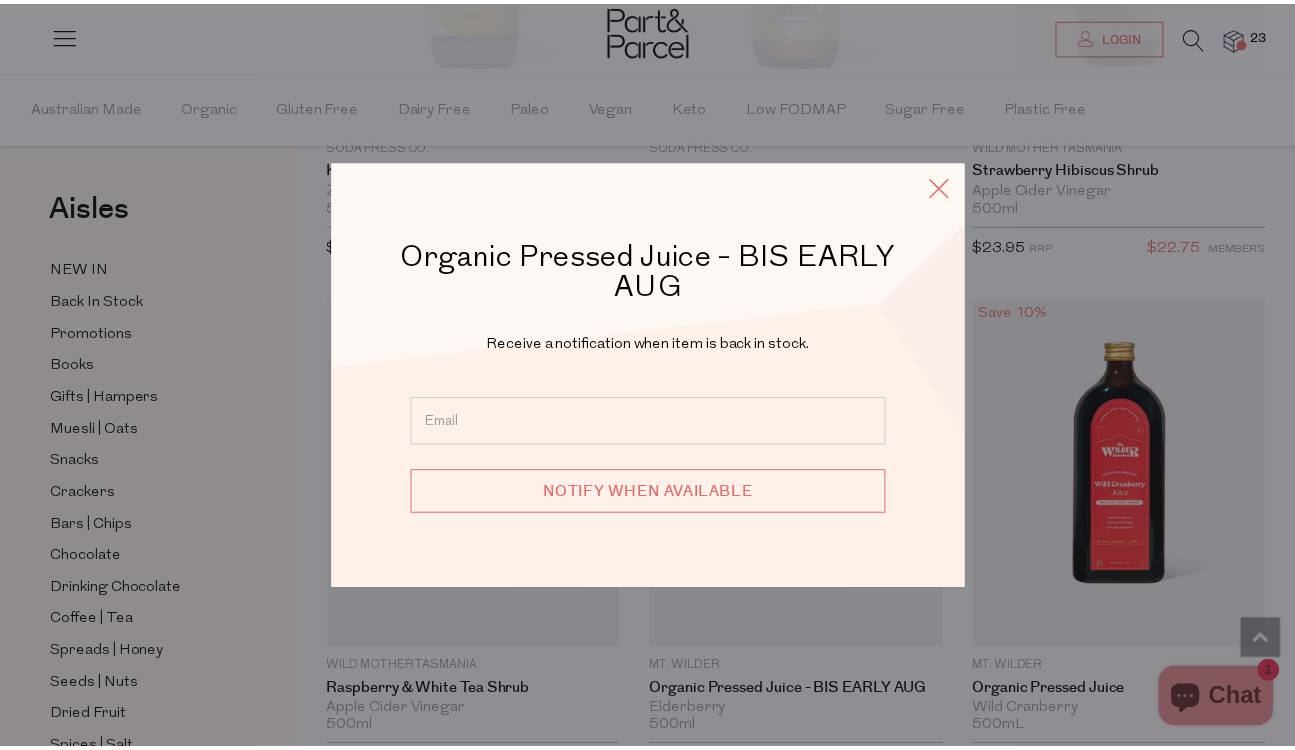 scroll, scrollTop: 4122, scrollLeft: 0, axis: vertical 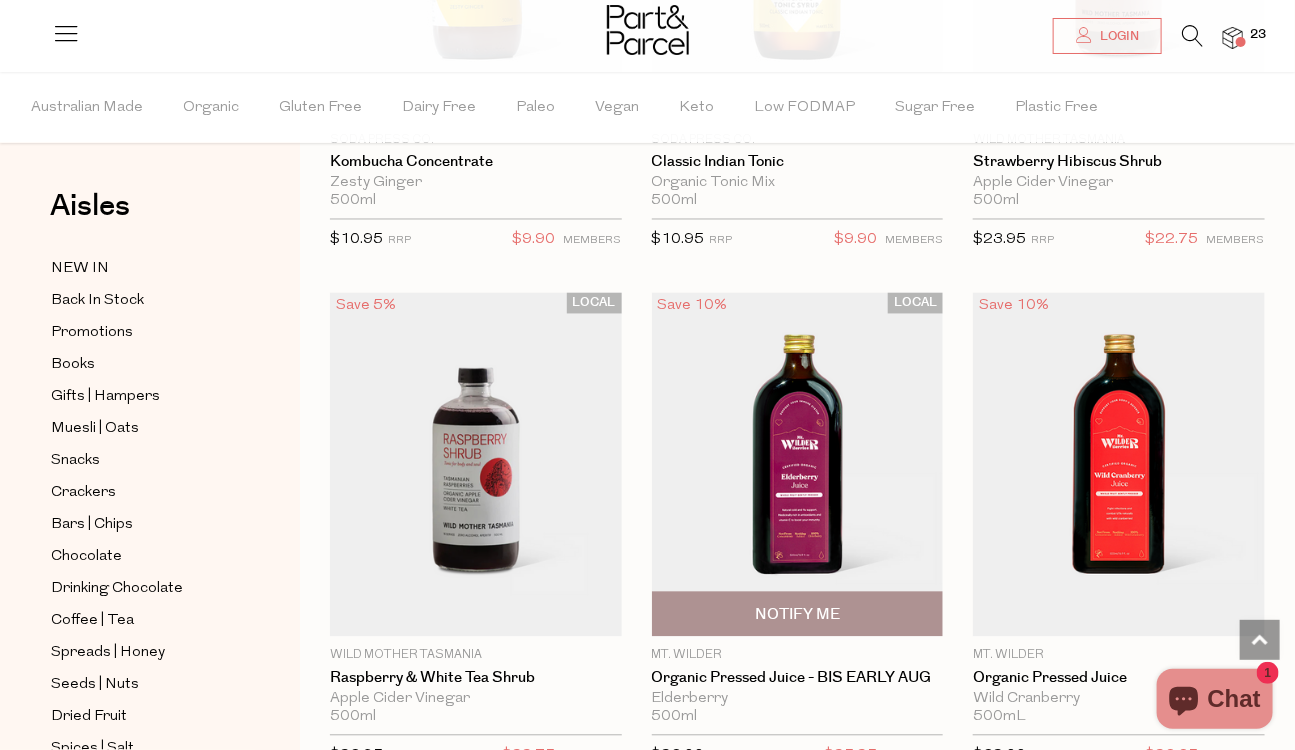 click on "Notify Me" at bounding box center [797, 615] 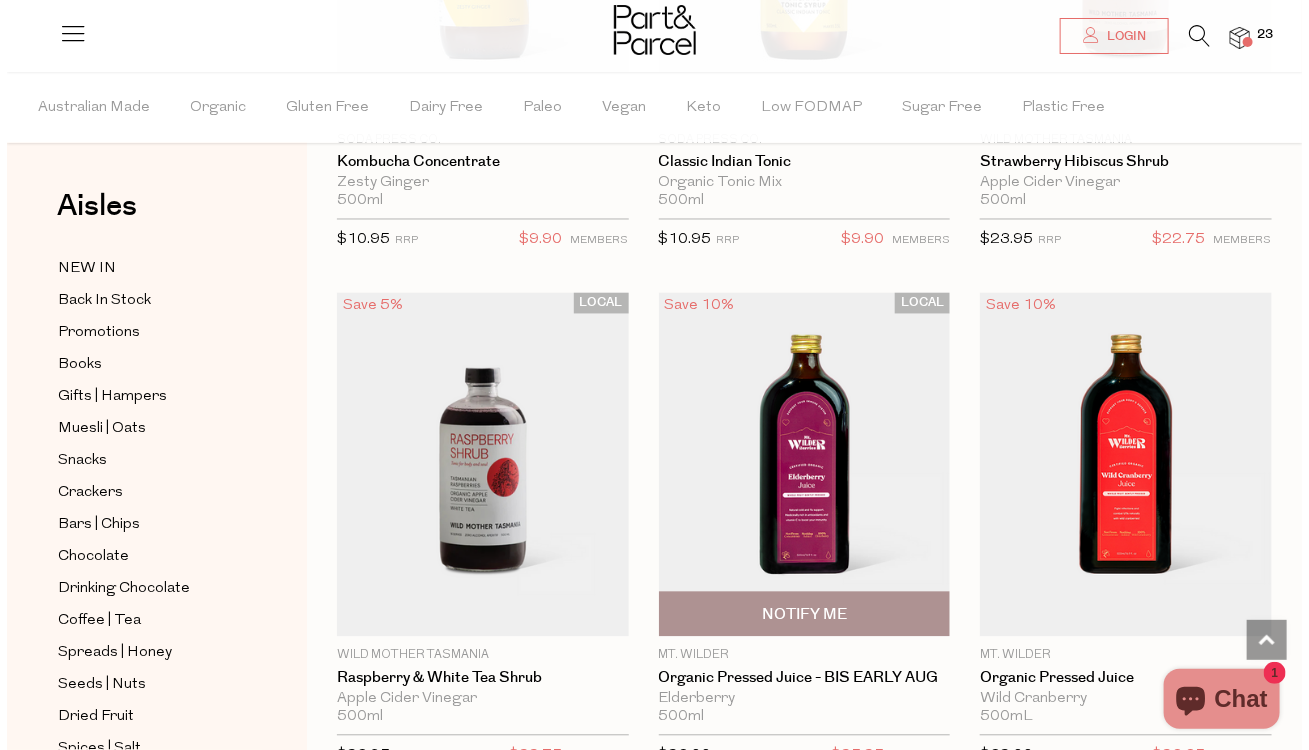 scroll, scrollTop: 4160, scrollLeft: 0, axis: vertical 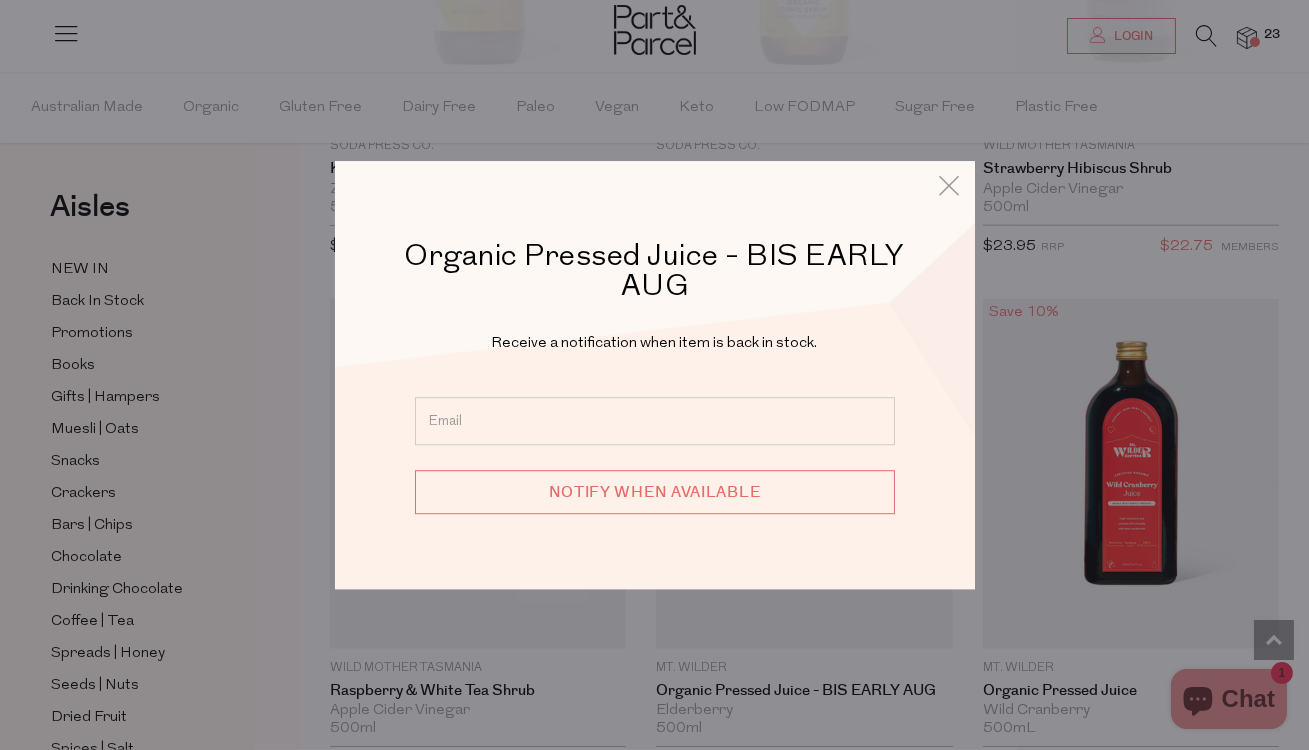 click at bounding box center (655, 421) 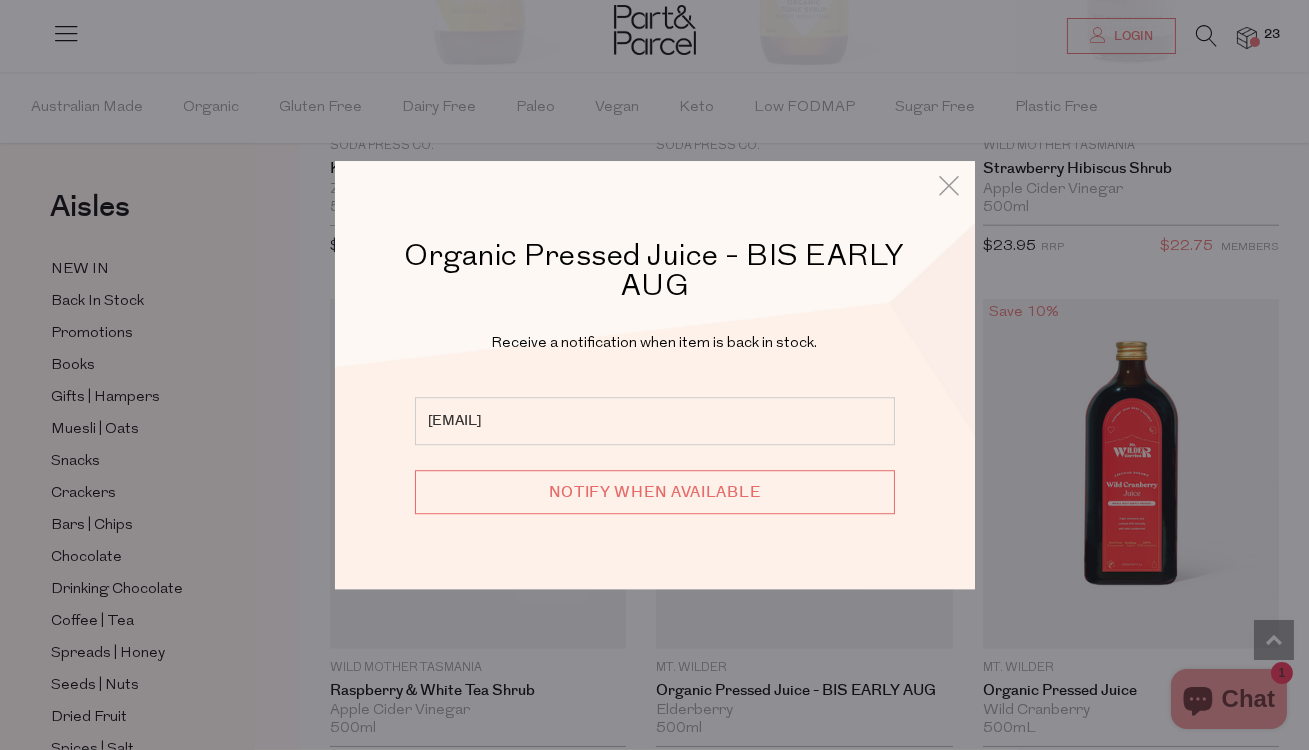 click on "Notify when available" at bounding box center (655, 492) 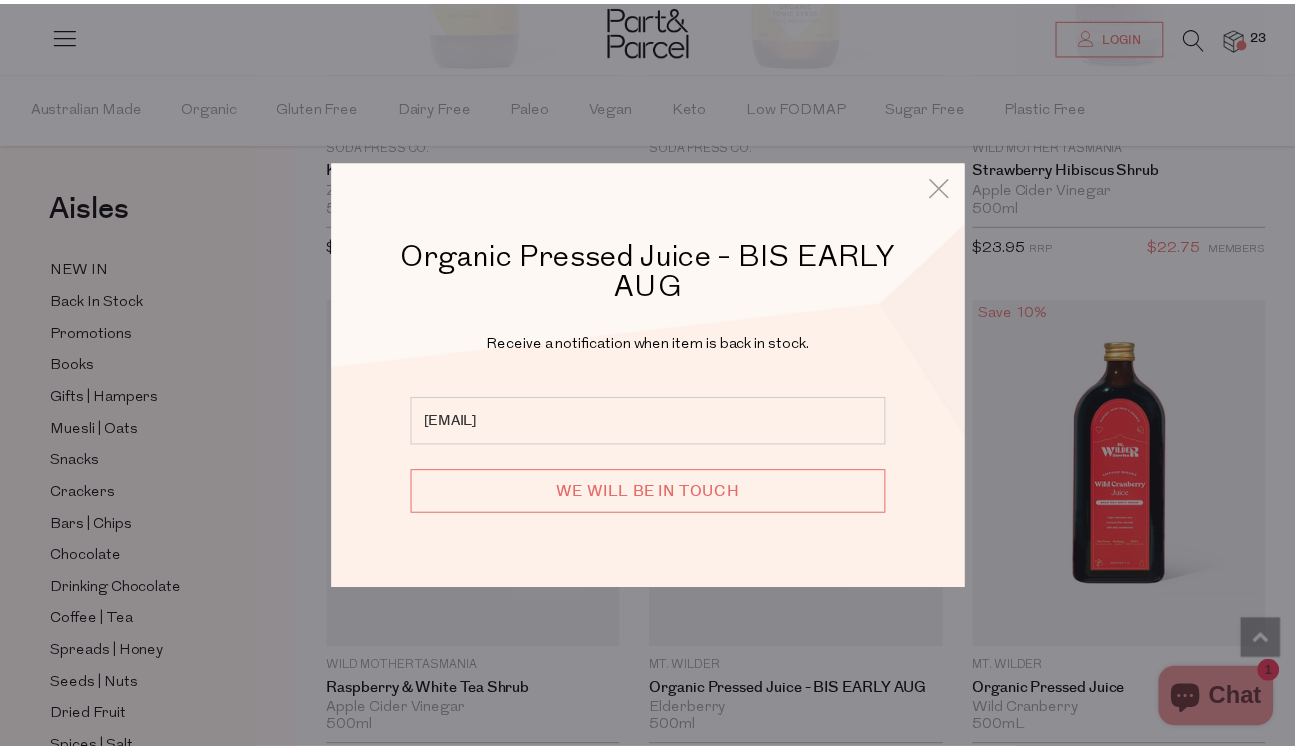 scroll, scrollTop: 4122, scrollLeft: 0, axis: vertical 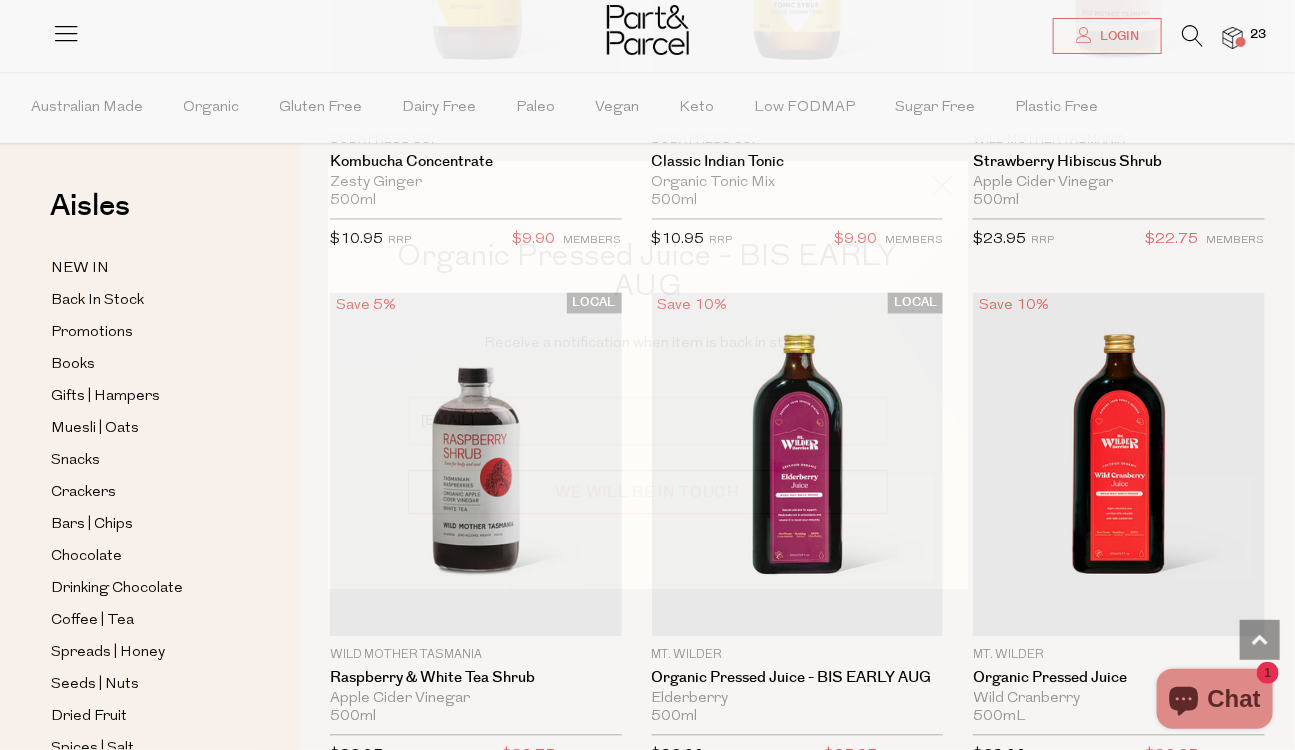 click at bounding box center [943, 185] 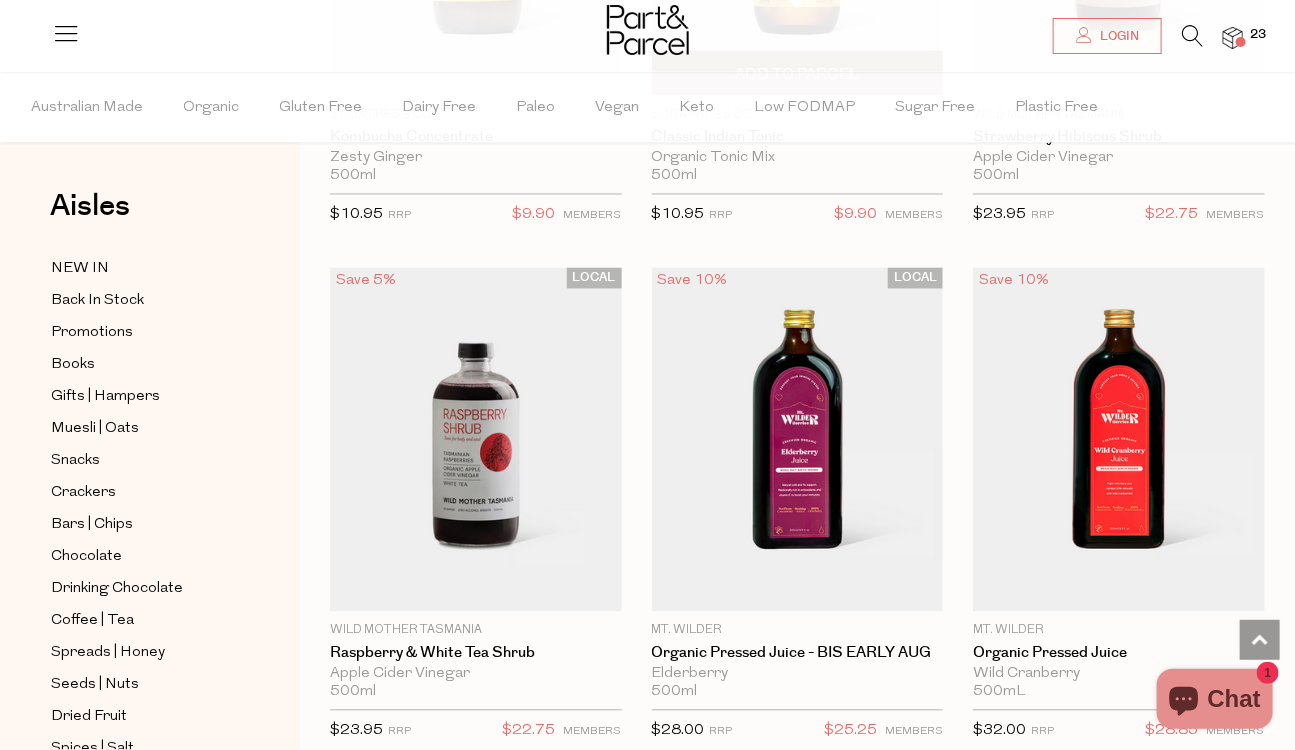 scroll, scrollTop: 4146, scrollLeft: 0, axis: vertical 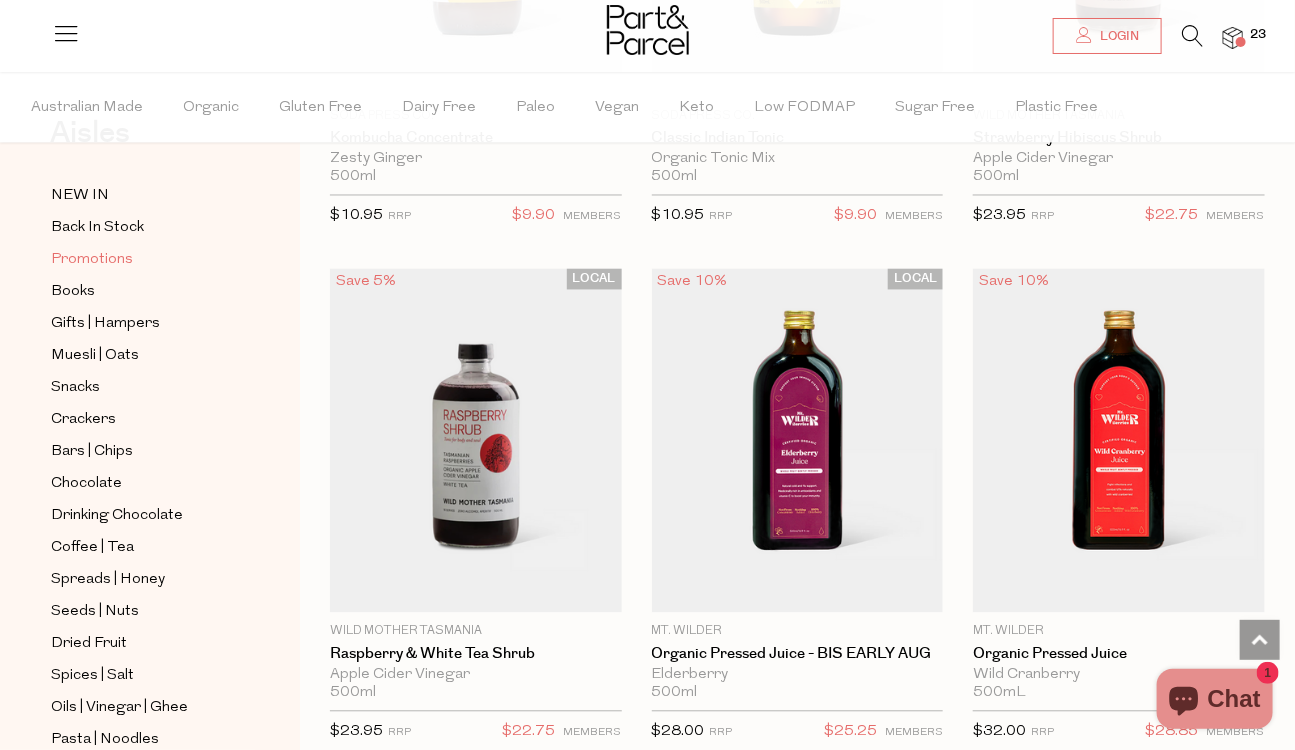 click on "Promotions" at bounding box center [92, 261] 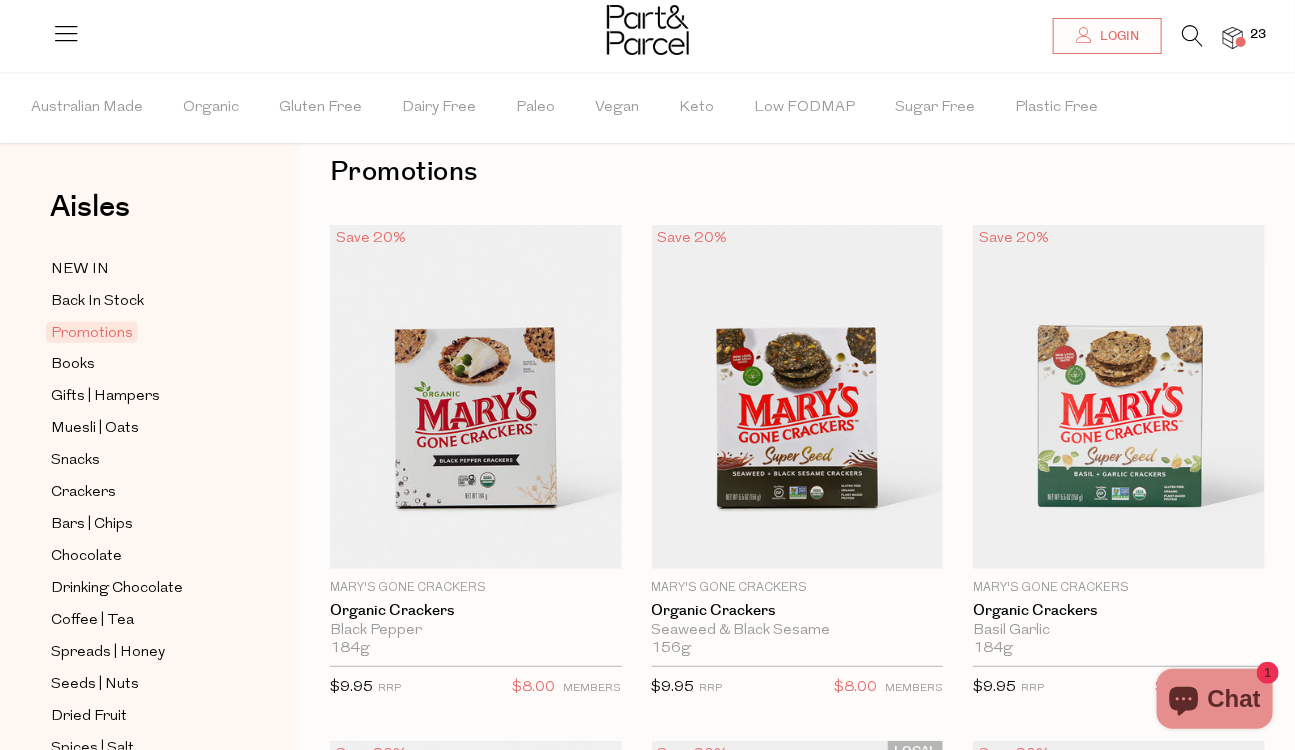 scroll, scrollTop: 11, scrollLeft: 0, axis: vertical 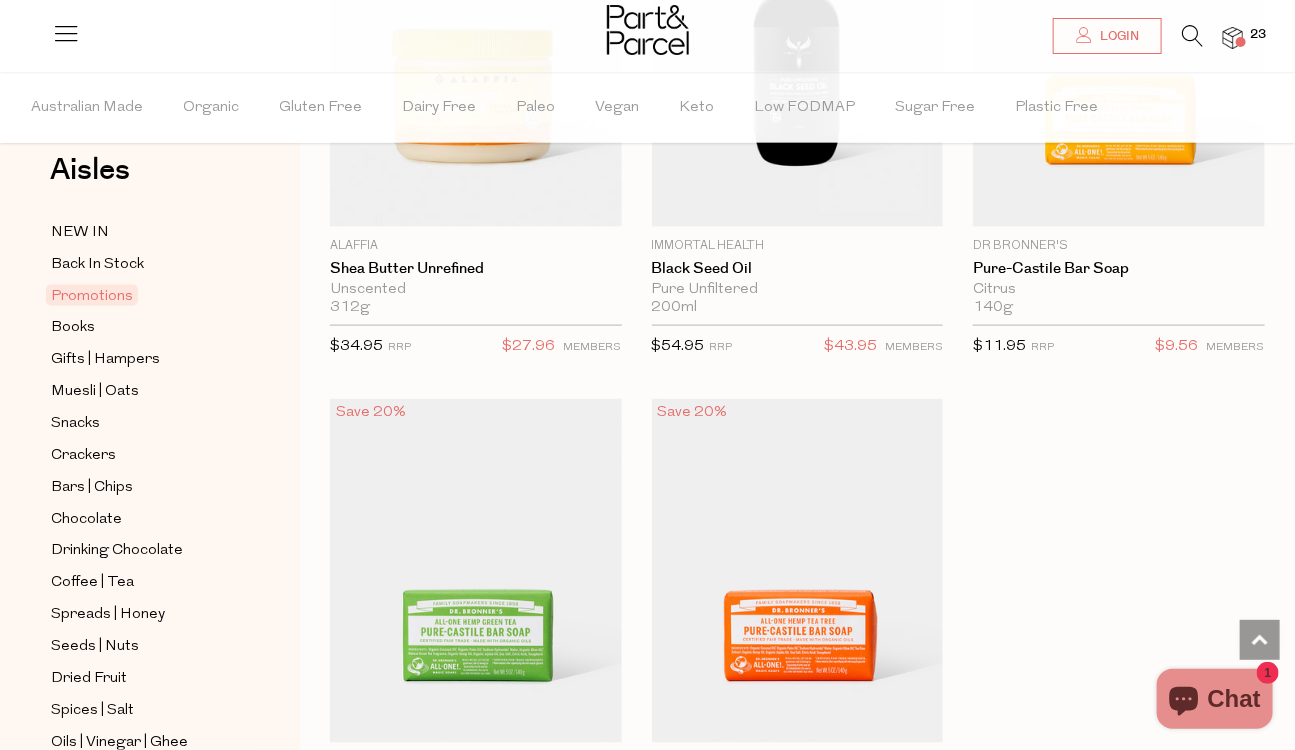 click at bounding box center (1192, 36) 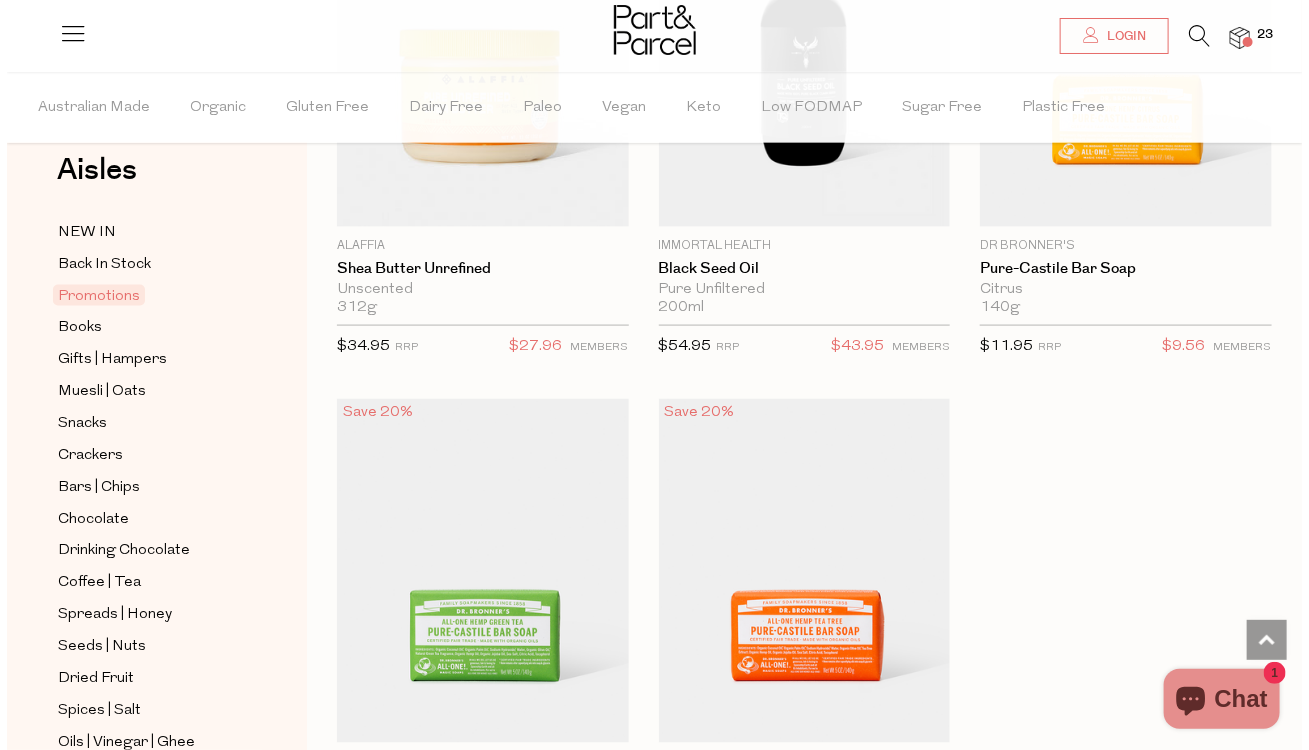 scroll, scrollTop: 899, scrollLeft: 0, axis: vertical 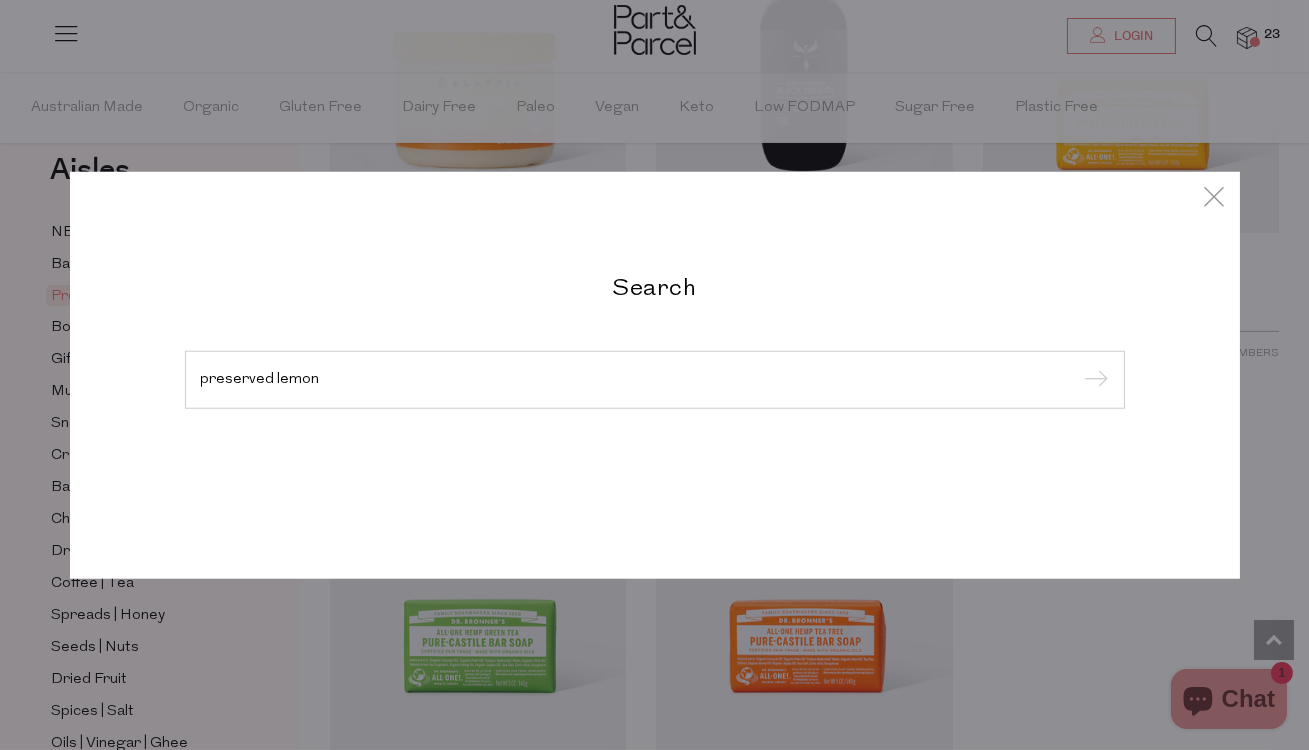type on "preserved lemon" 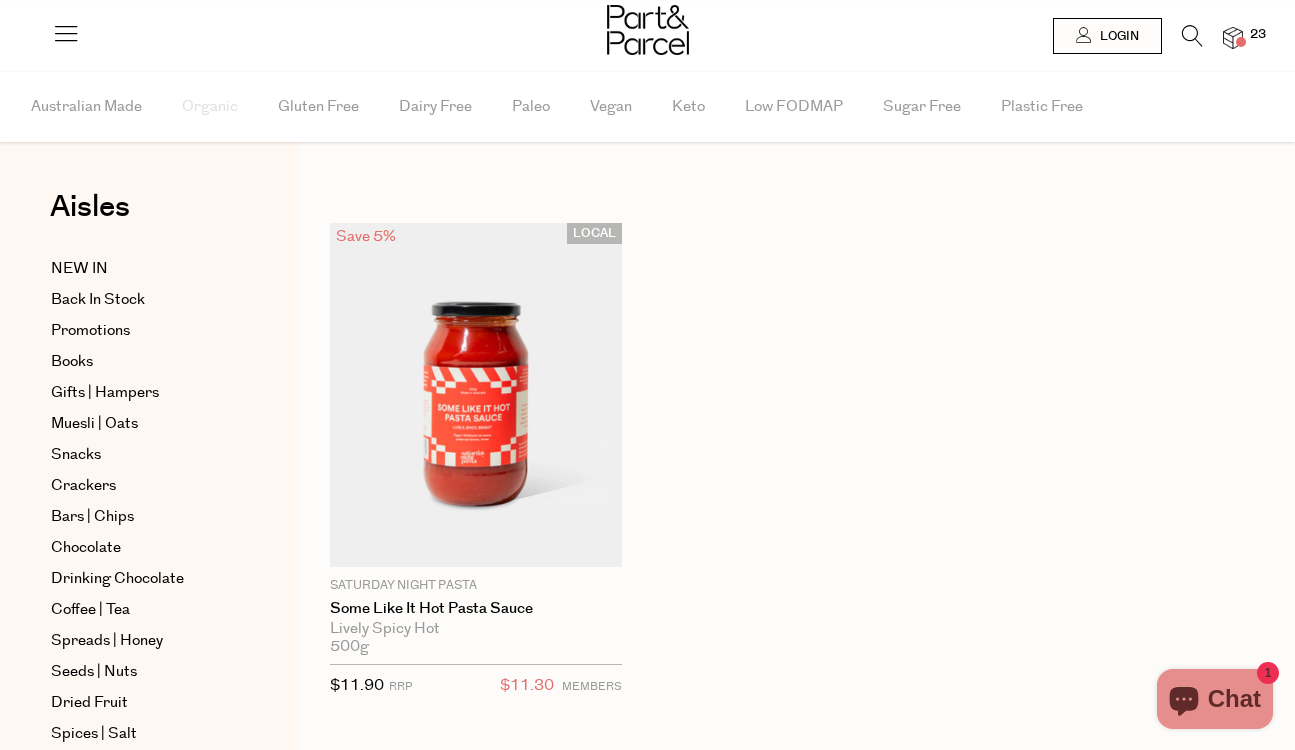scroll, scrollTop: 0, scrollLeft: 0, axis: both 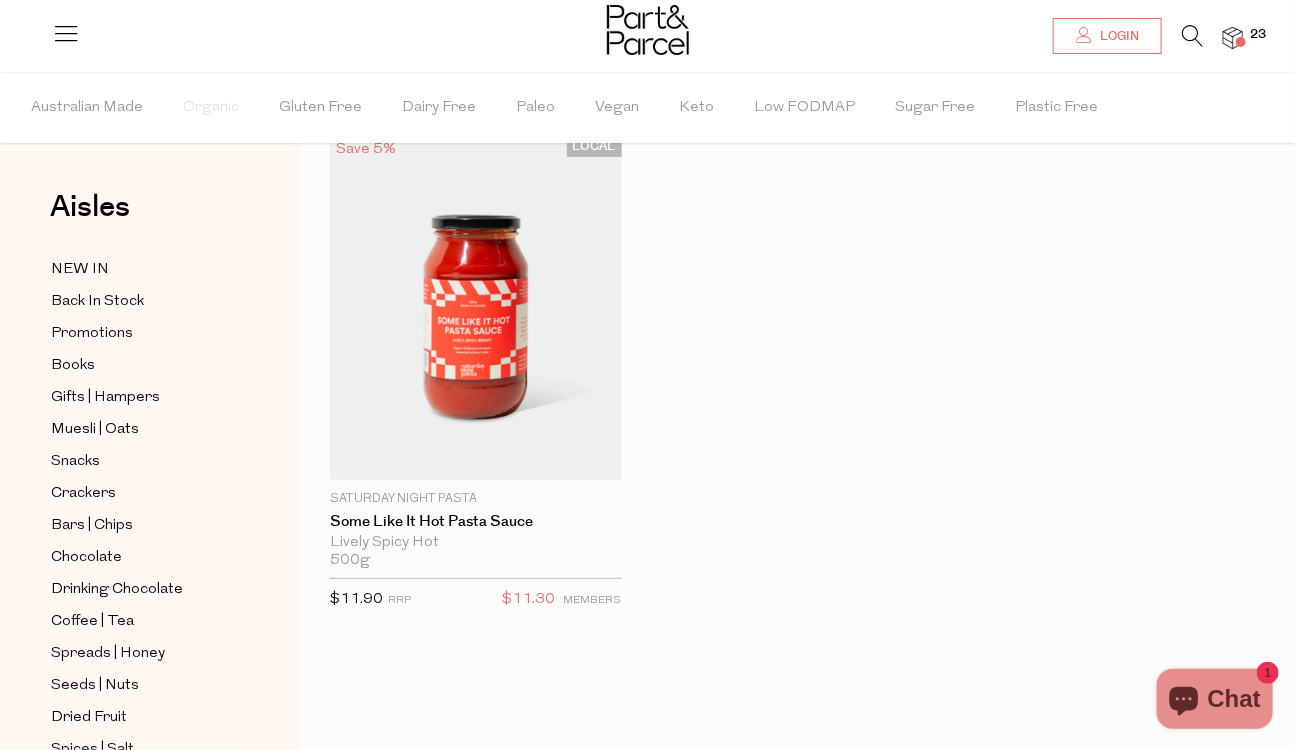 click at bounding box center (1233, 38) 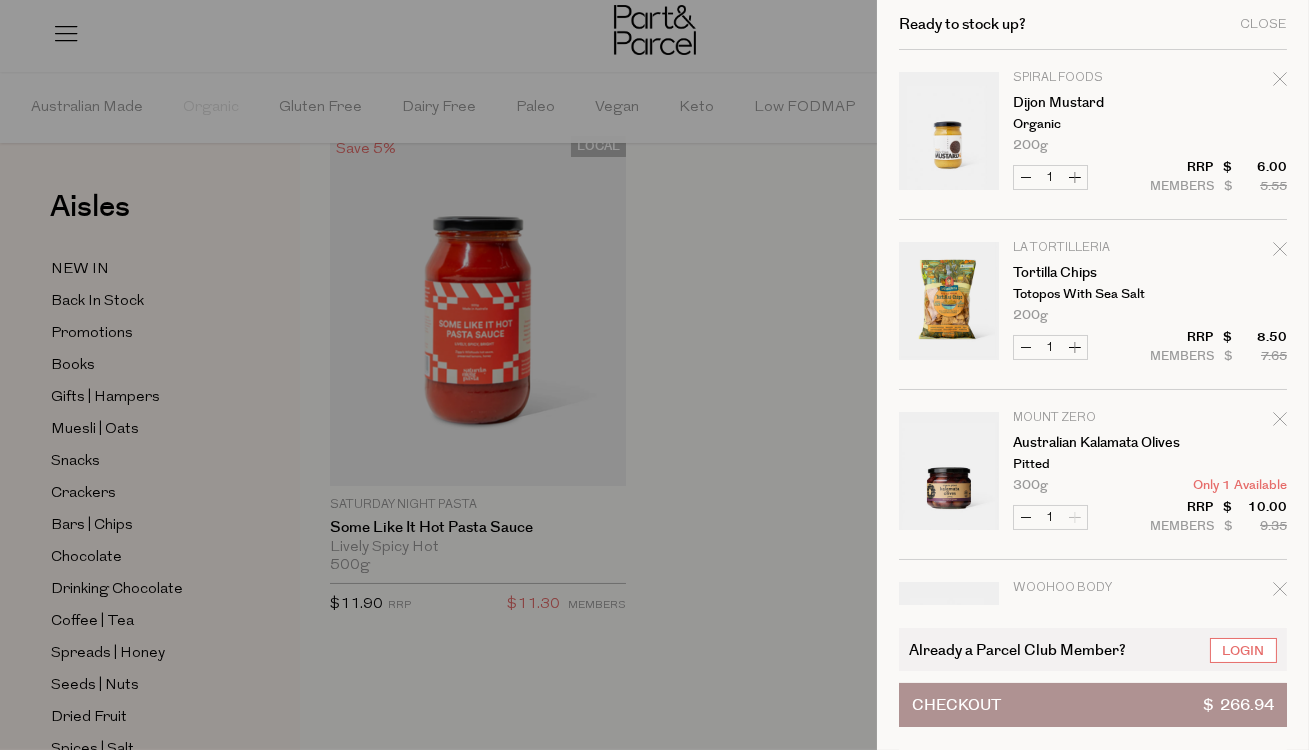 click on "Checkout $ 266.94" at bounding box center (1093, 705) 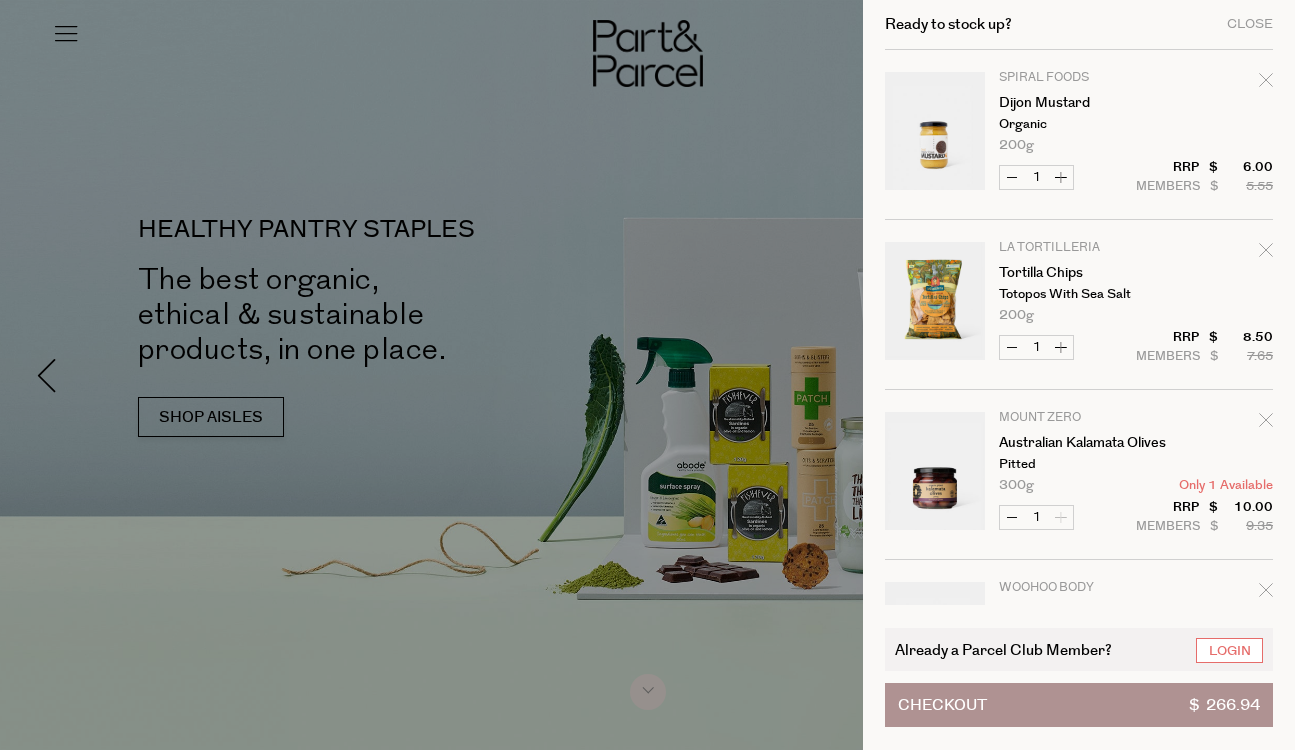 click on "Close" at bounding box center (1250, 24) 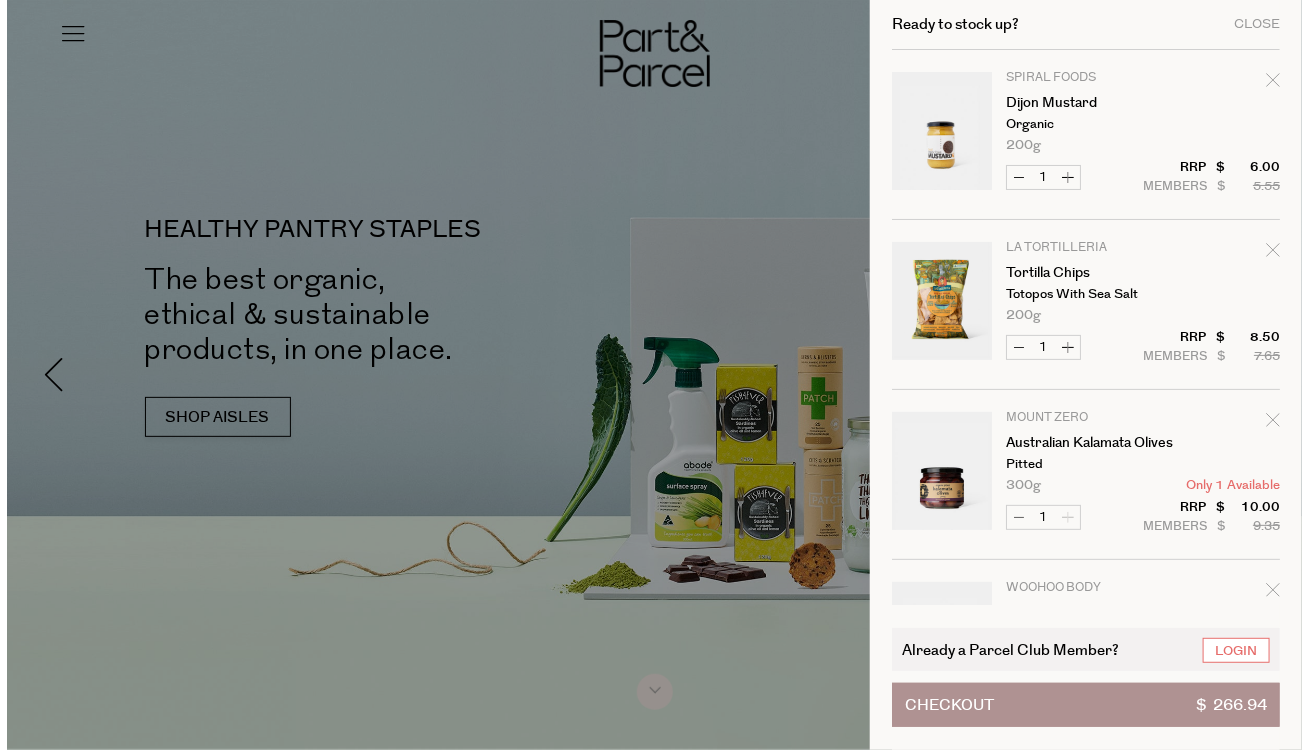 scroll, scrollTop: 0, scrollLeft: 0, axis: both 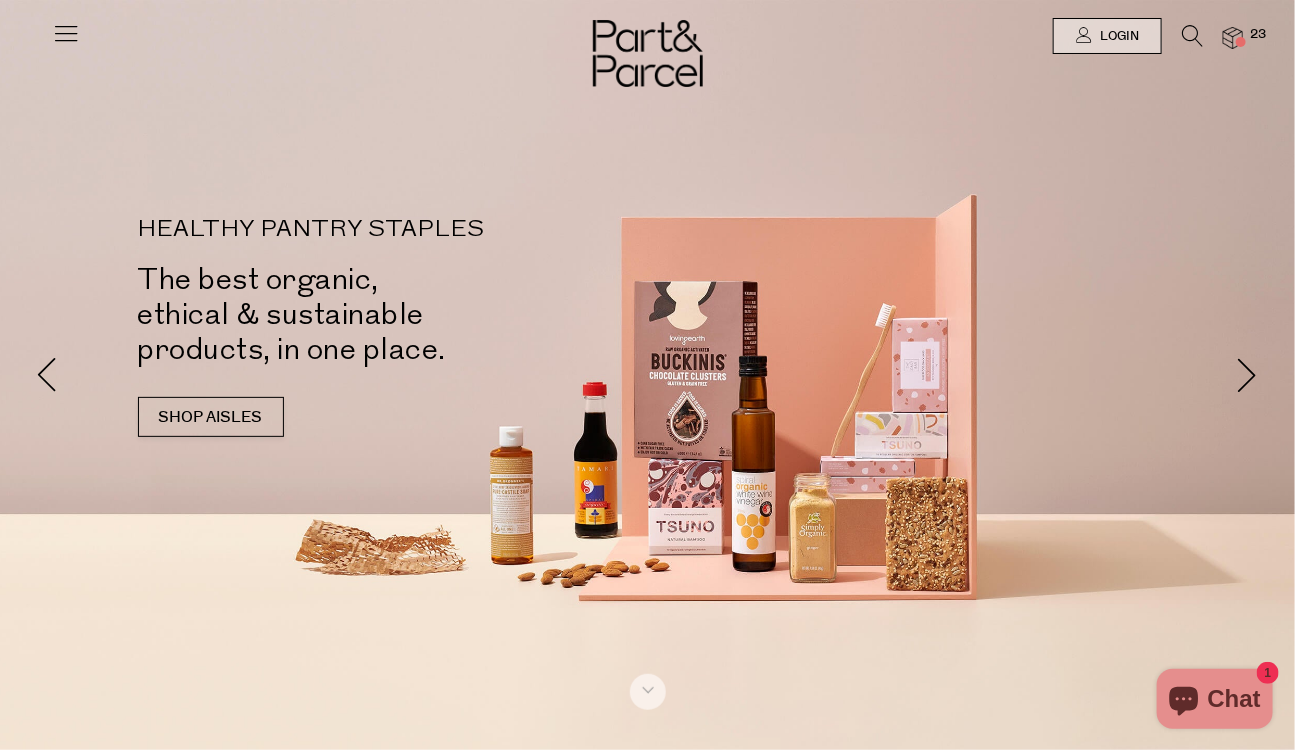 click at bounding box center [1192, 36] 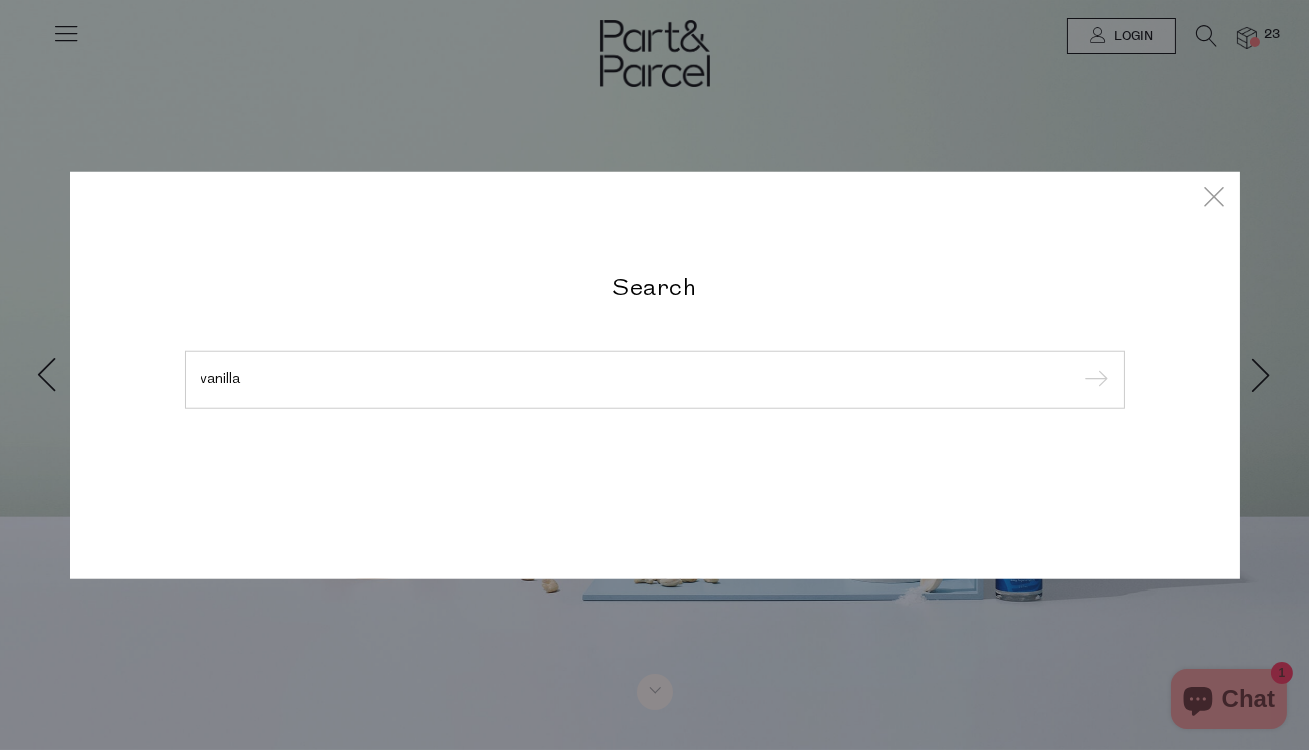 type on "vanilla" 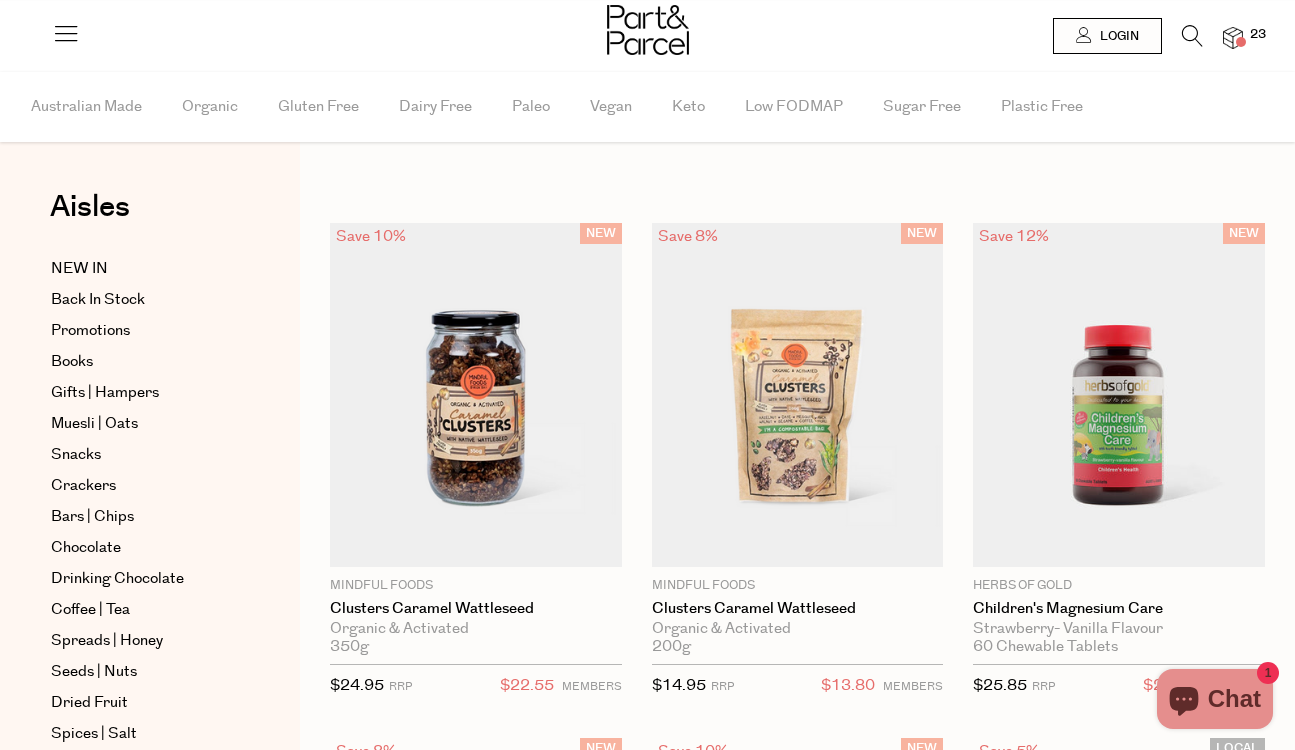 scroll, scrollTop: 0, scrollLeft: 0, axis: both 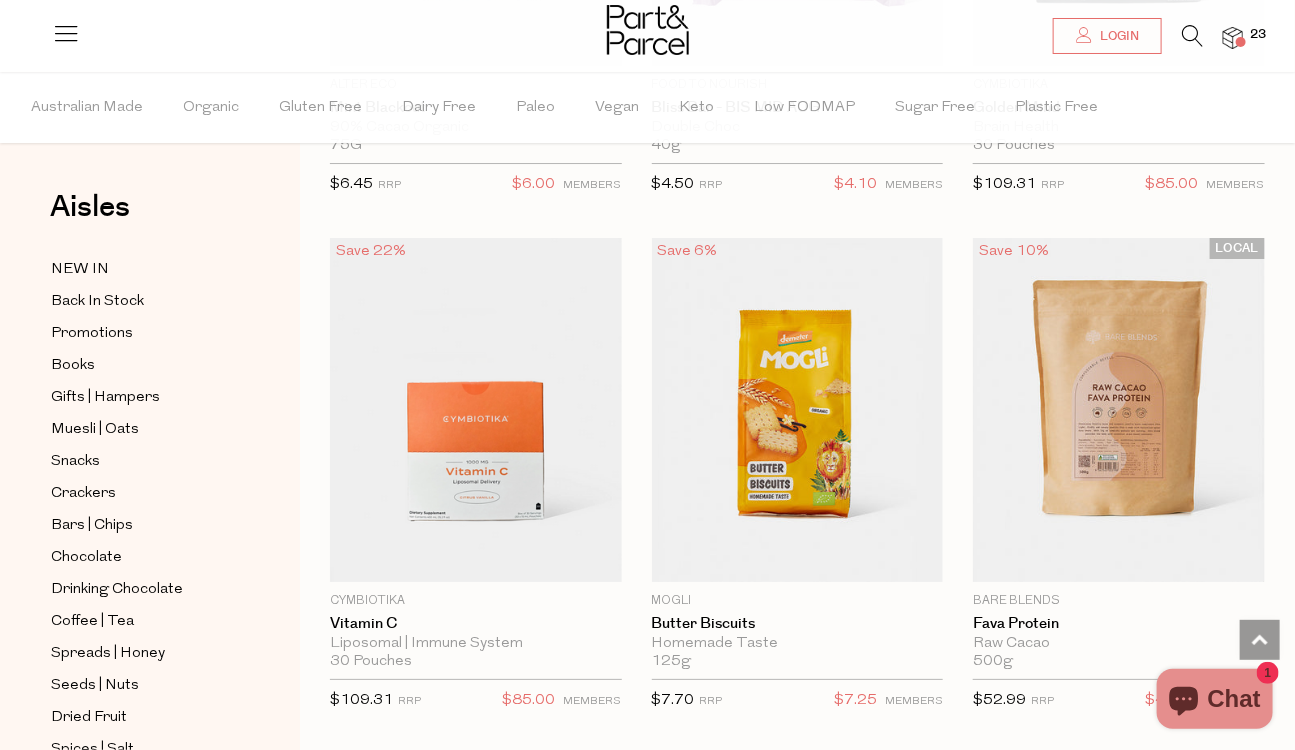 click at bounding box center [1192, 36] 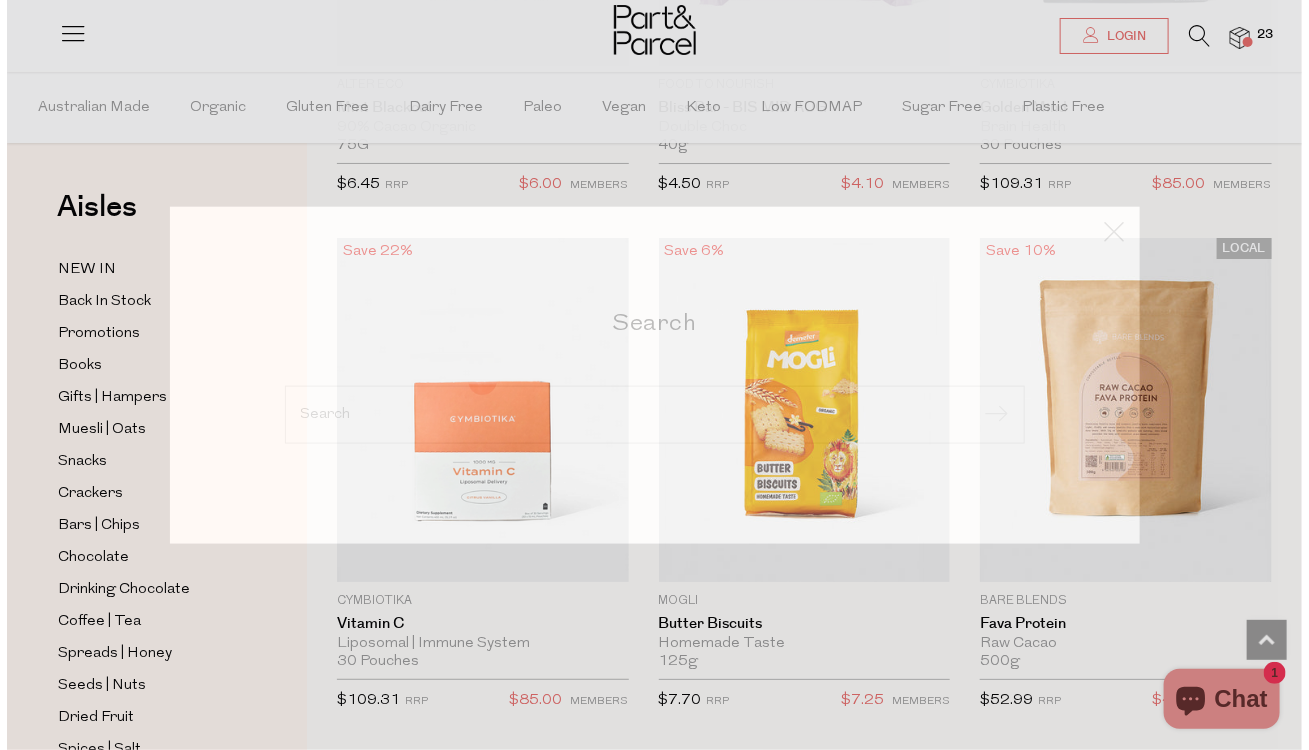 scroll, scrollTop: 2587, scrollLeft: 0, axis: vertical 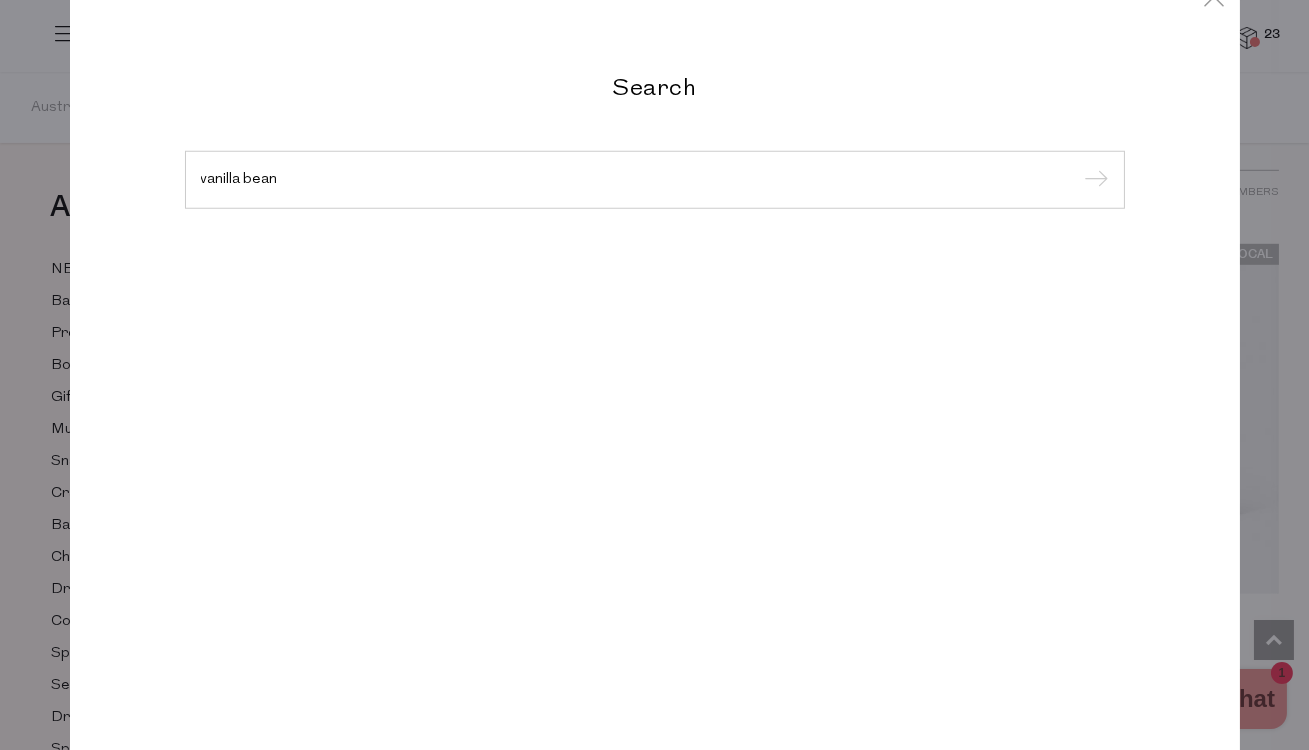 type on "vanilla bean" 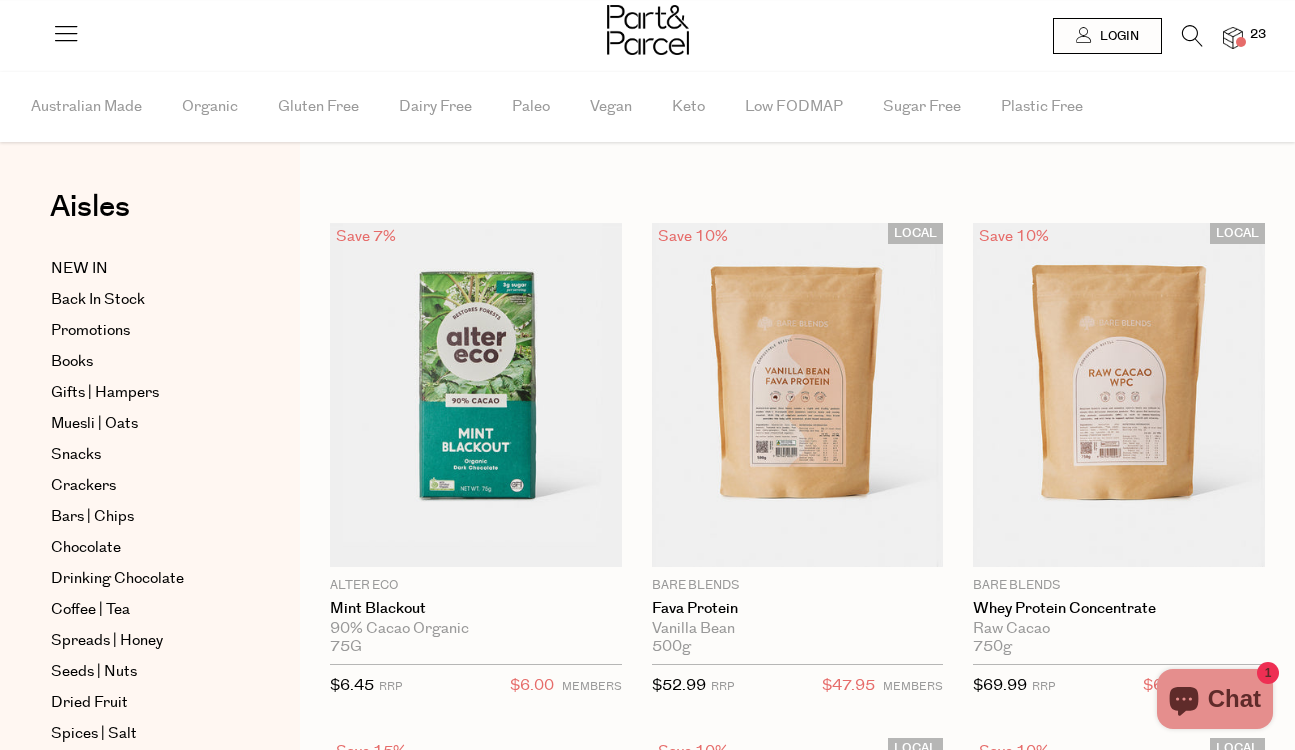 scroll, scrollTop: 0, scrollLeft: 0, axis: both 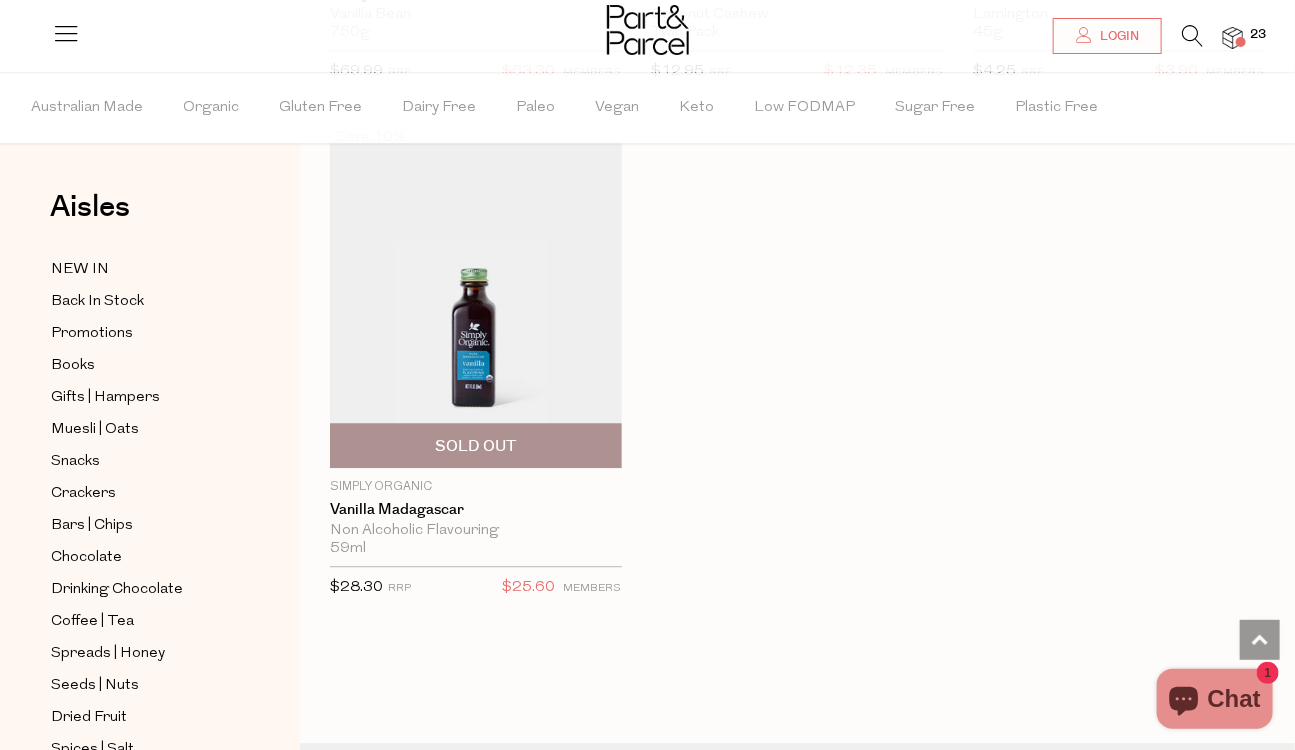 click at bounding box center (476, 296) 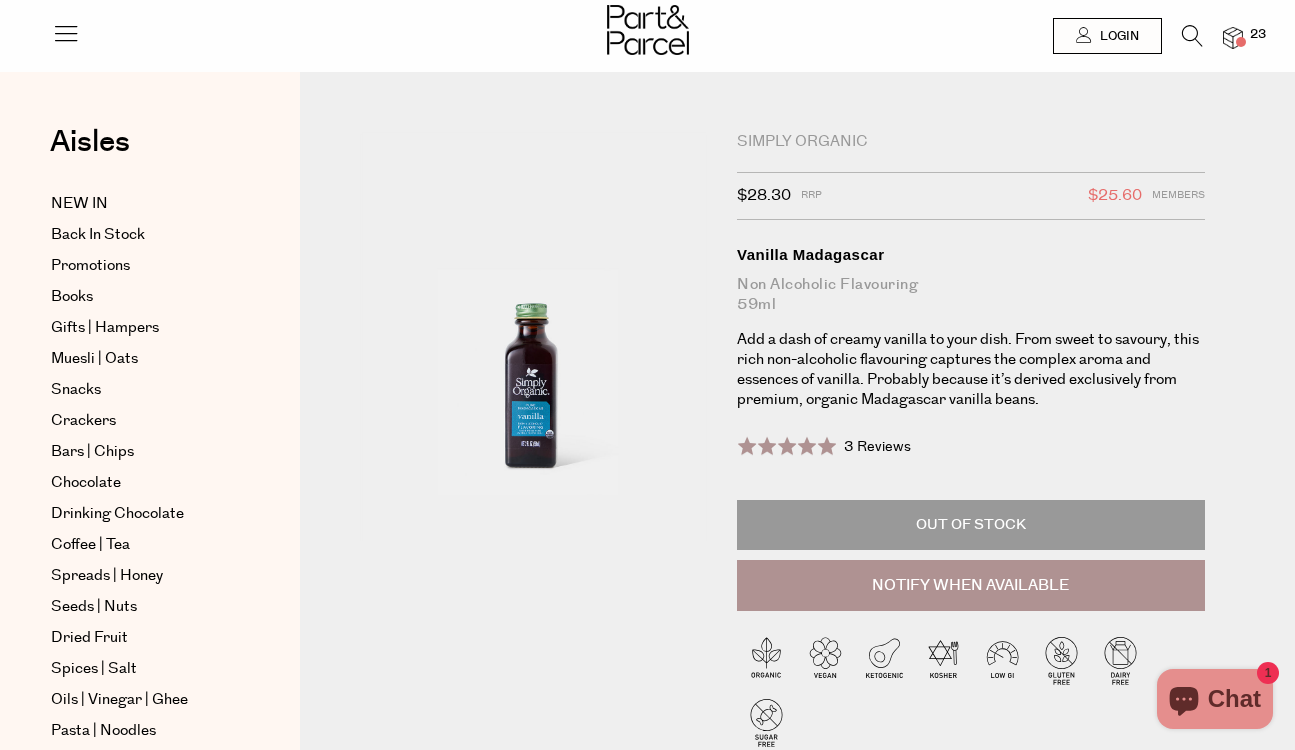 scroll, scrollTop: 0, scrollLeft: 0, axis: both 